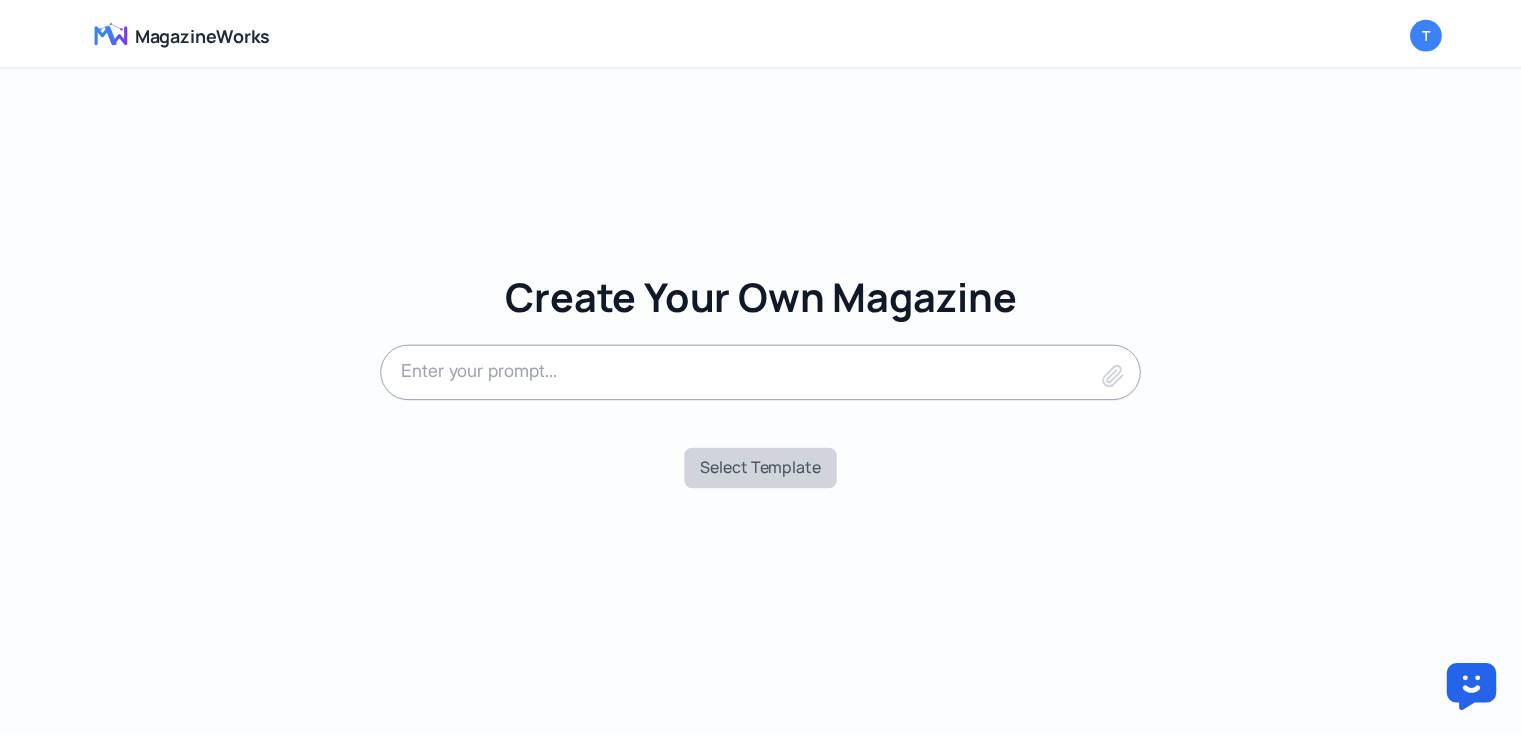 scroll, scrollTop: 0, scrollLeft: 0, axis: both 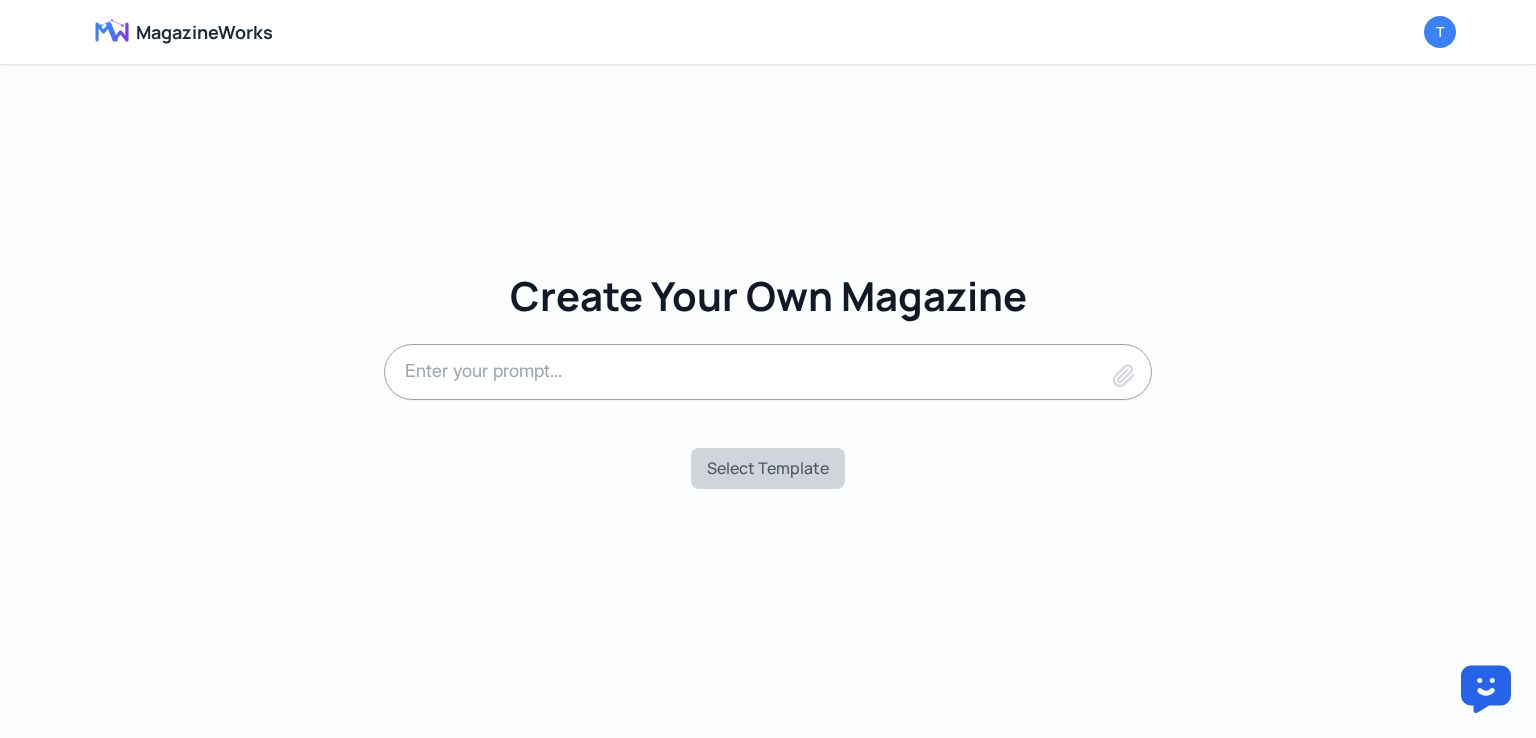 click on "MagazineWorks Open user menu T" at bounding box center [768, 32] 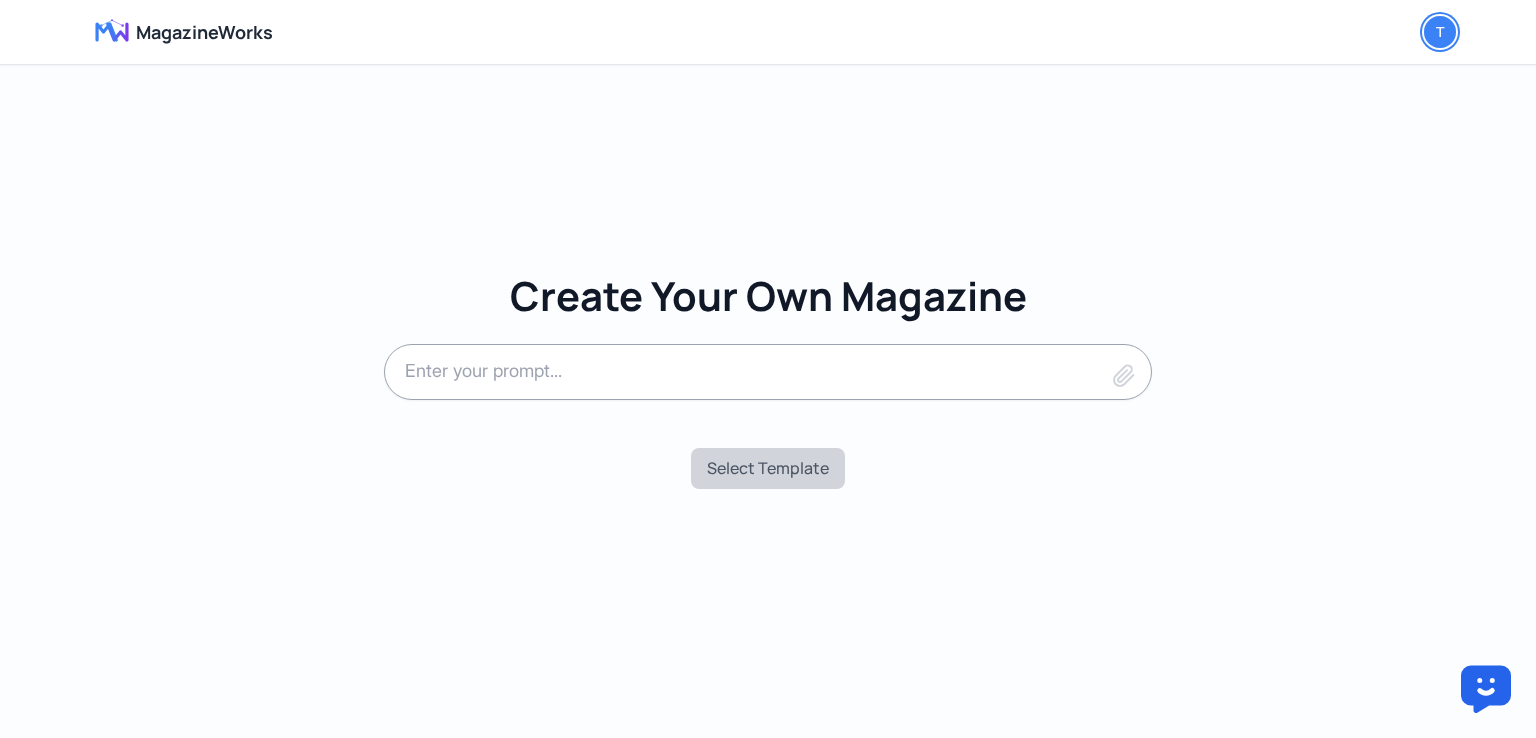 click on "T" at bounding box center [1440, 32] 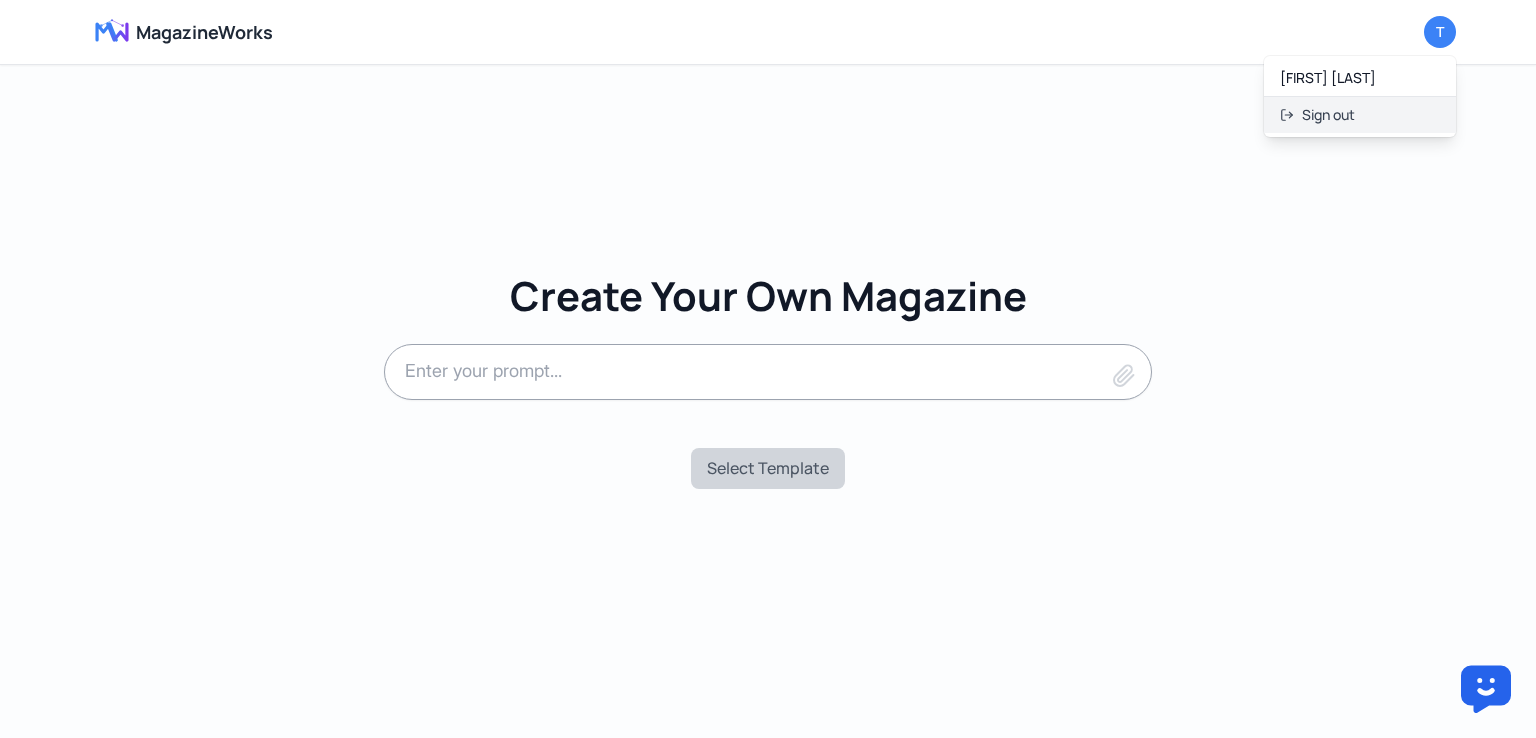 click on "Sign out" at bounding box center [1360, 115] 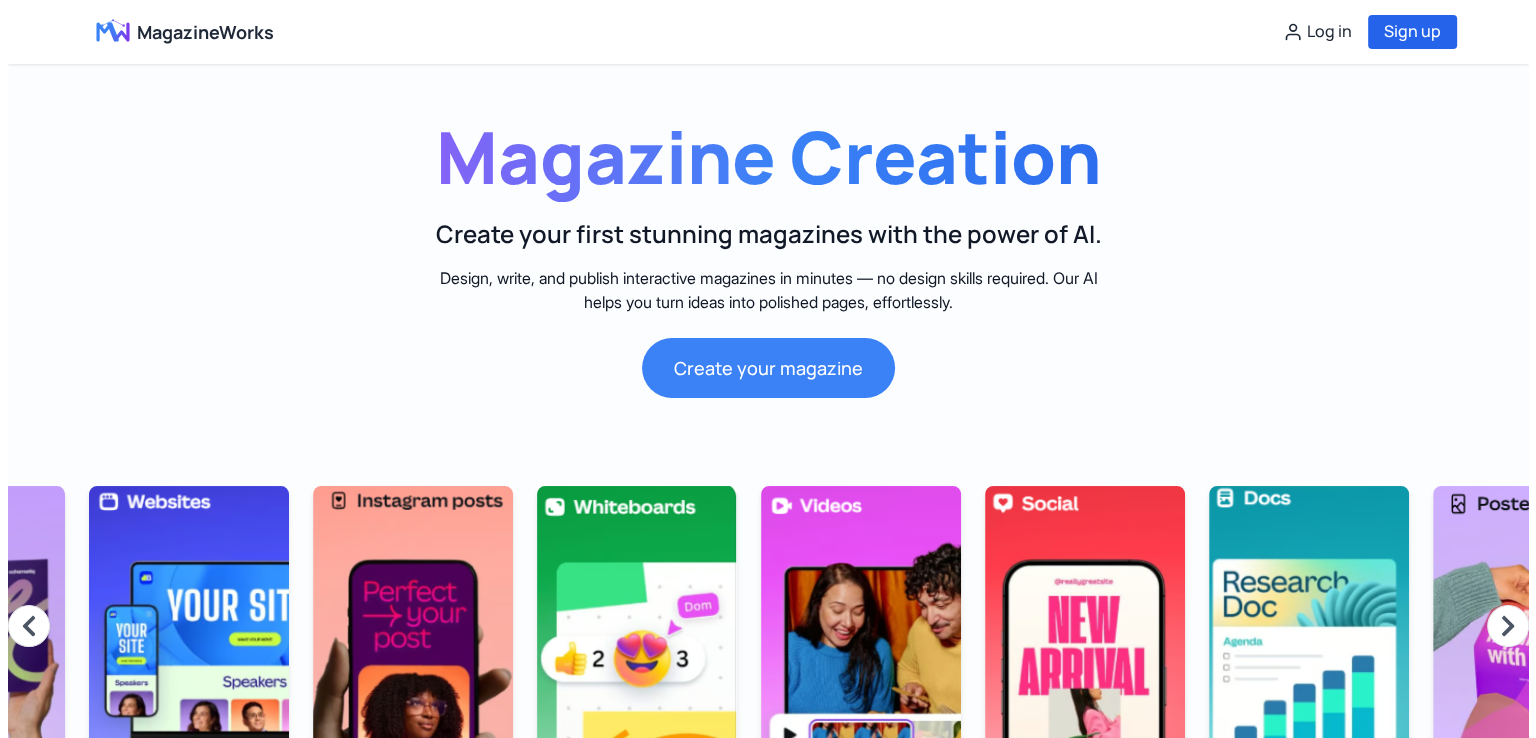 scroll, scrollTop: 0, scrollLeft: 2267, axis: horizontal 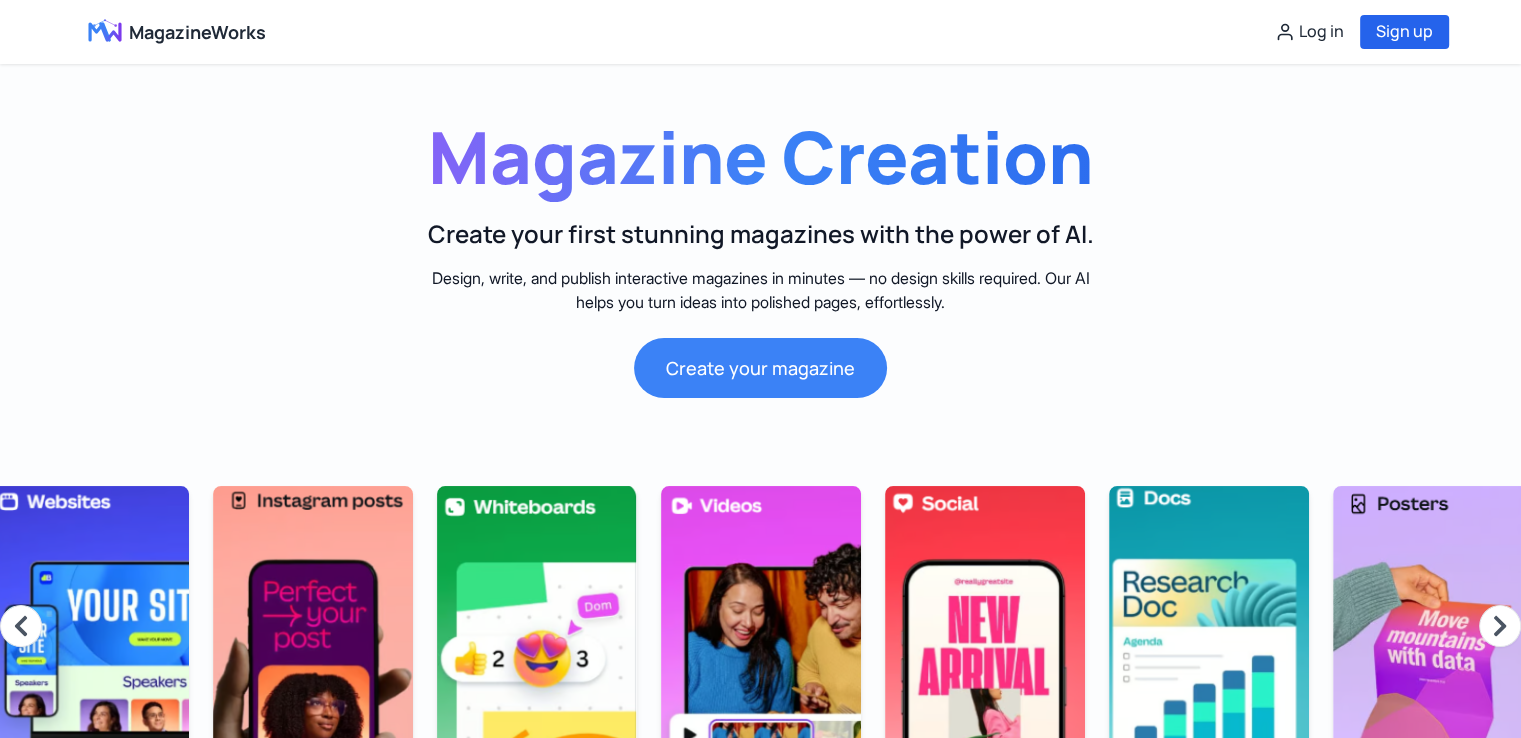 click on "Sign up" at bounding box center [1404, 32] 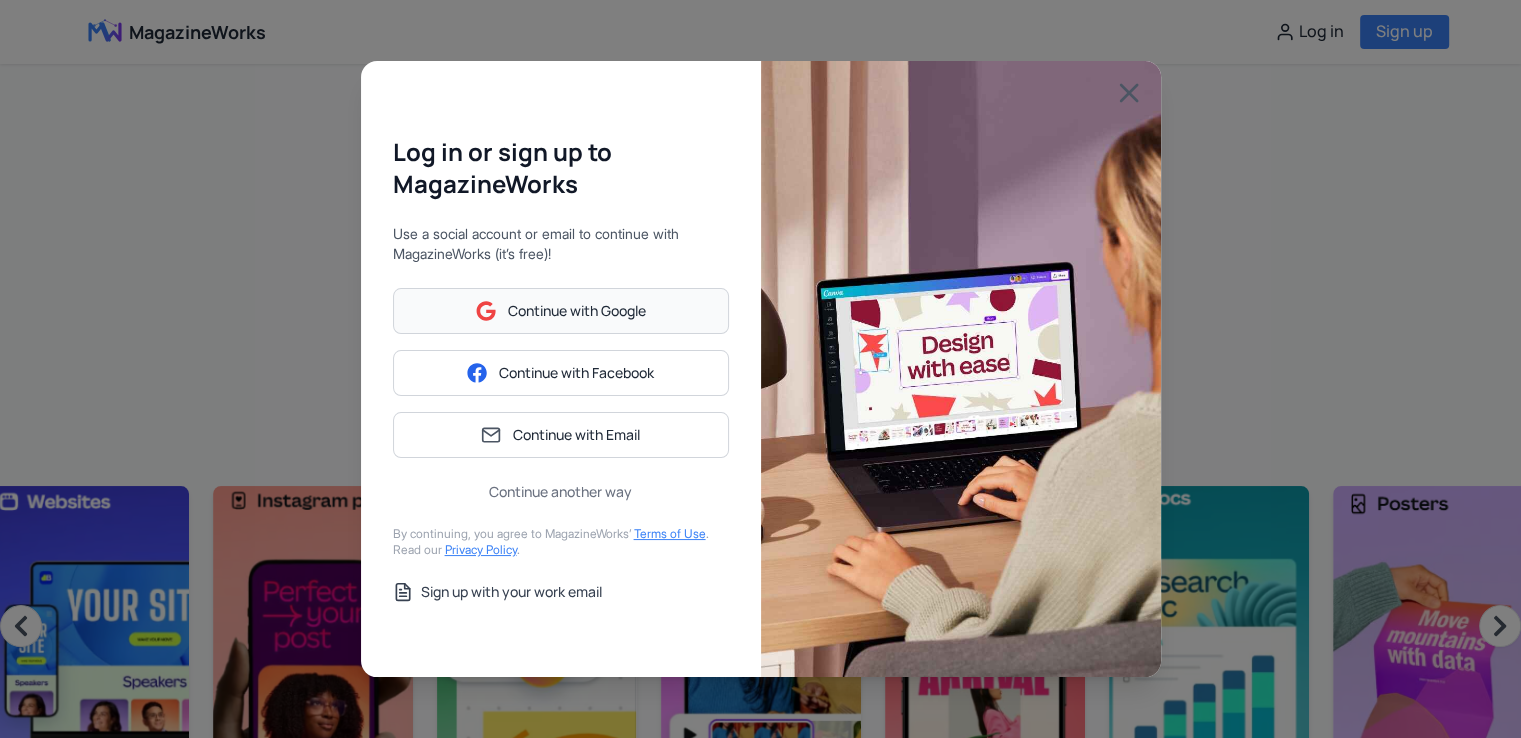 click on "Continue with Google" at bounding box center (577, 311) 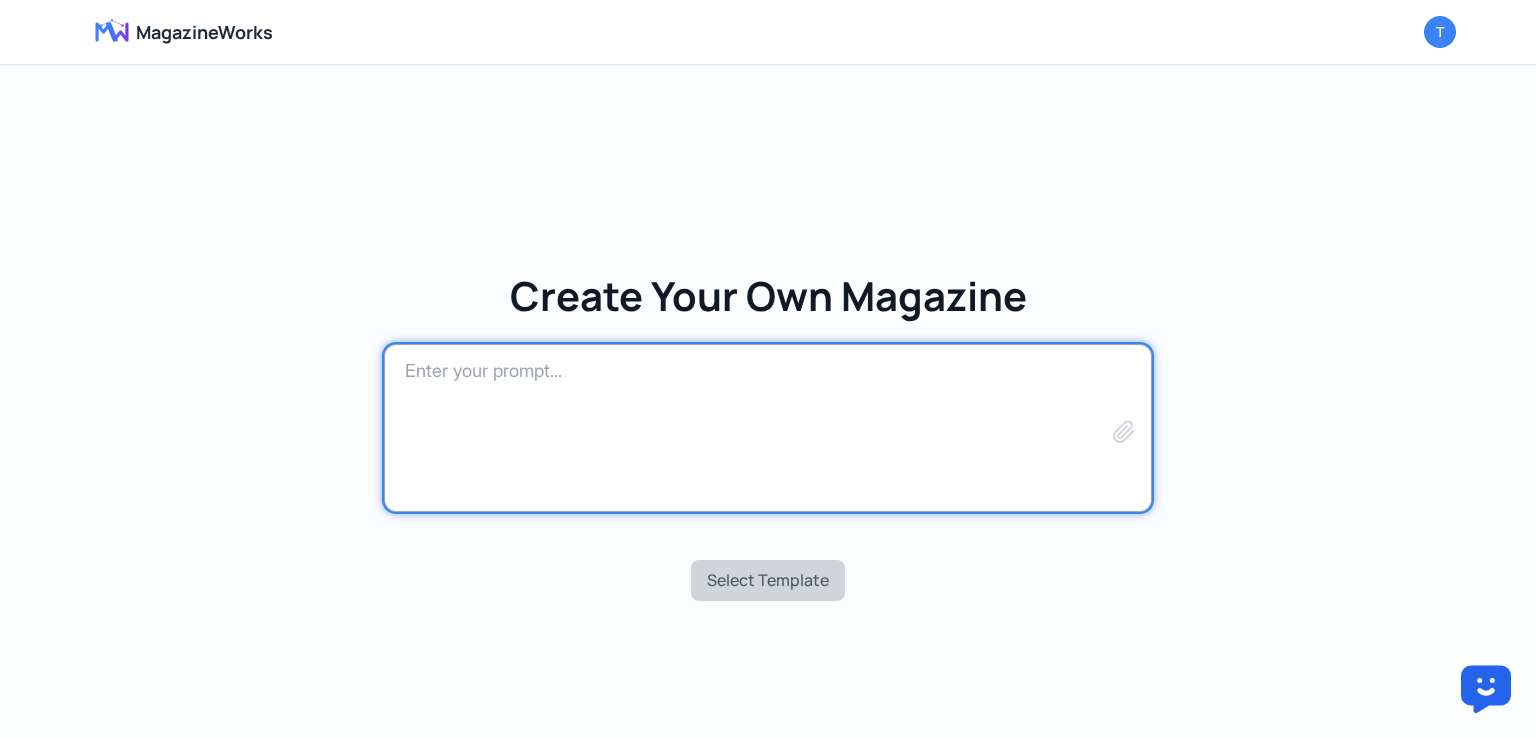 click at bounding box center (768, 428) 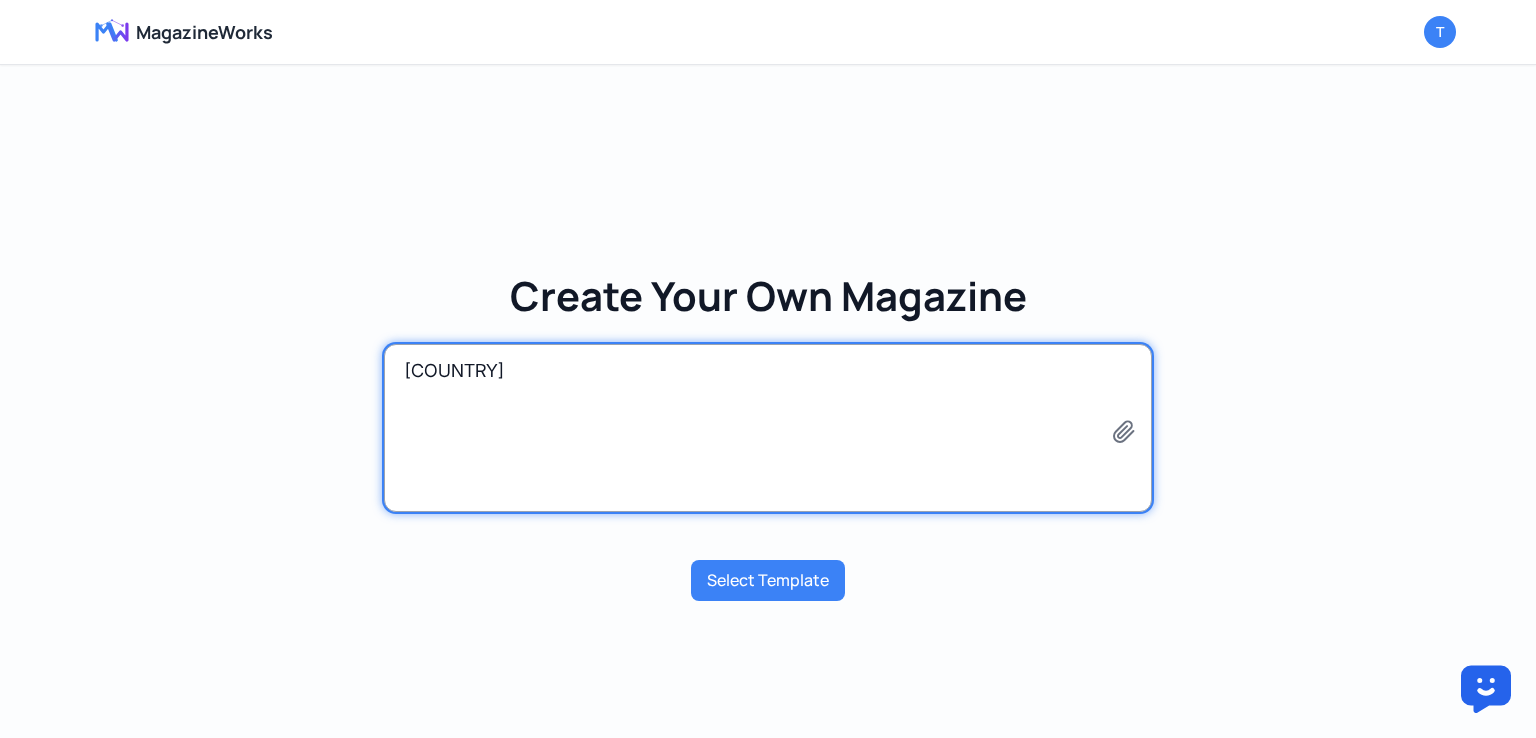 type on "B" 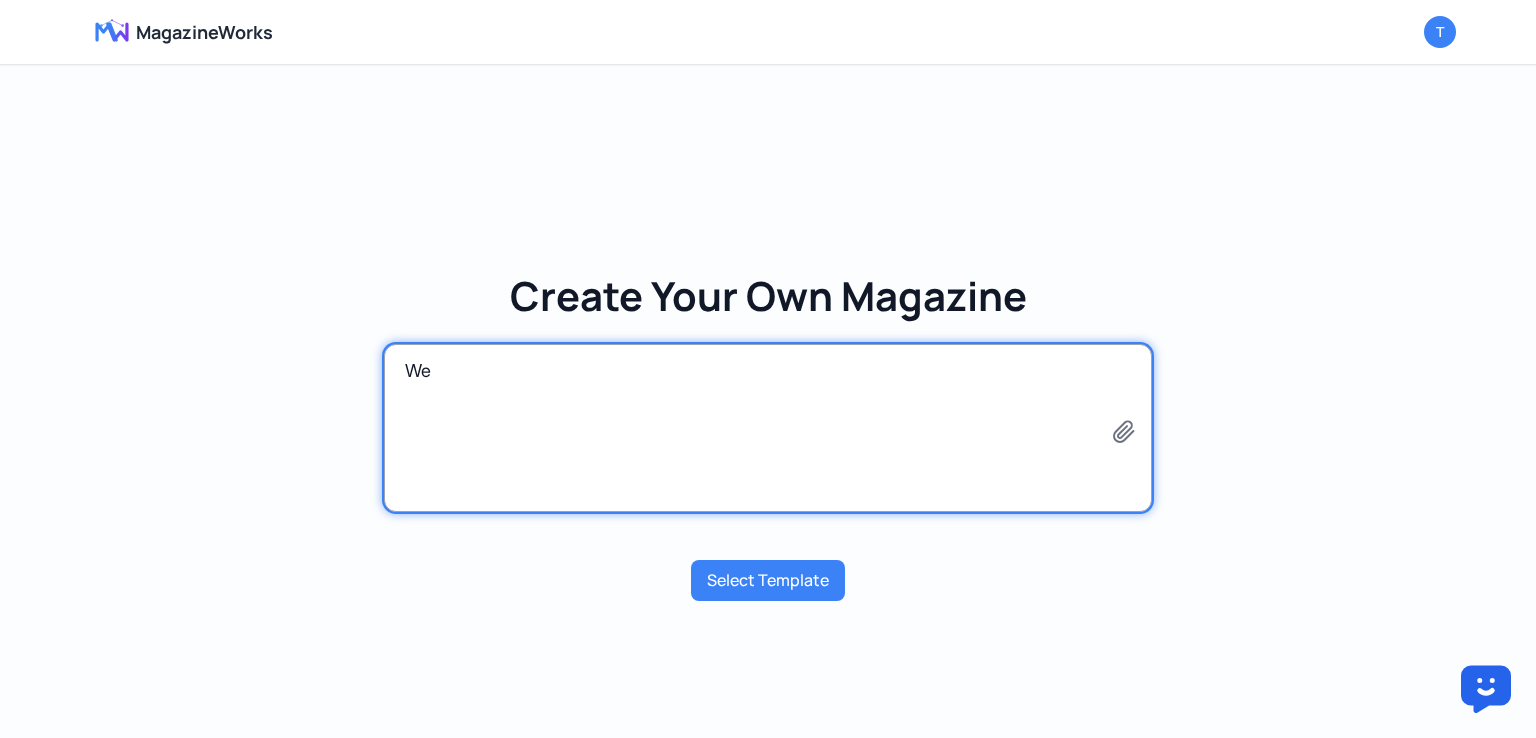 type on "W" 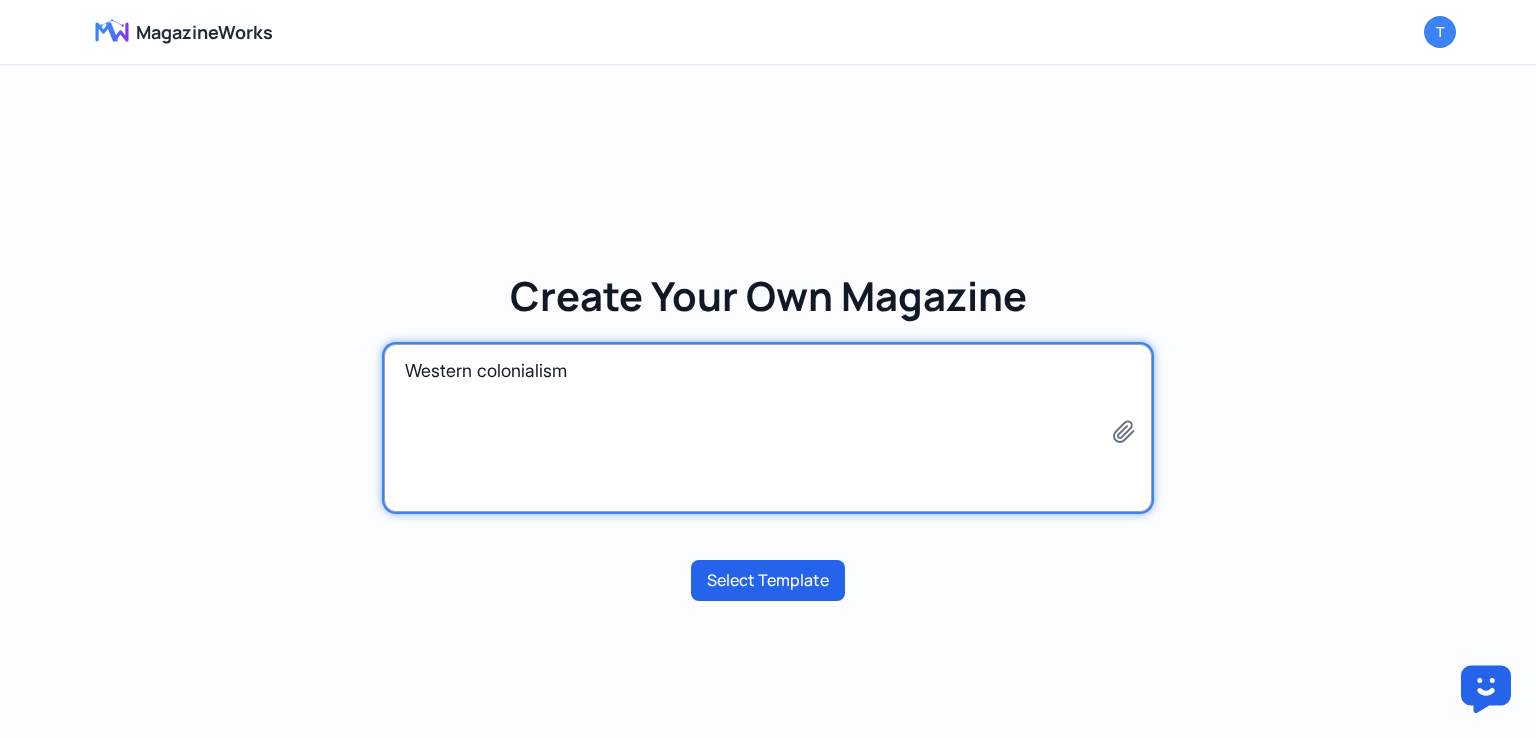 click on "Select Template" at bounding box center (768, 581) 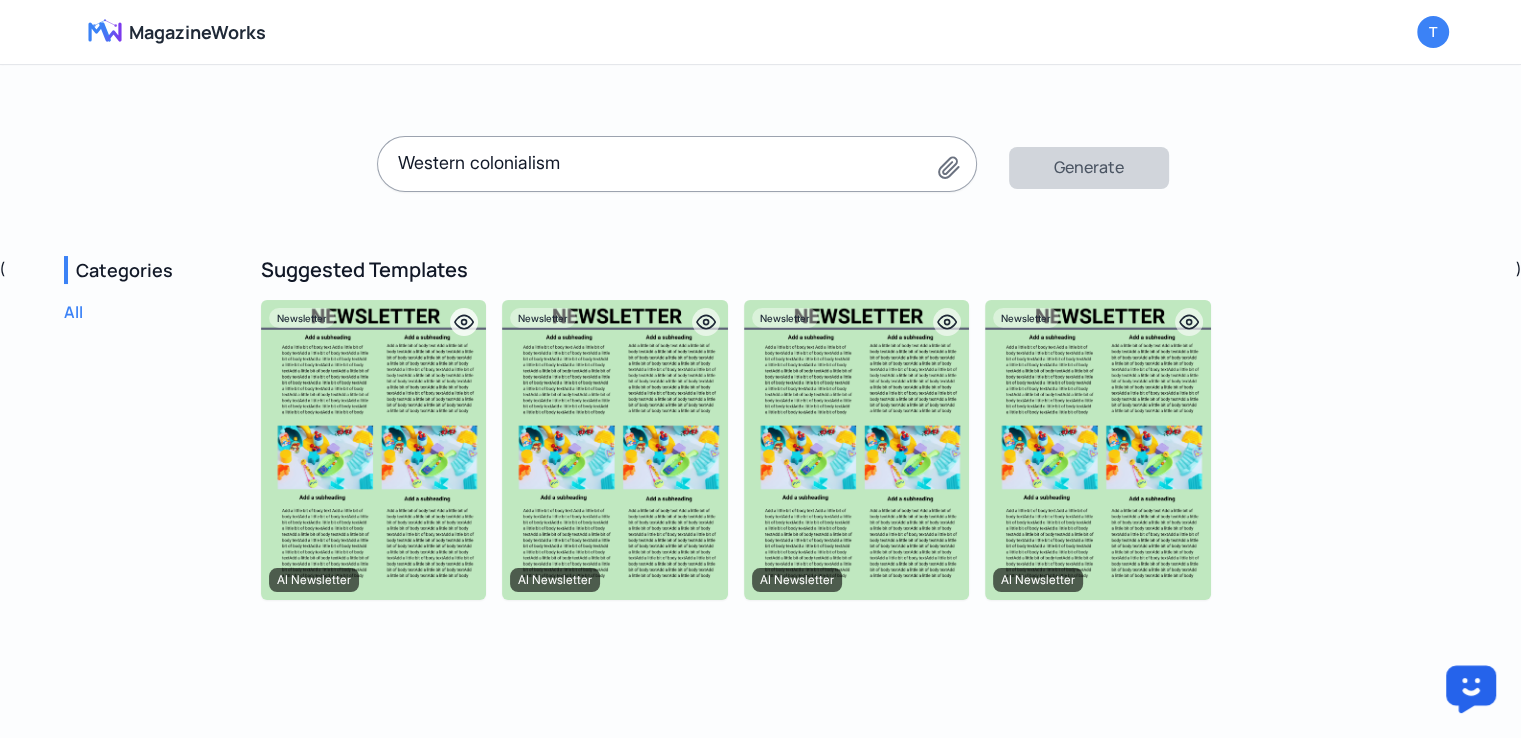 click 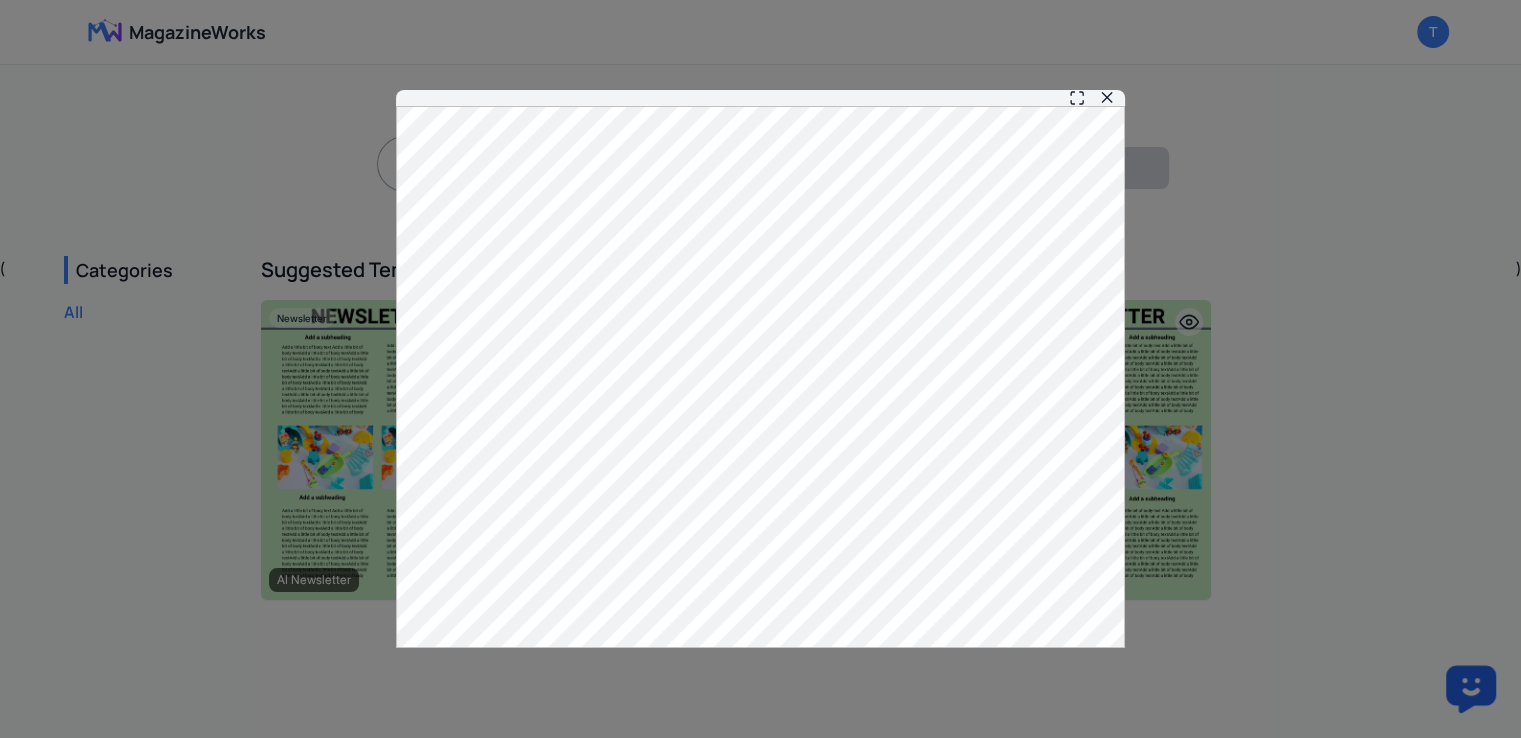 click on "✕" at bounding box center (1107, 98) 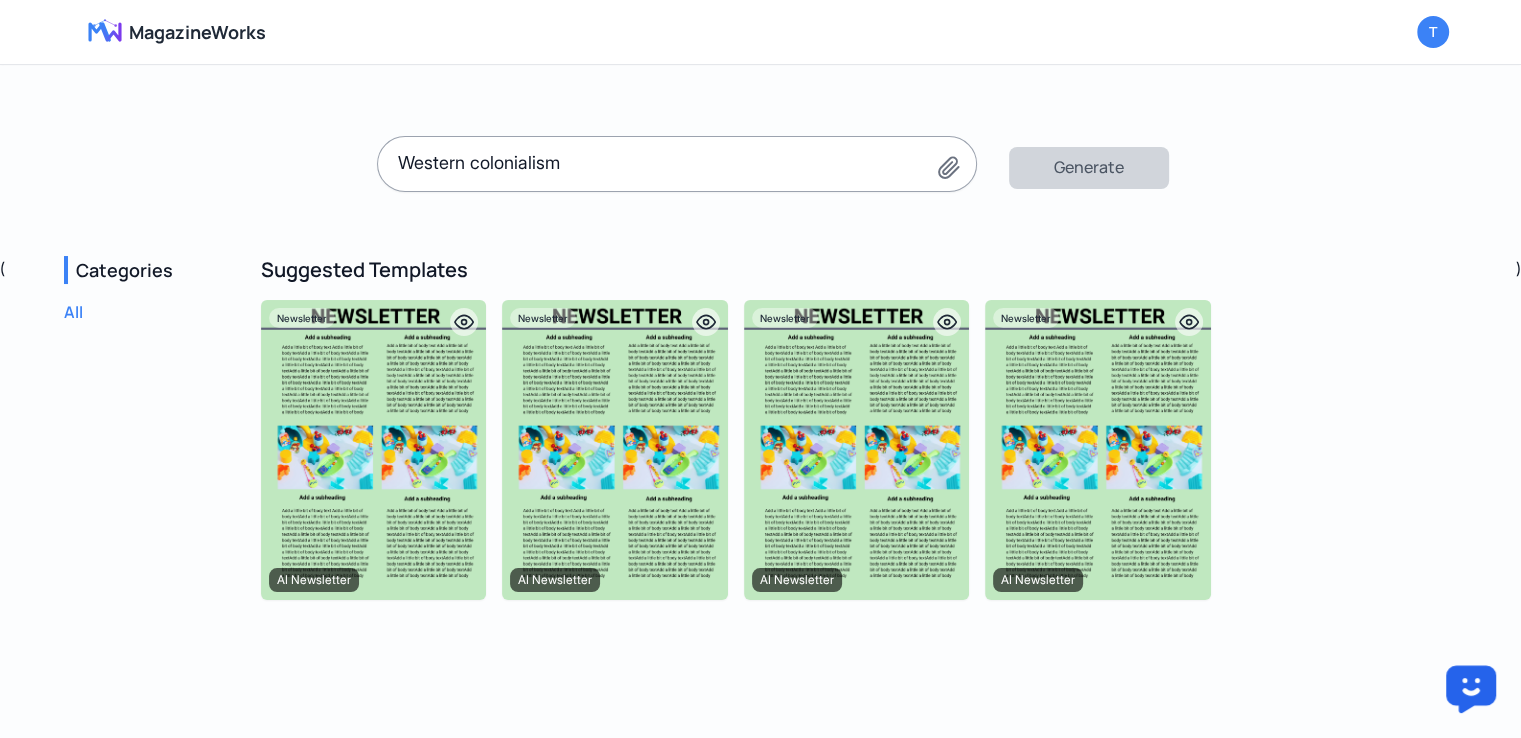 click at bounding box center (373, 450) 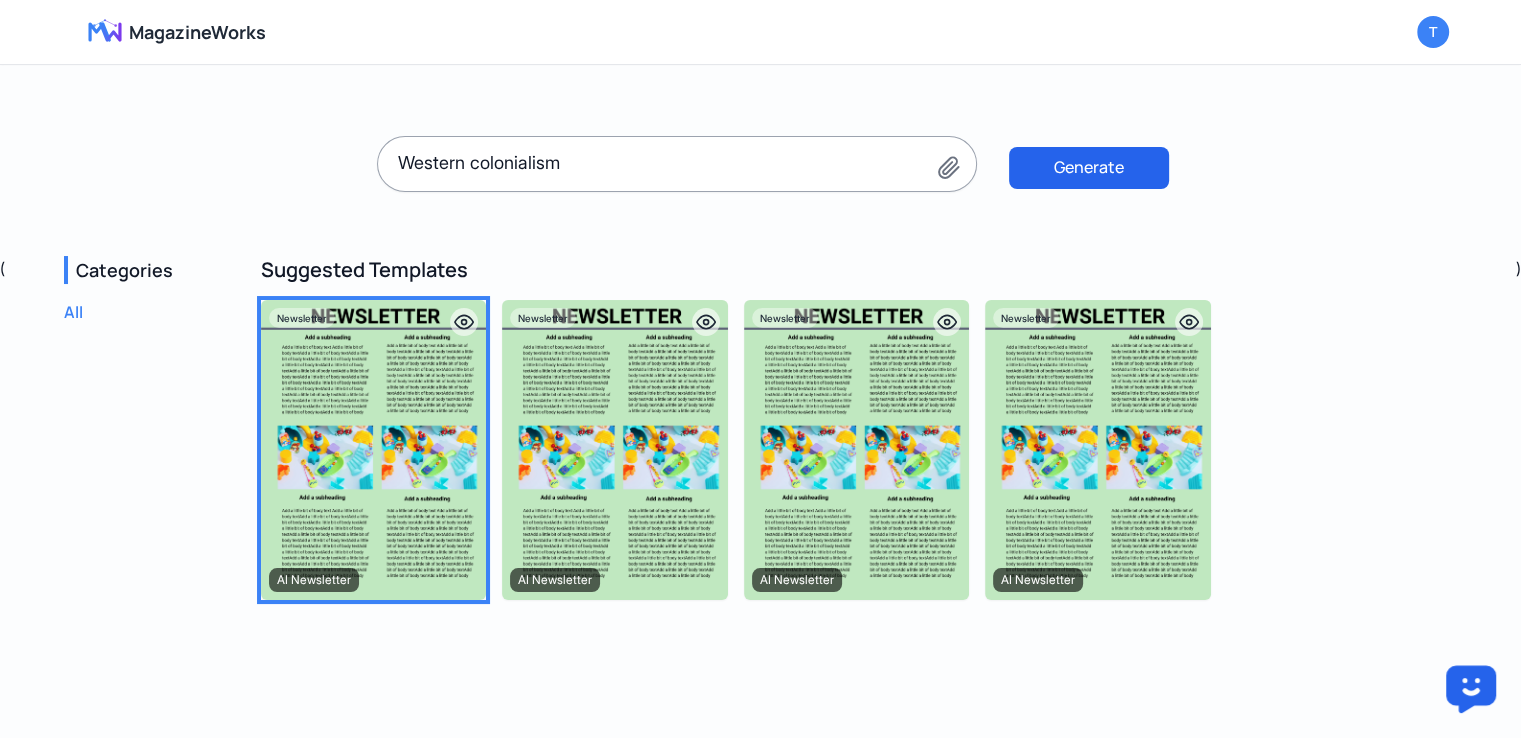 click on "Generate" at bounding box center (1089, 168) 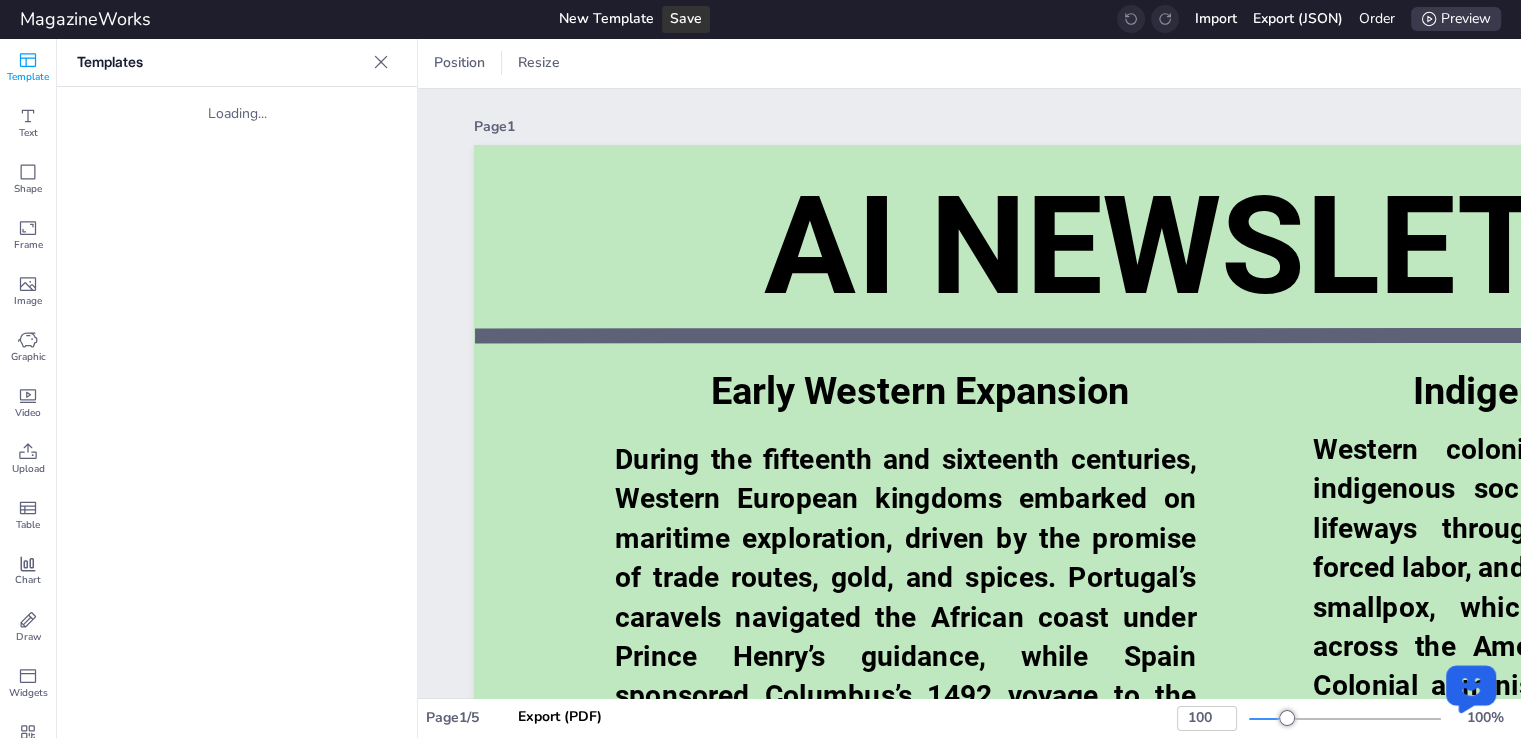 type on "66" 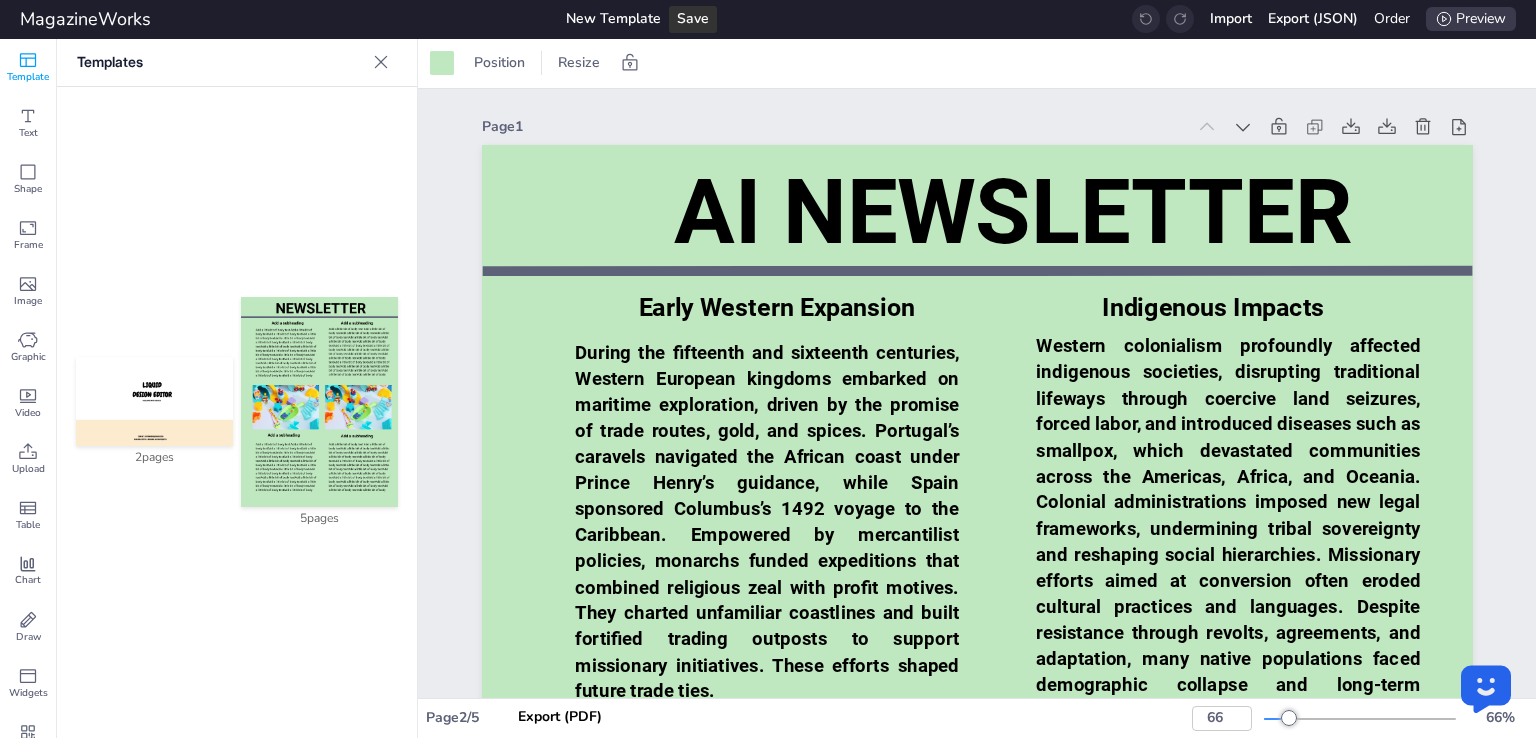 click on "little bit of body Add a little bit of body text Add a little bit of body textAdd a little bit of body textAdd a little bit of body textAdd a little bit of body textAdd a little bit of body textAdd a little bit of body textAdd a little bit of body textAdd a little bit of body textAdd a little bit of body textAdd a little bit of body textAdd a little bit of body textAdd a little bit of body textAdd a little bit of body textAdd a little bit of body textAdd a little bit of body textAdd a little bit of body textAdd a little bit of body textAdd a little bit of body textAdd a little bit of body textAdd a little bit of body" at bounding box center (1235, 2133) 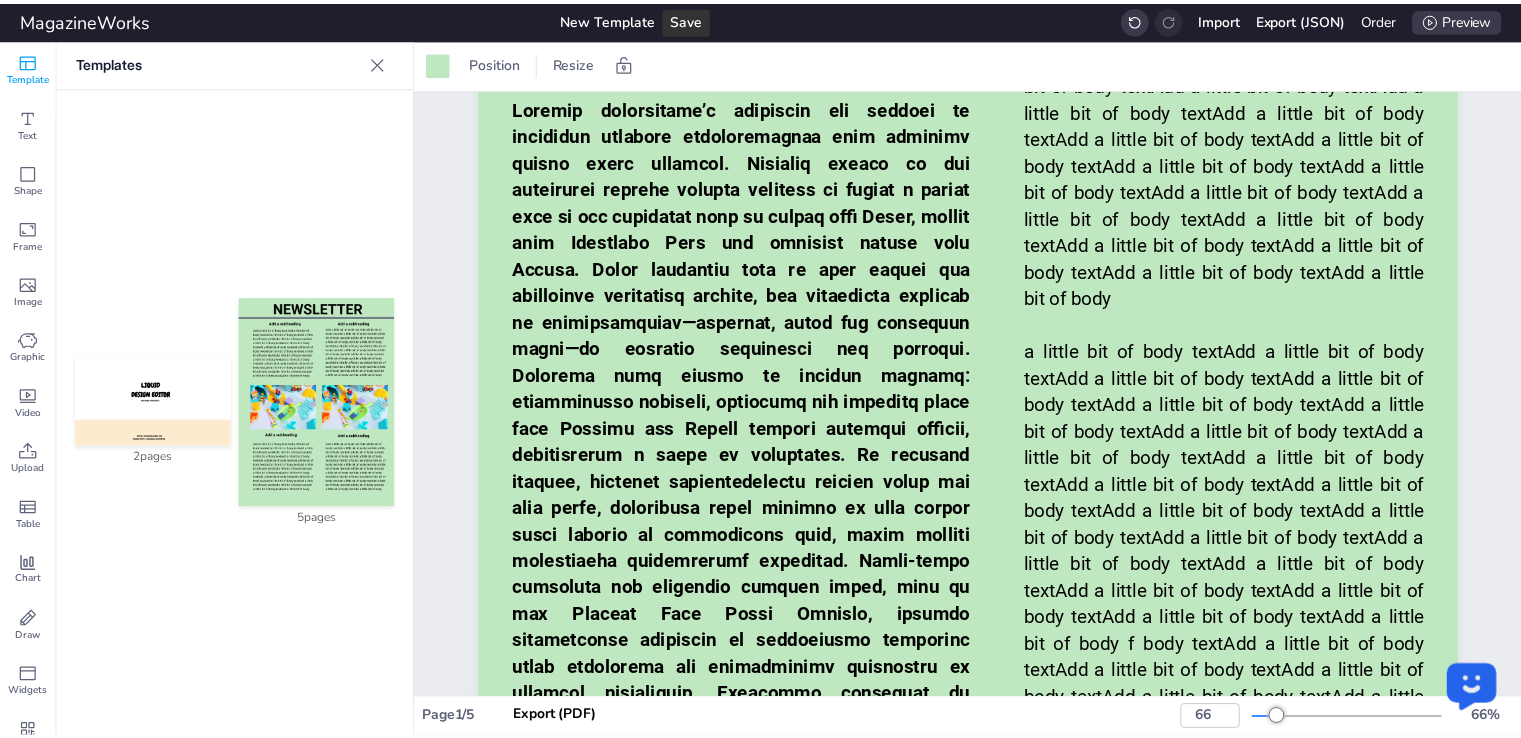 scroll, scrollTop: 0, scrollLeft: 0, axis: both 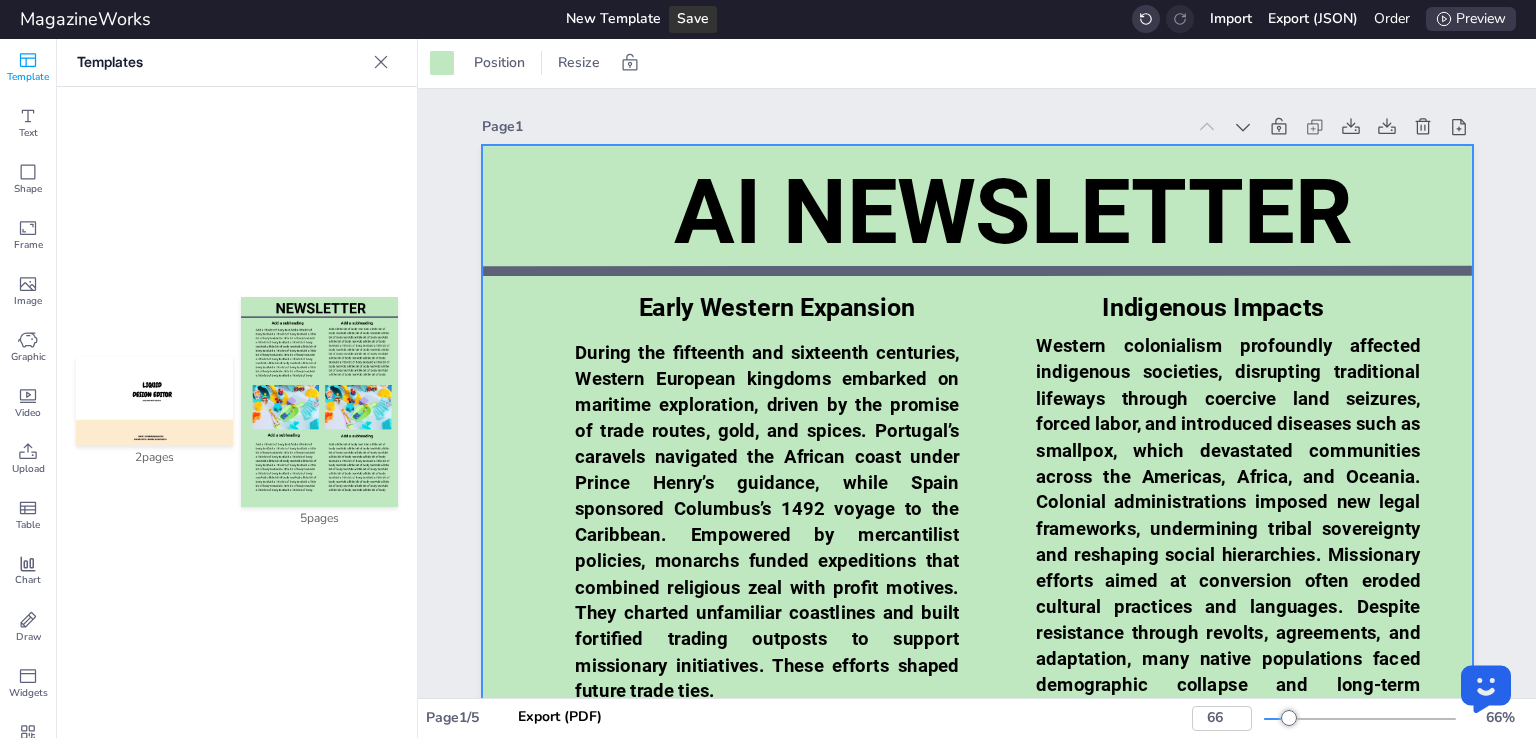 click on "Order" at bounding box center [1392, 18] 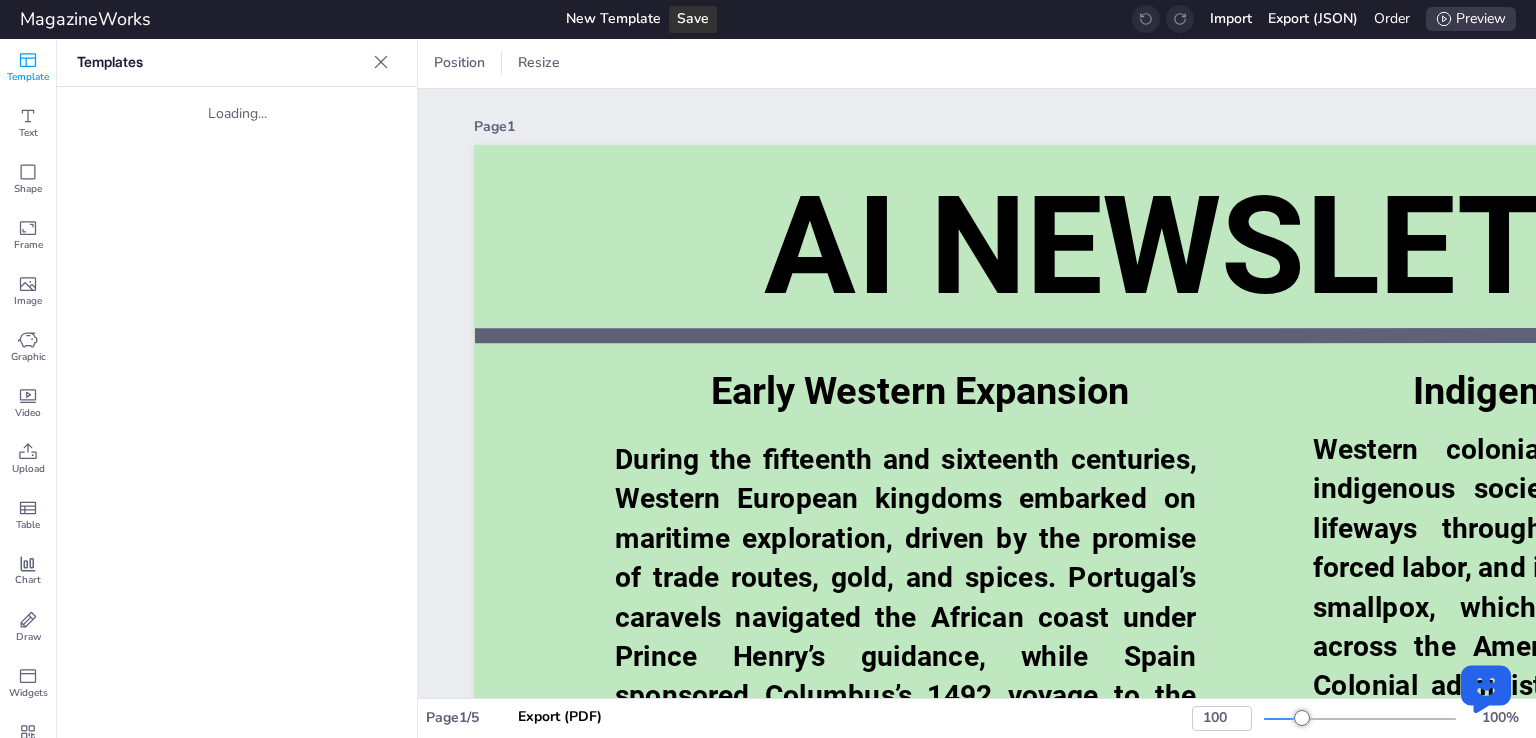 type on "66" 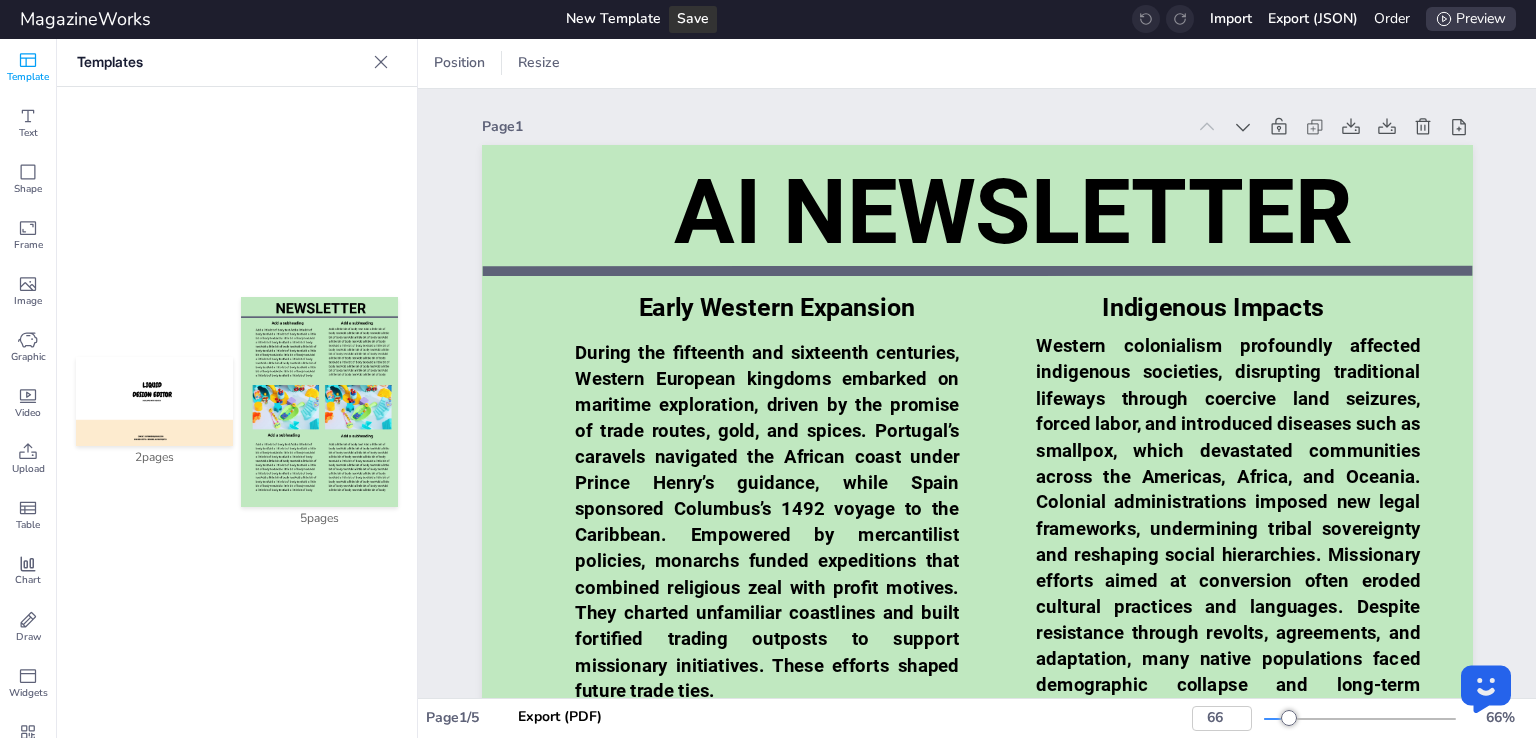 click on "Order" at bounding box center (1392, 18) 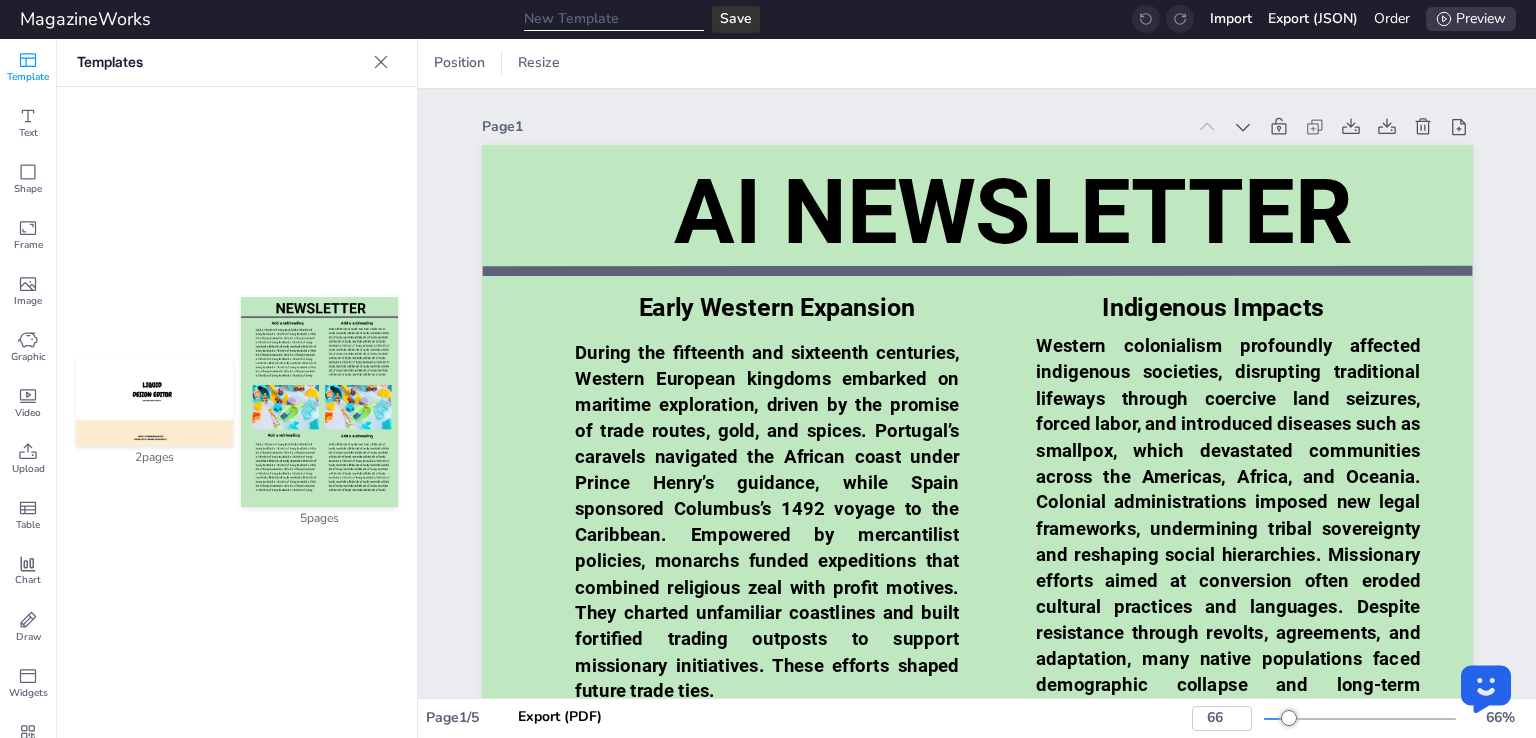 click on "MagazineWorks" at bounding box center (85, 19) 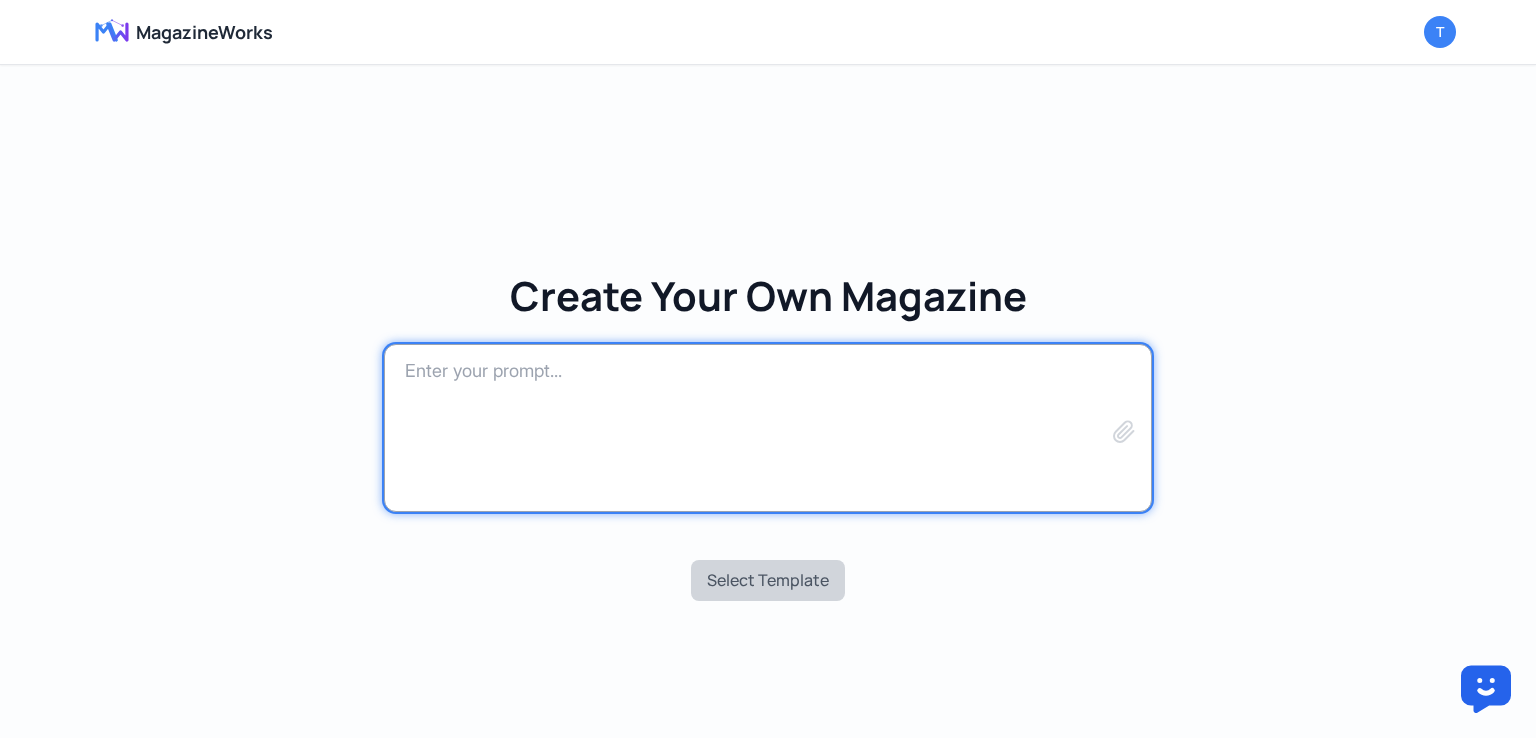 click at bounding box center [768, 428] 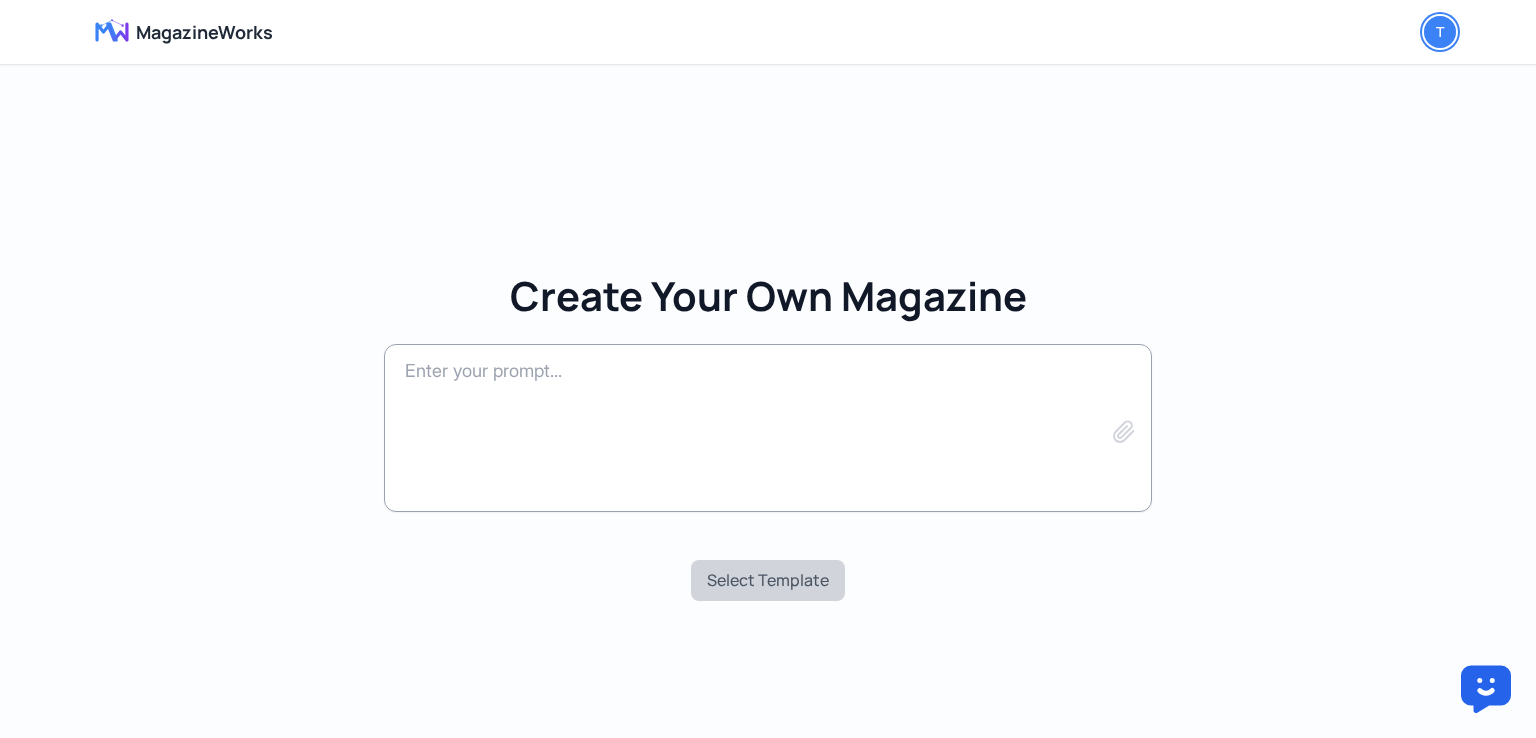 click on "T" at bounding box center (1440, 32) 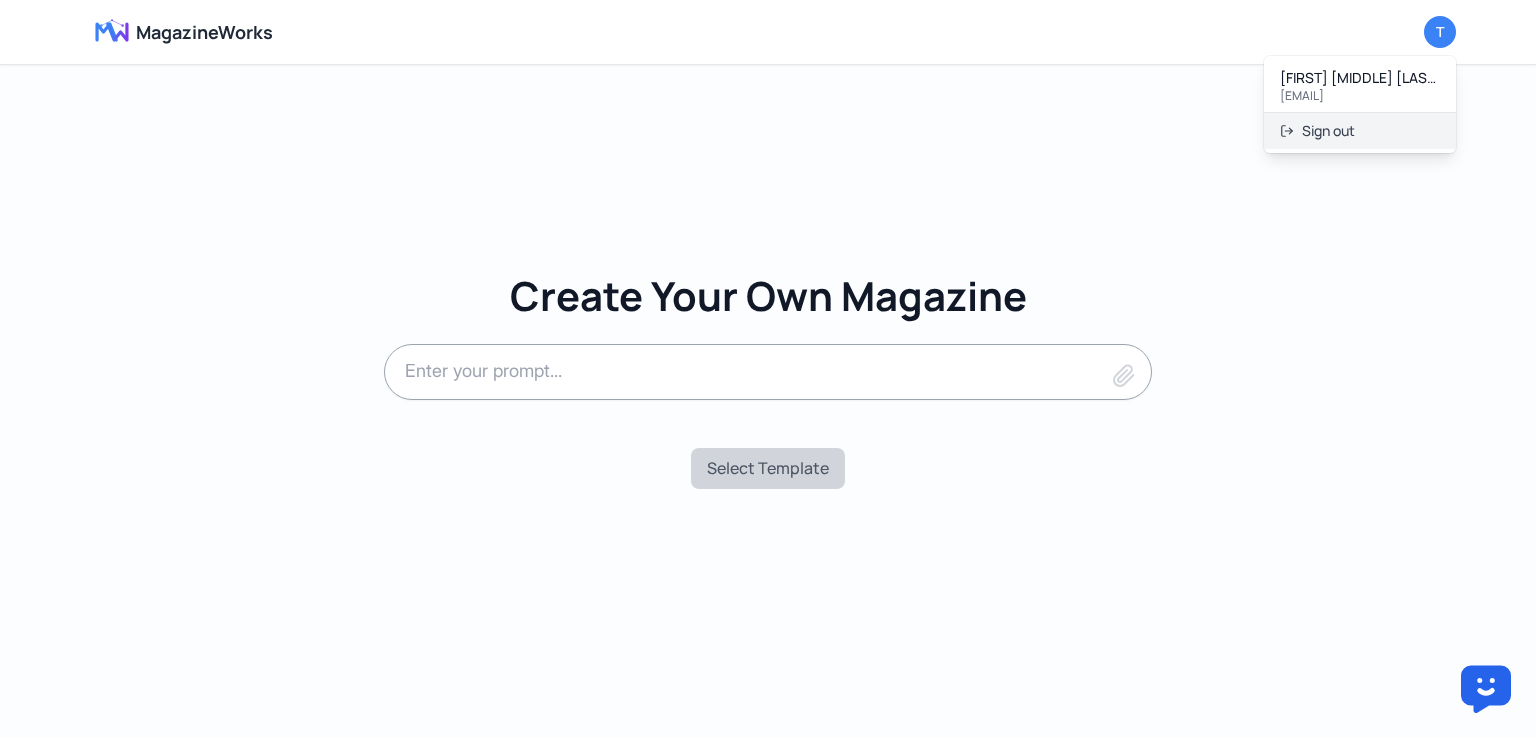 click on "Sign out" at bounding box center [1360, 131] 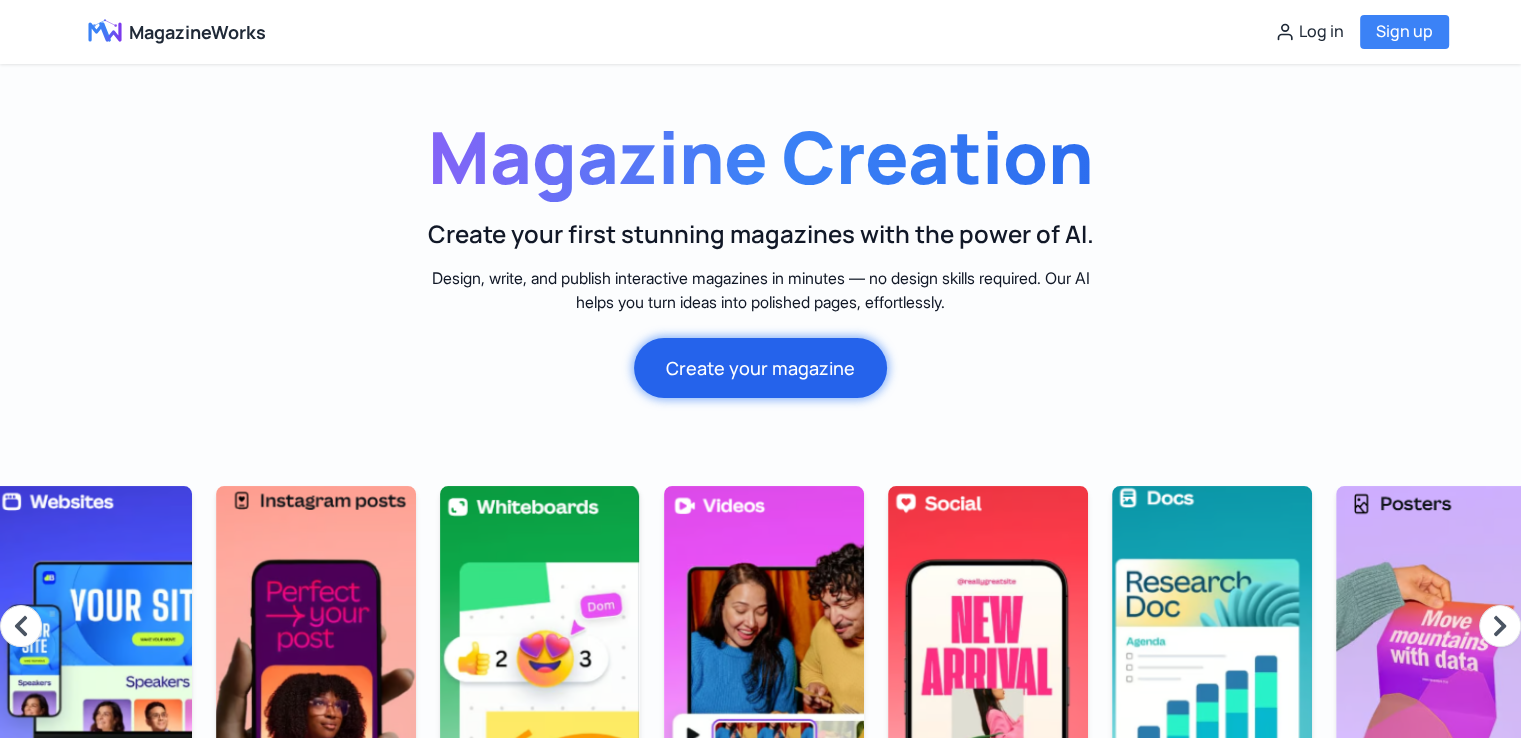 scroll, scrollTop: 0, scrollLeft: 2267, axis: horizontal 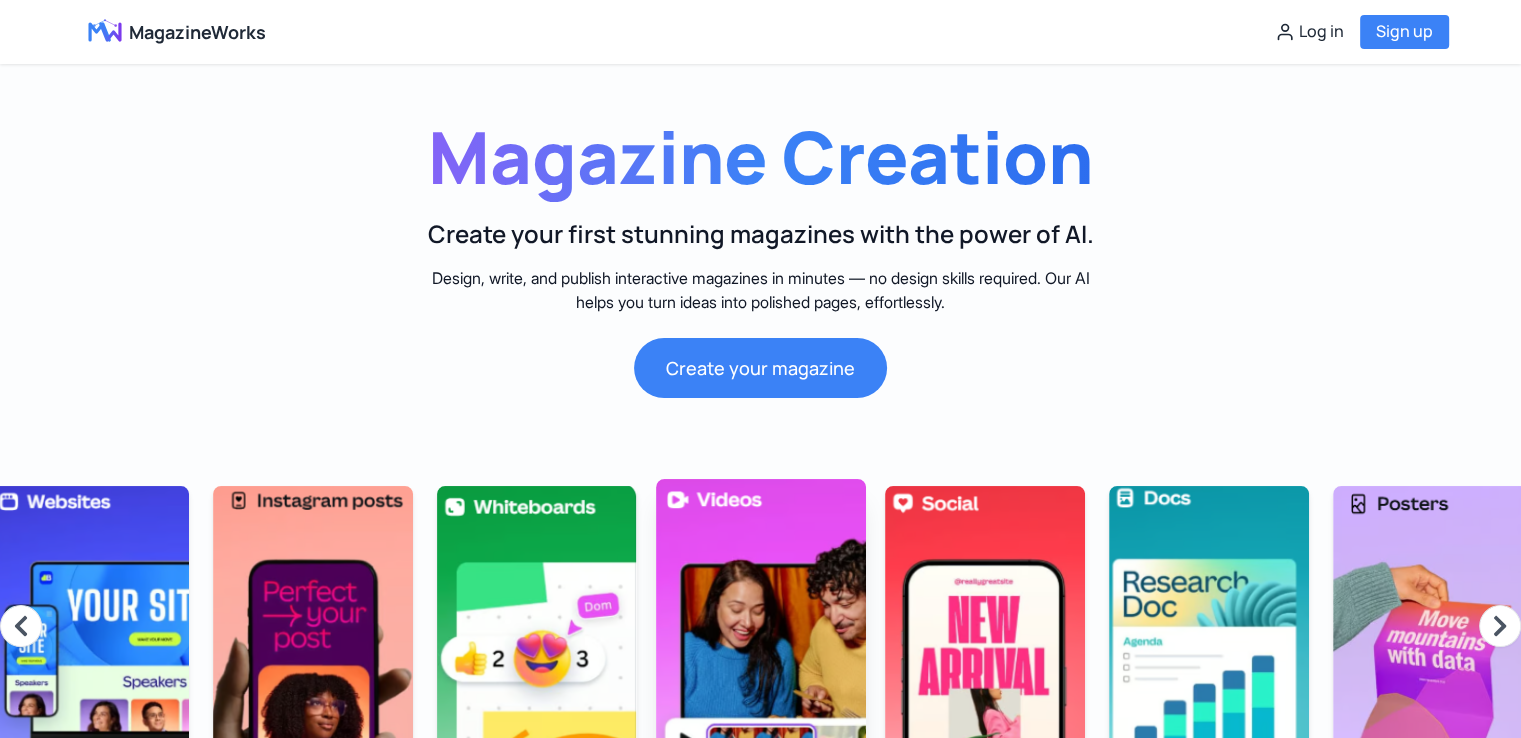 click at bounding box center (761, 626) 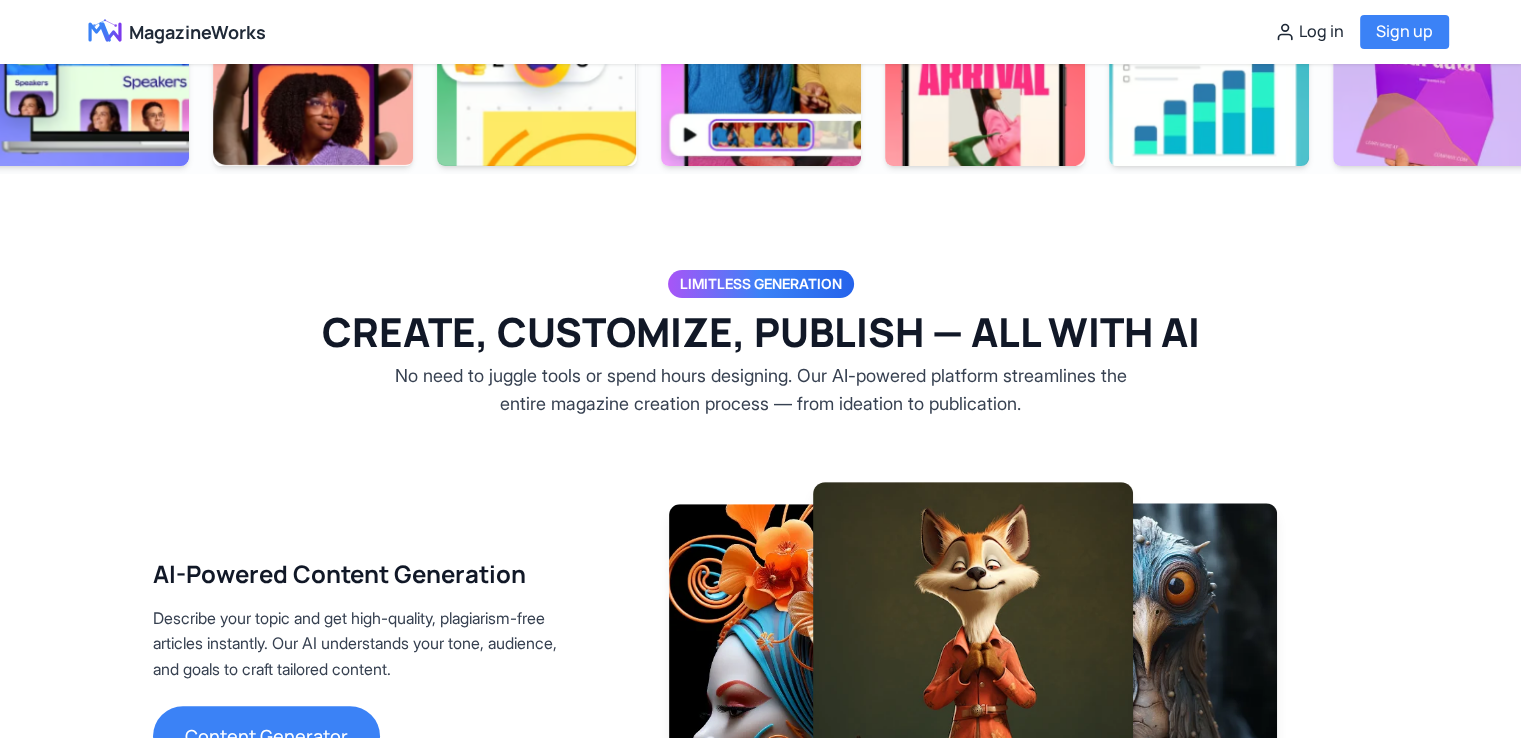 scroll, scrollTop: 900, scrollLeft: 0, axis: vertical 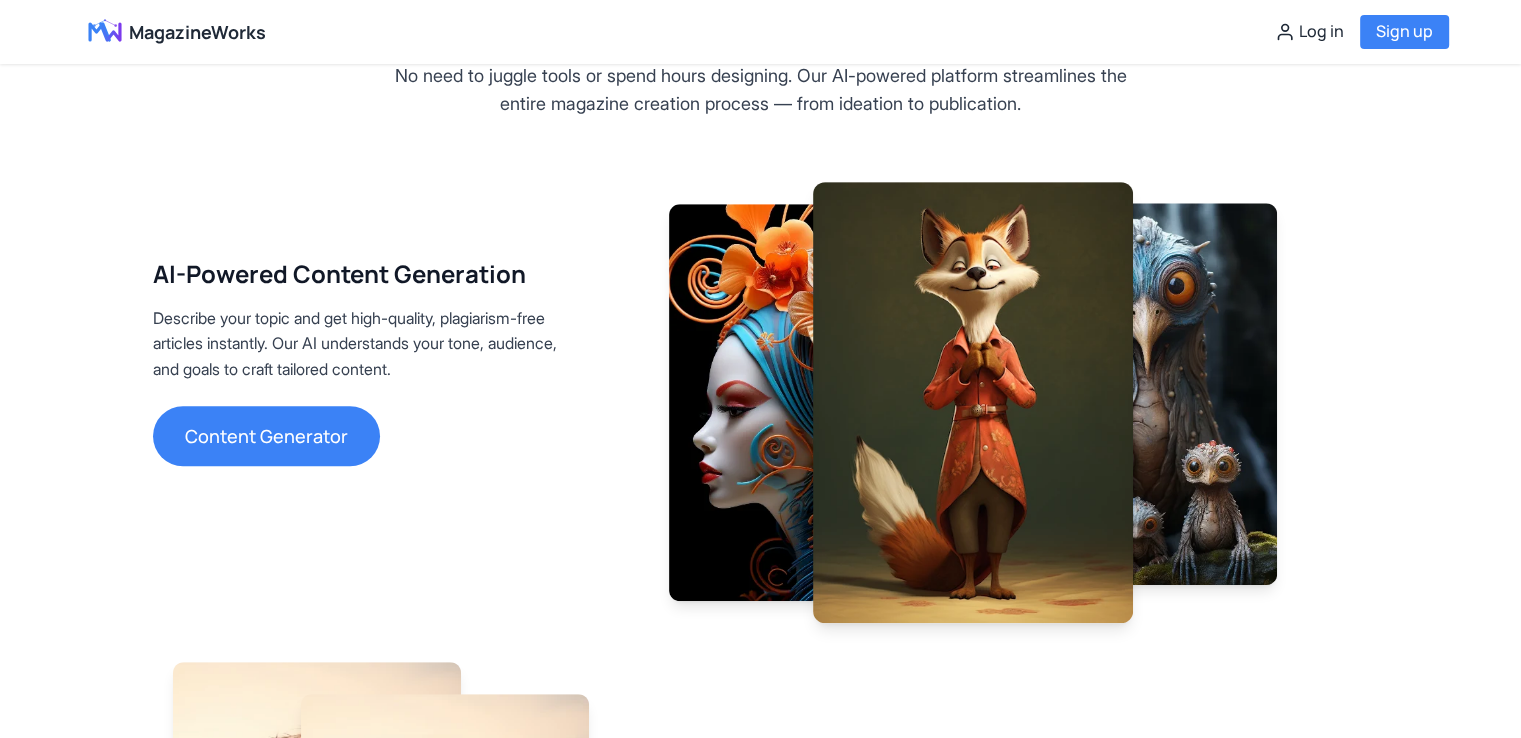click on "AI-Powered Content Generation Describe your topic and get high-quality, plagiarism-free articles instantly. Our AI understands your tone, audience, and goals to craft tailored content. Content Generator" at bounding box center [366, 362] 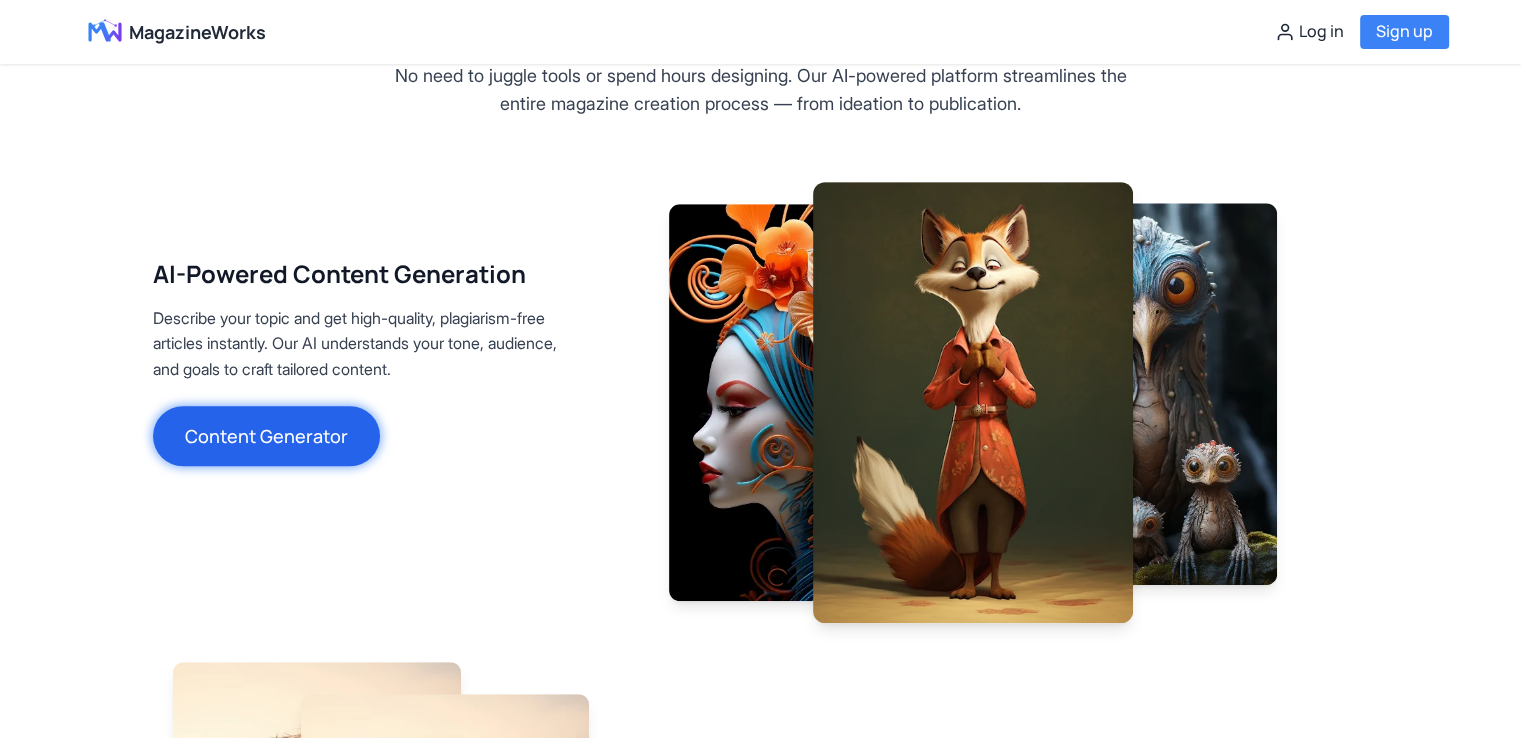 click on "Content Generator" at bounding box center [266, 436] 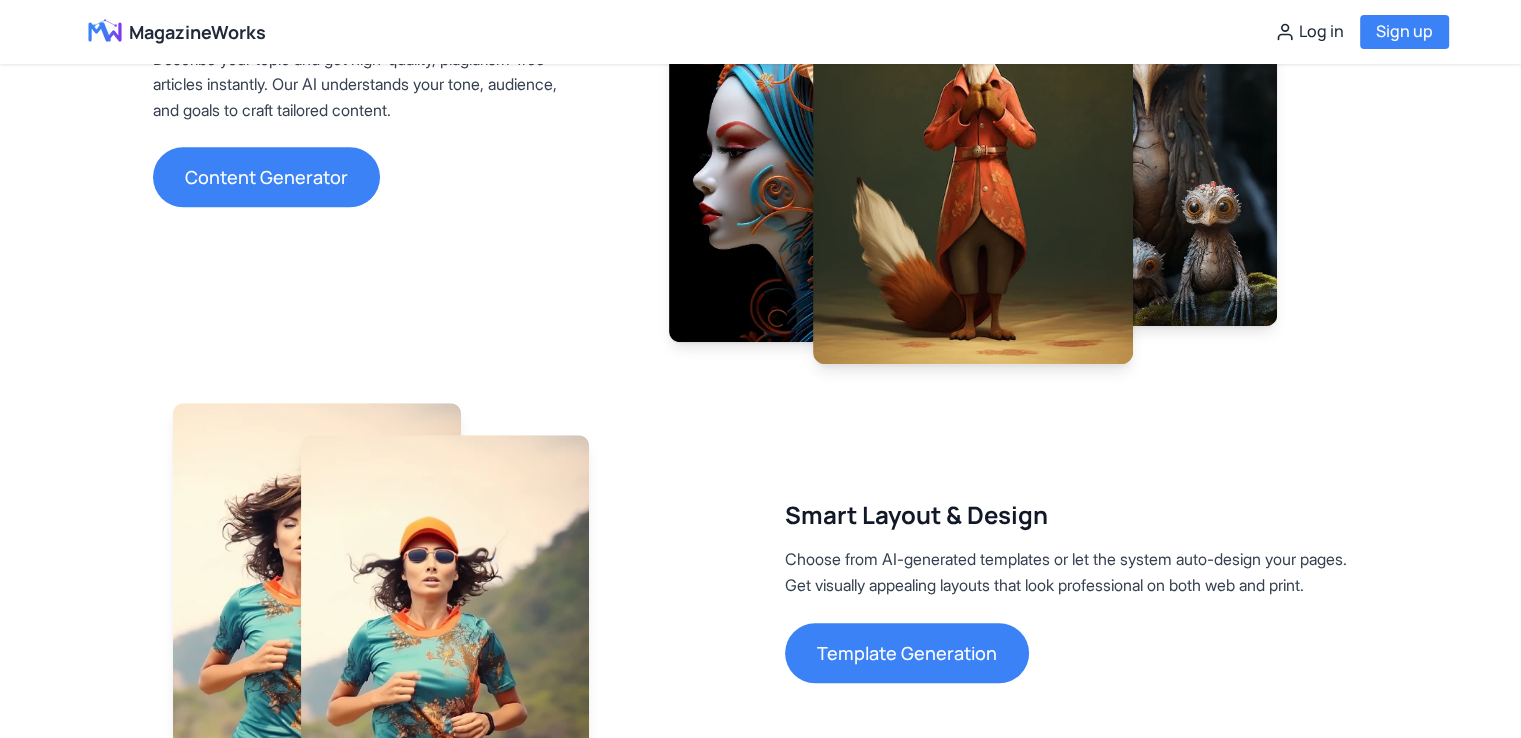 scroll, scrollTop: 1200, scrollLeft: 0, axis: vertical 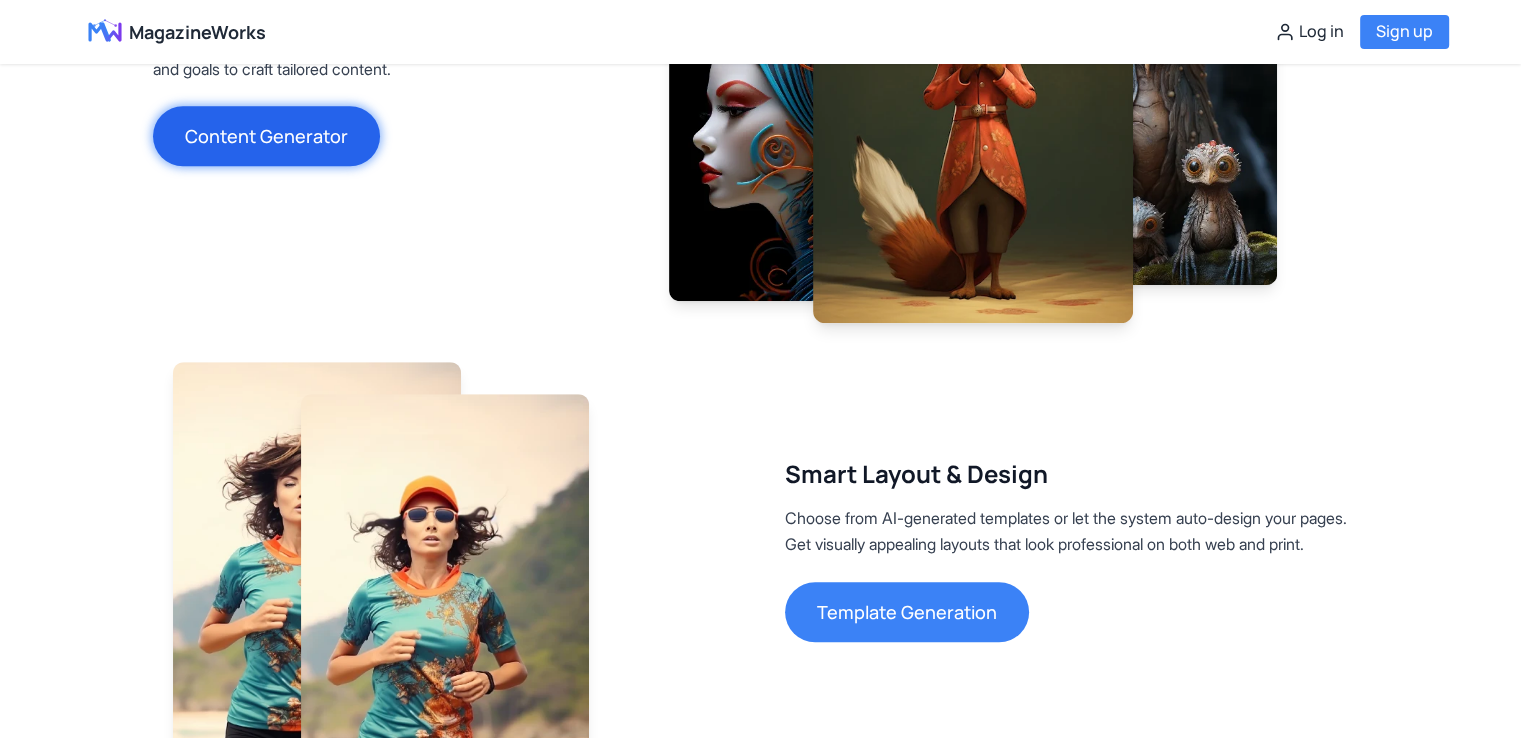 click on "Content Generator" at bounding box center (266, 136) 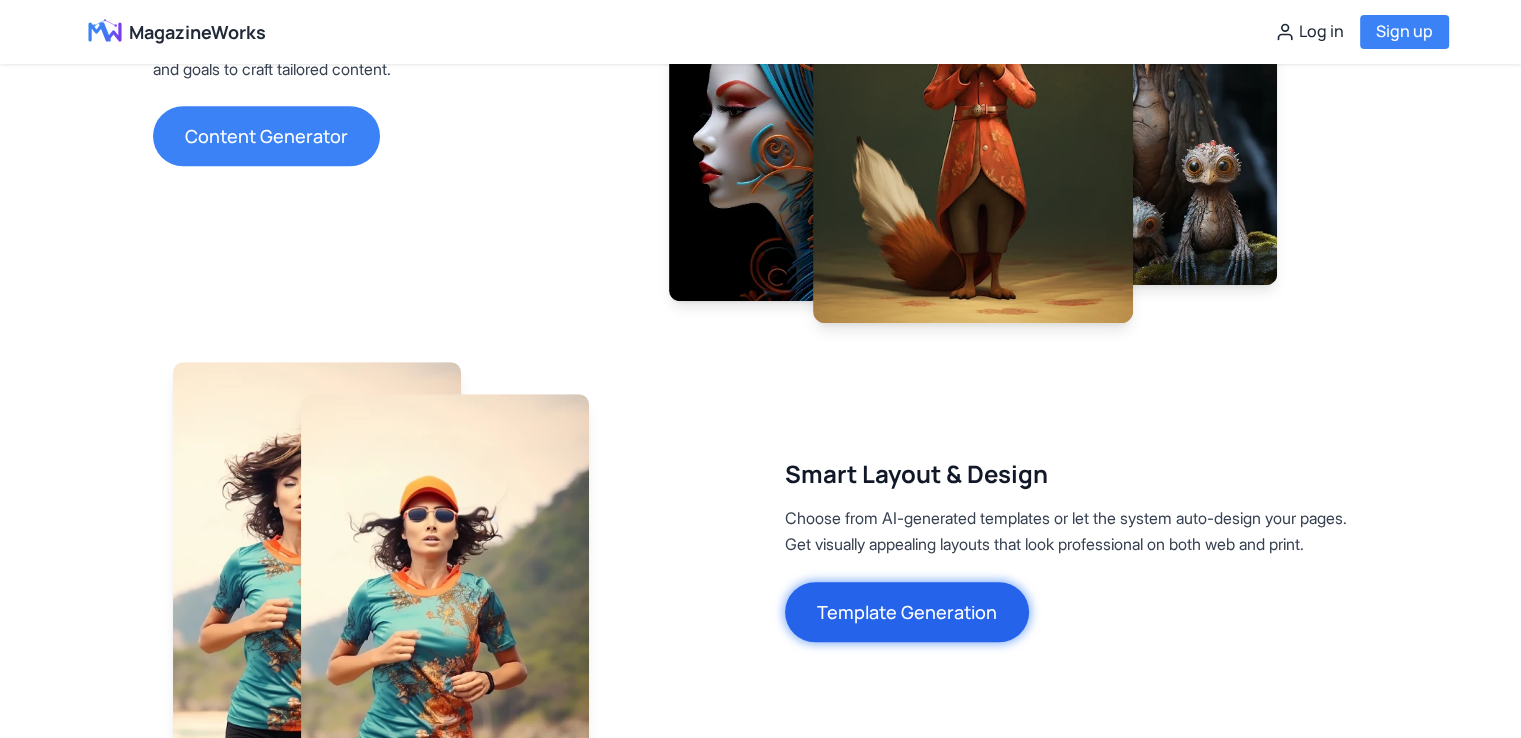 click on "Template Generation" at bounding box center (907, 612) 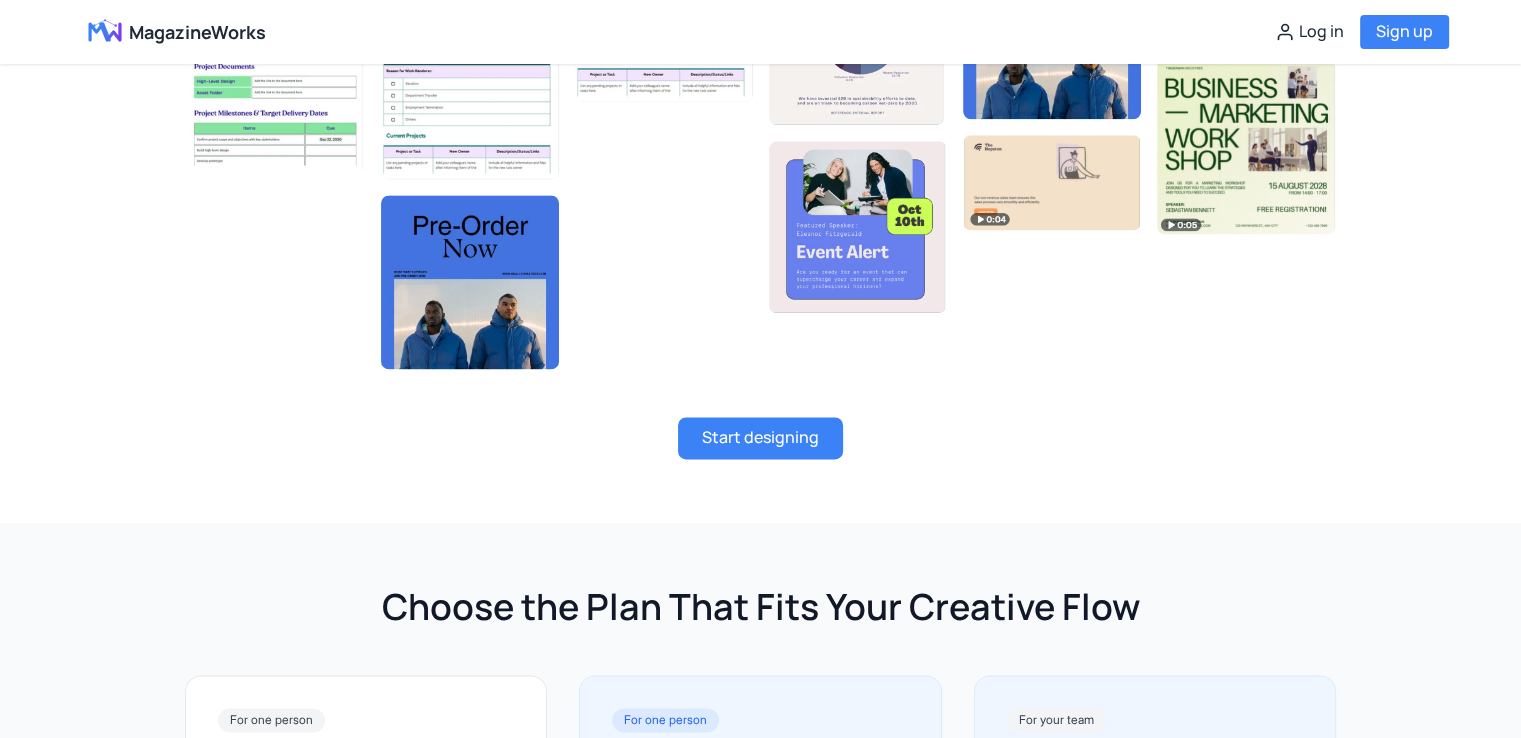 scroll, scrollTop: 3300, scrollLeft: 0, axis: vertical 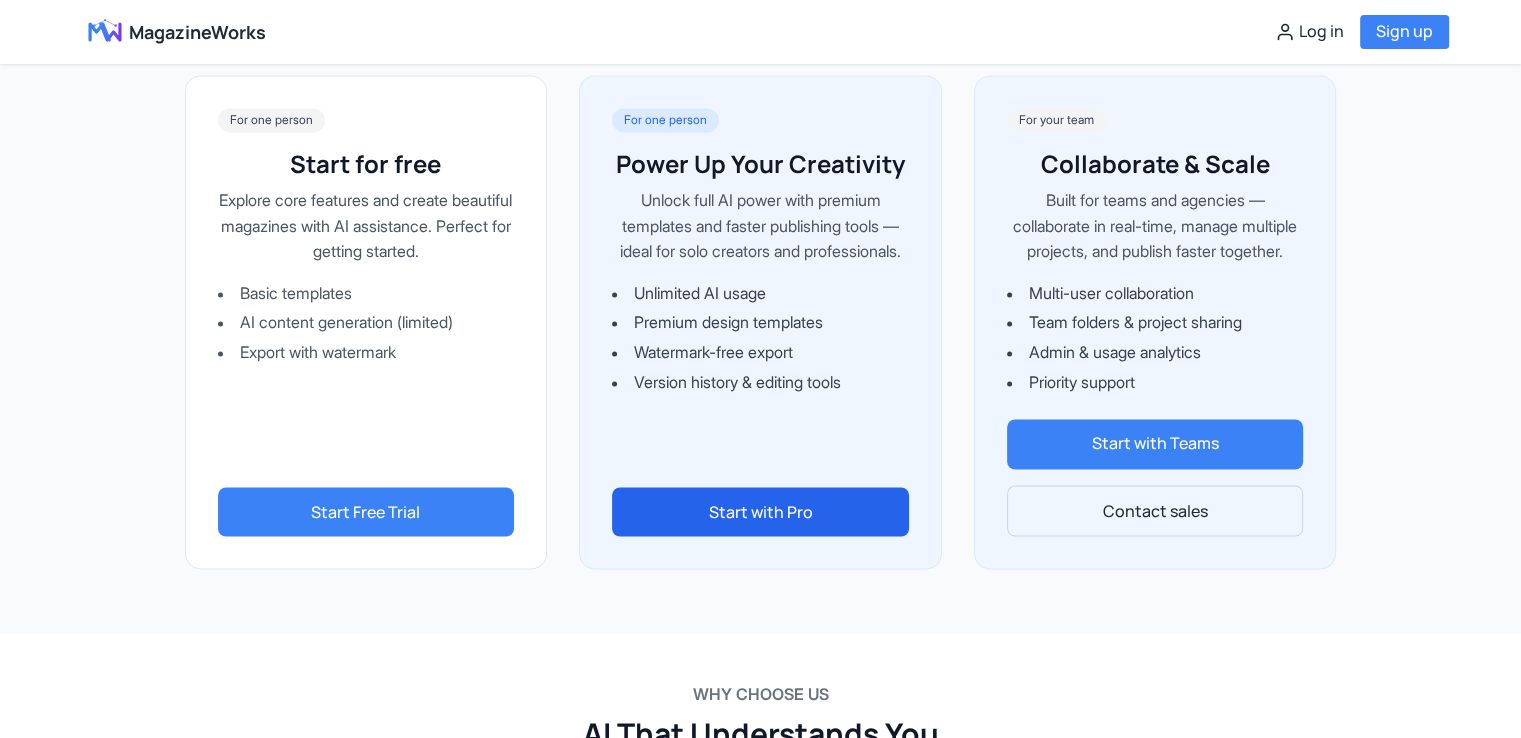 click on "Start with Pro" at bounding box center [760, 512] 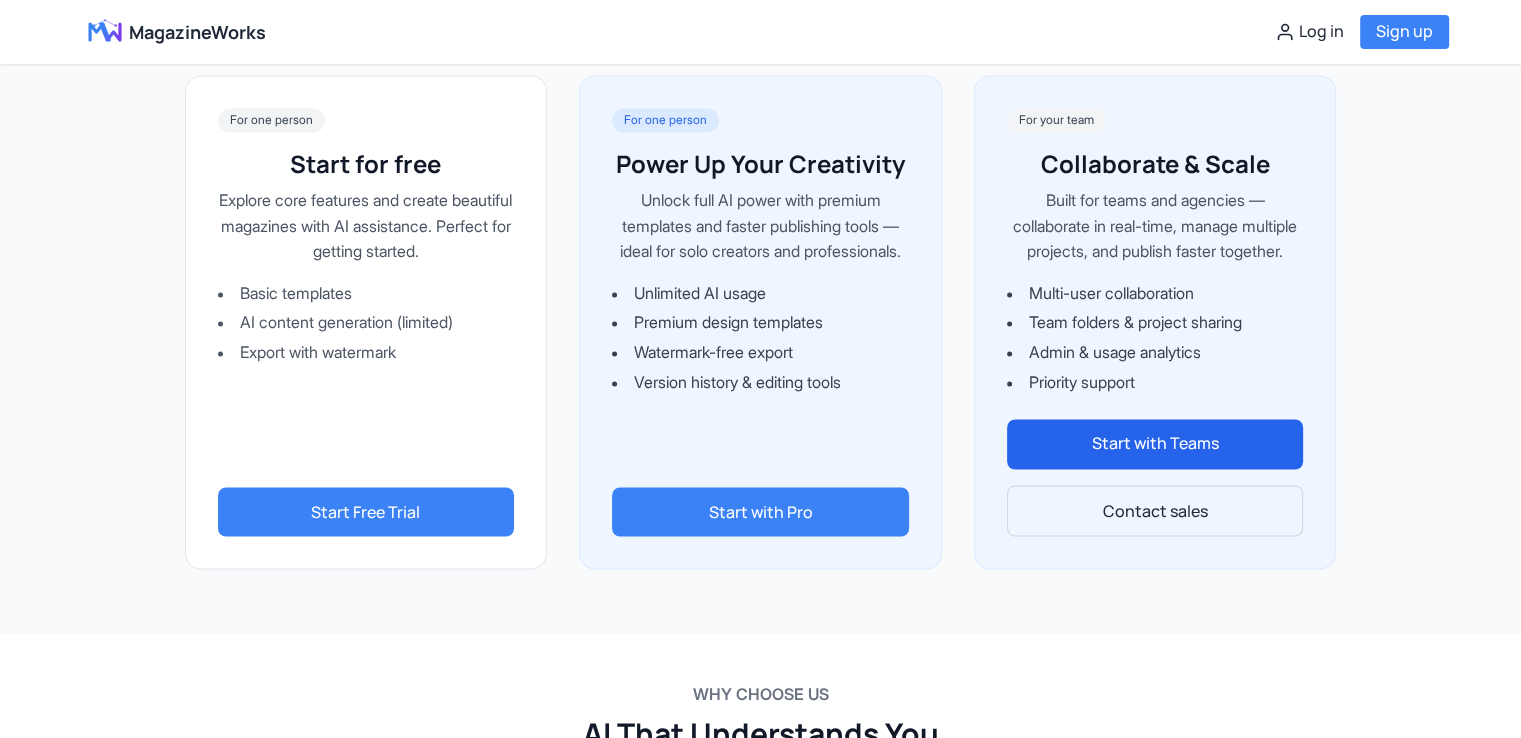 click on "Start with Teams" at bounding box center [1155, 444] 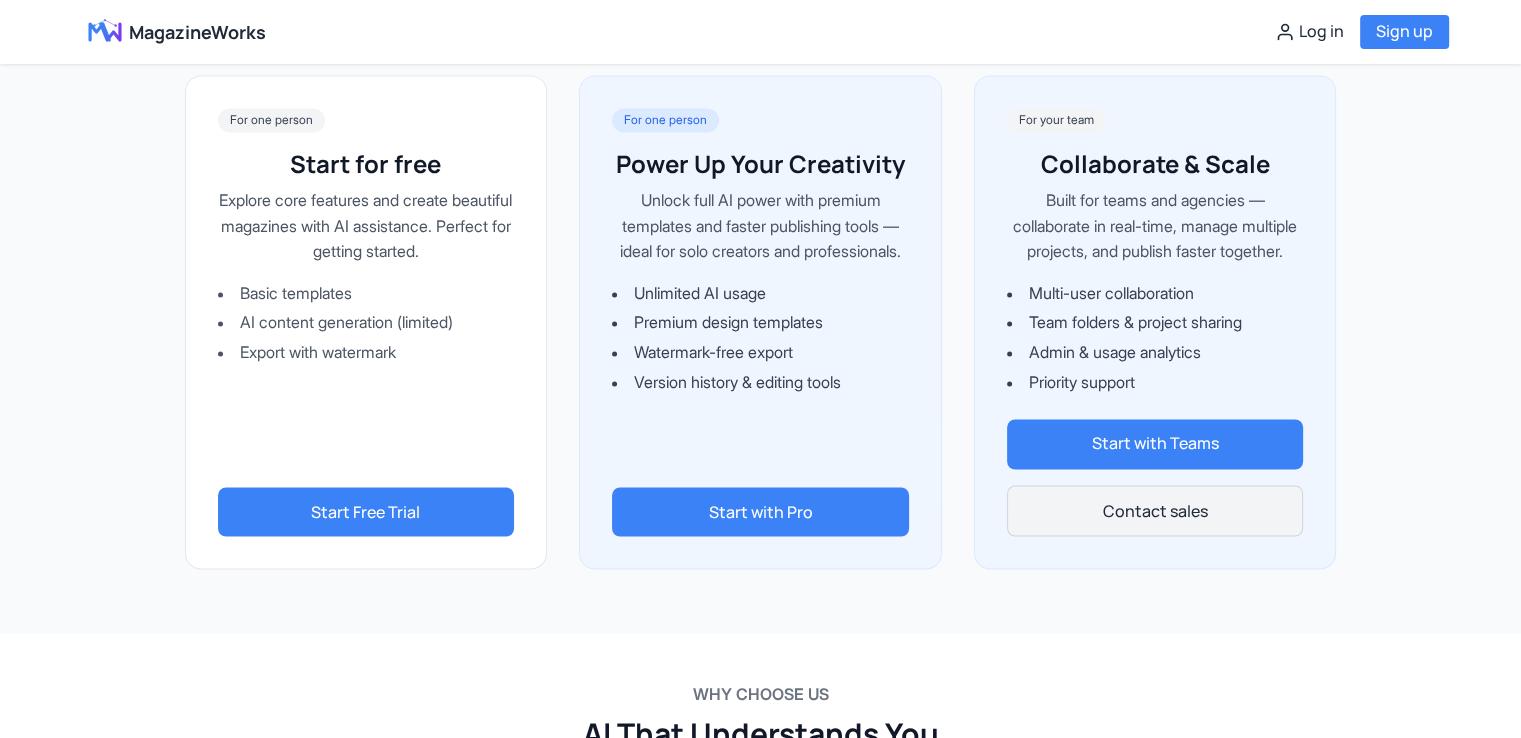 click on "Contact sales" at bounding box center (1155, 511) 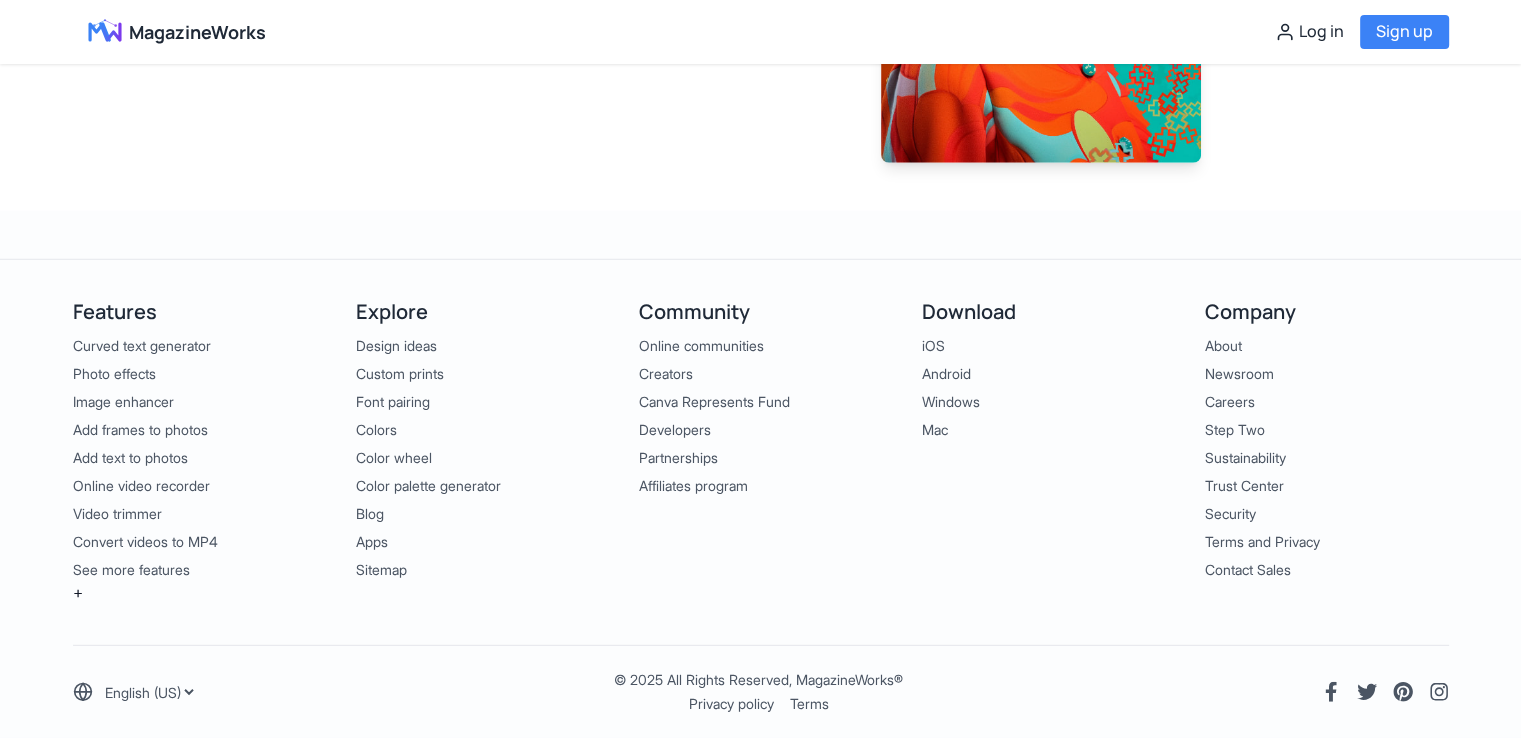 scroll, scrollTop: 4980, scrollLeft: 0, axis: vertical 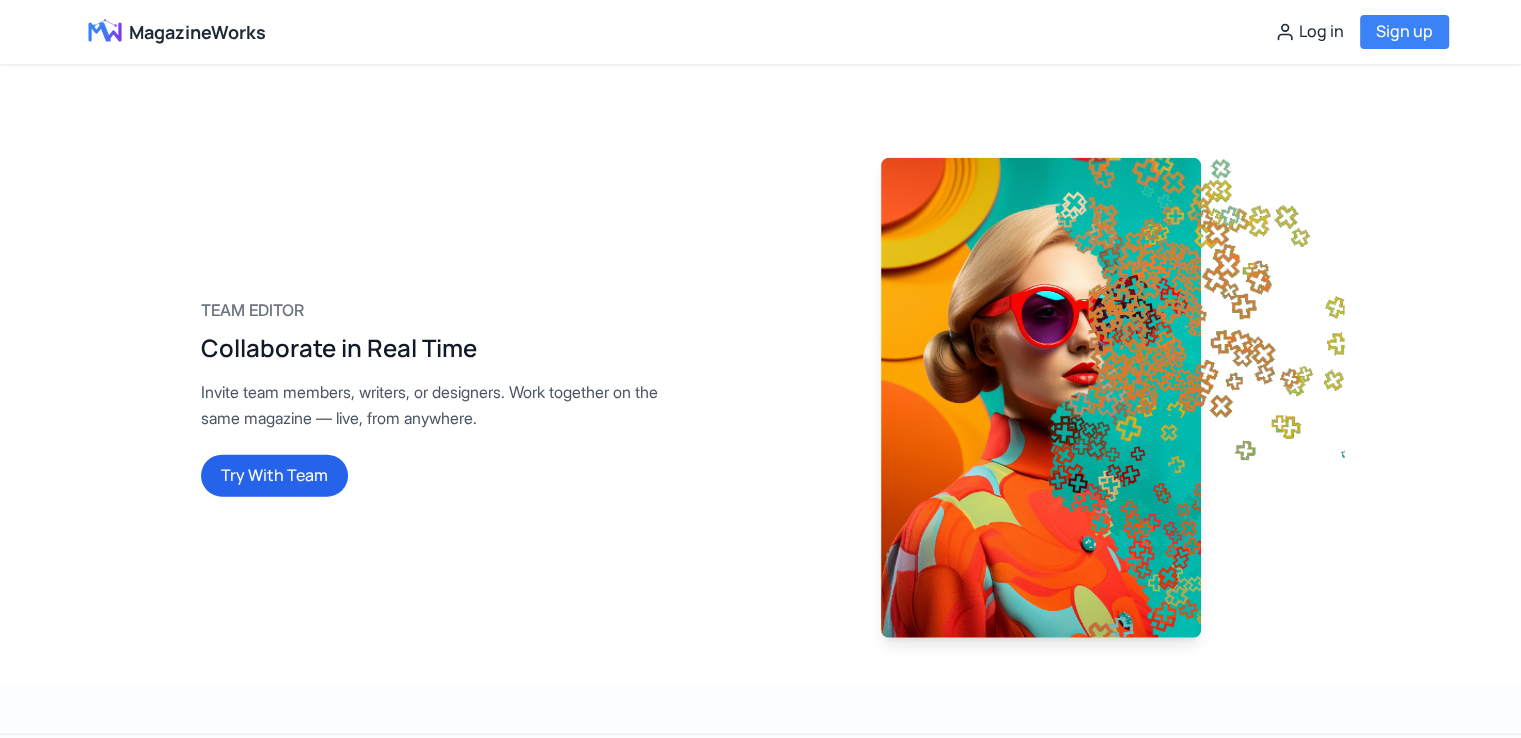 click on "Try With Team" at bounding box center [274, 476] 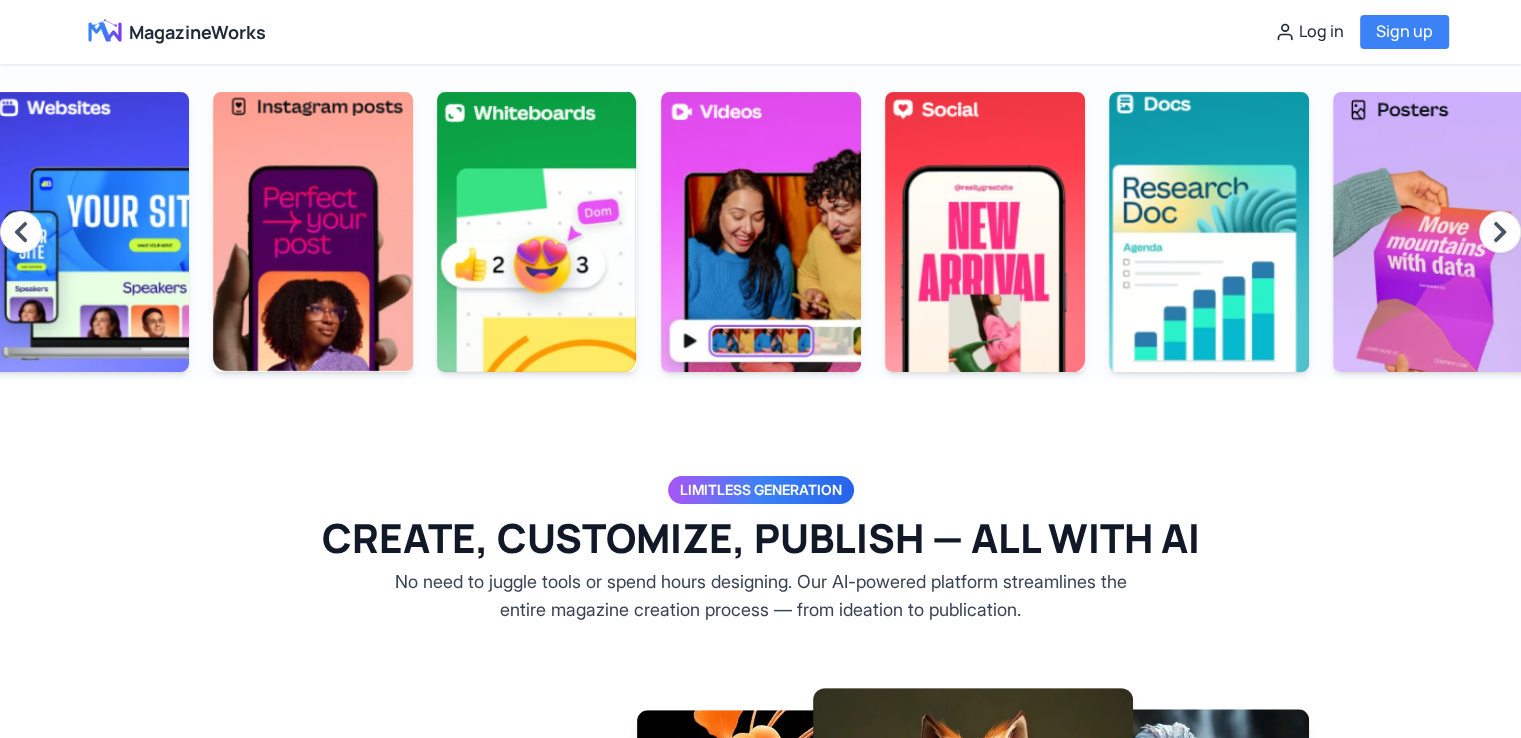 scroll, scrollTop: 0, scrollLeft: 0, axis: both 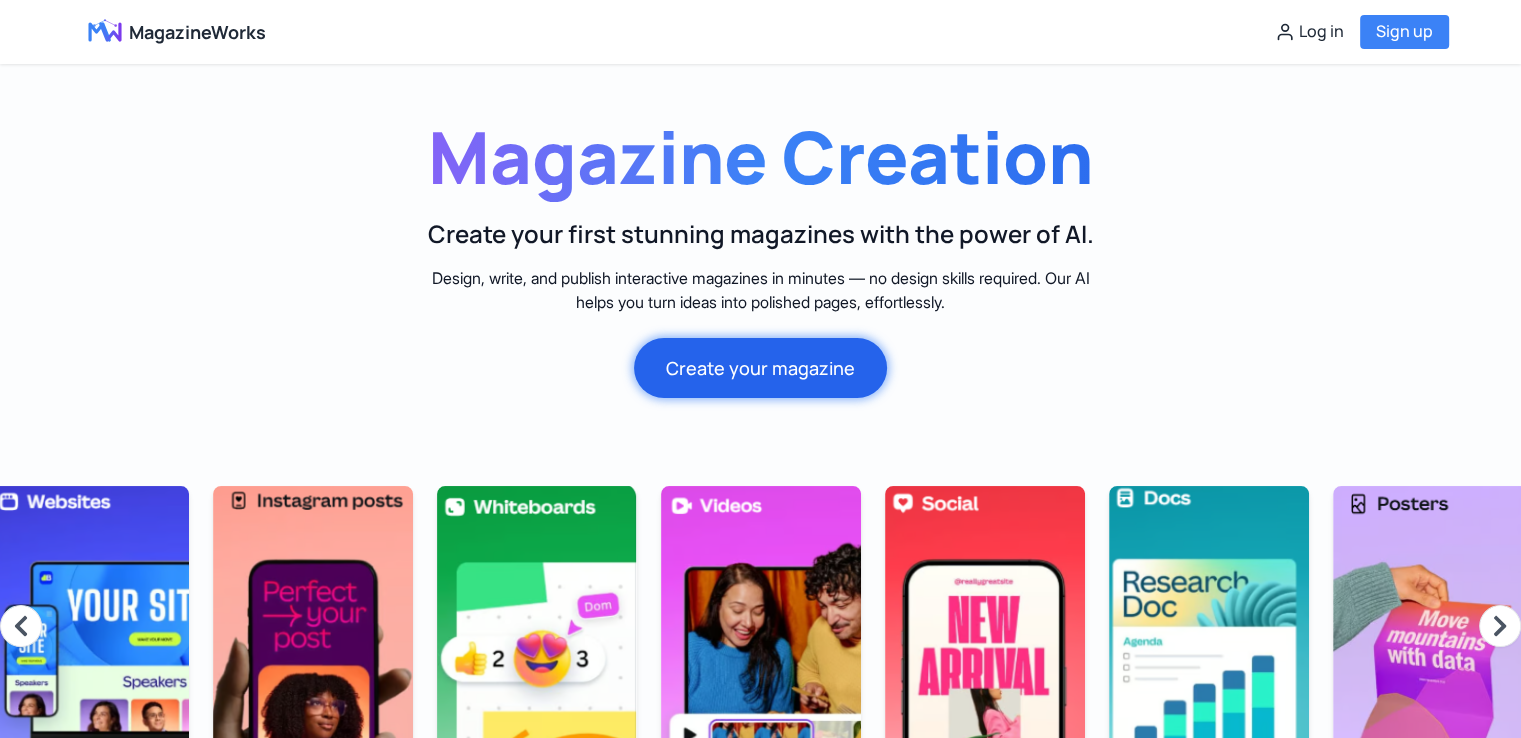 click on "Create your magazine" at bounding box center (760, 368) 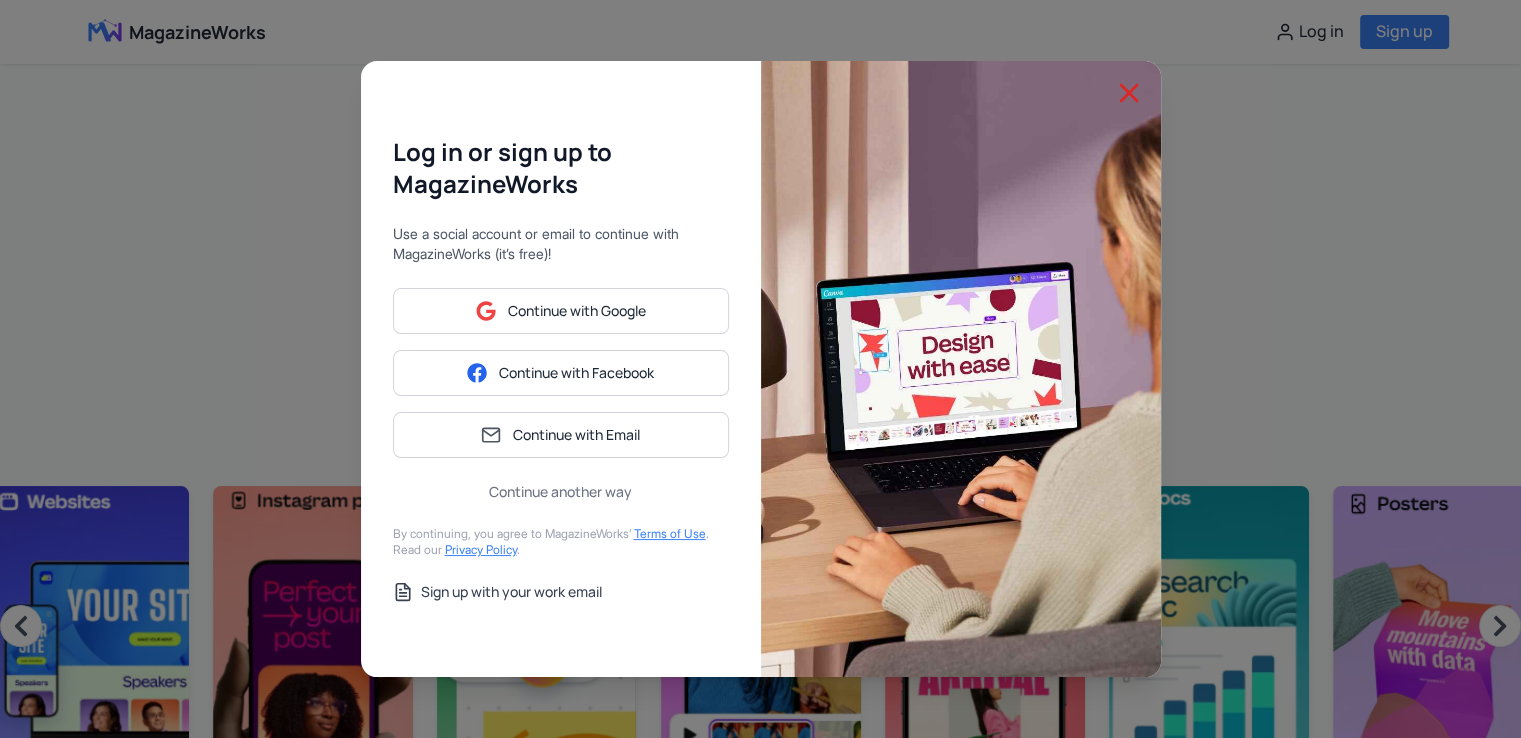 click 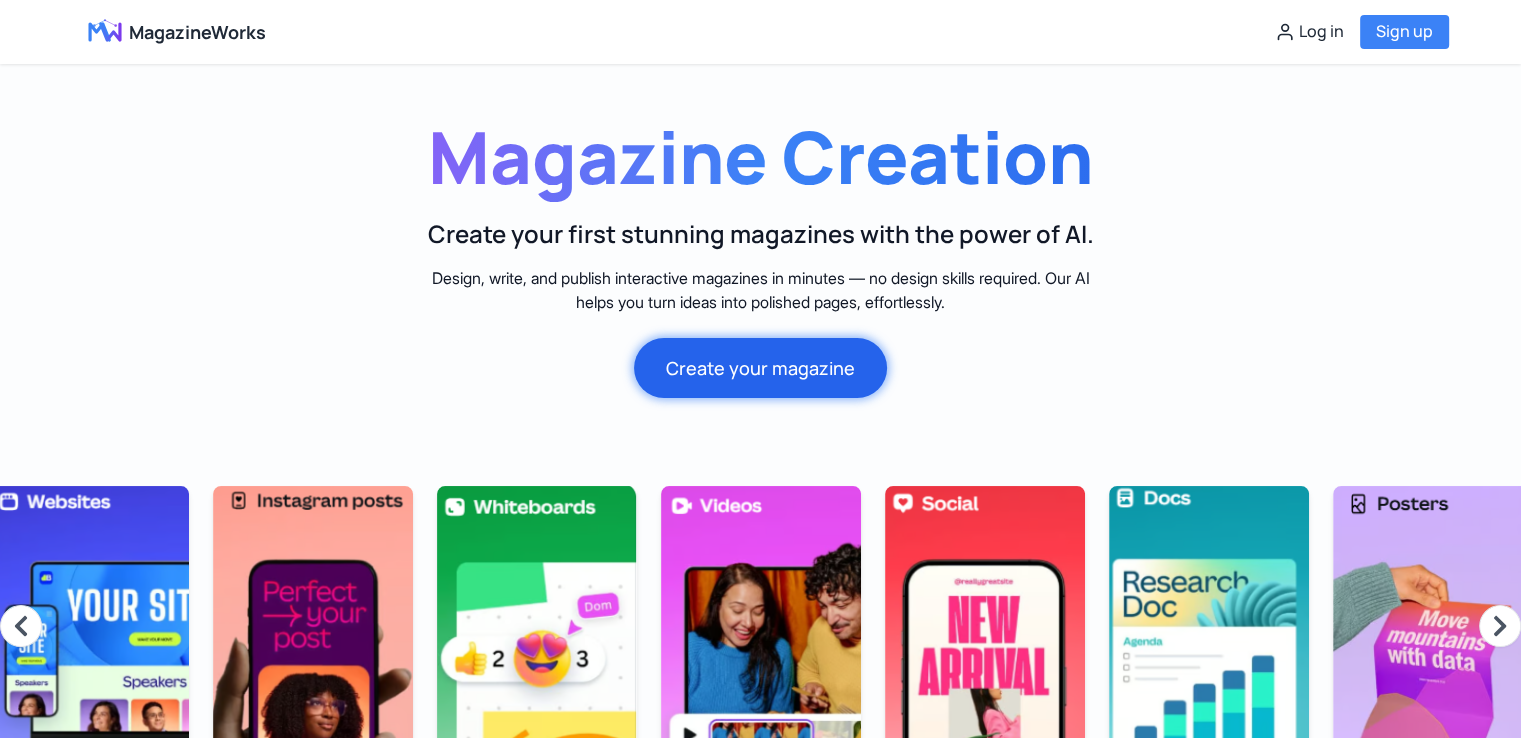 click on "Create your magazine" at bounding box center [760, 368] 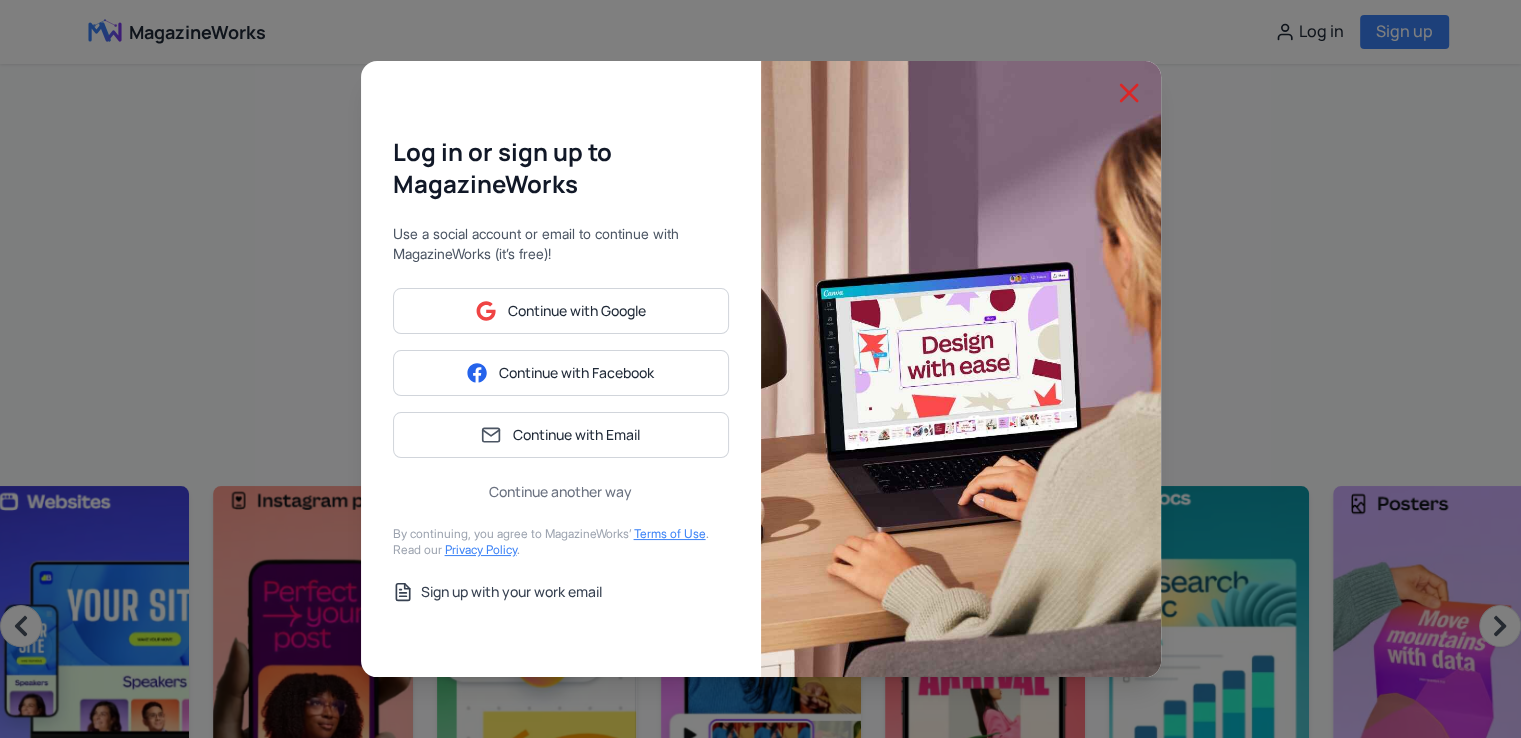 click 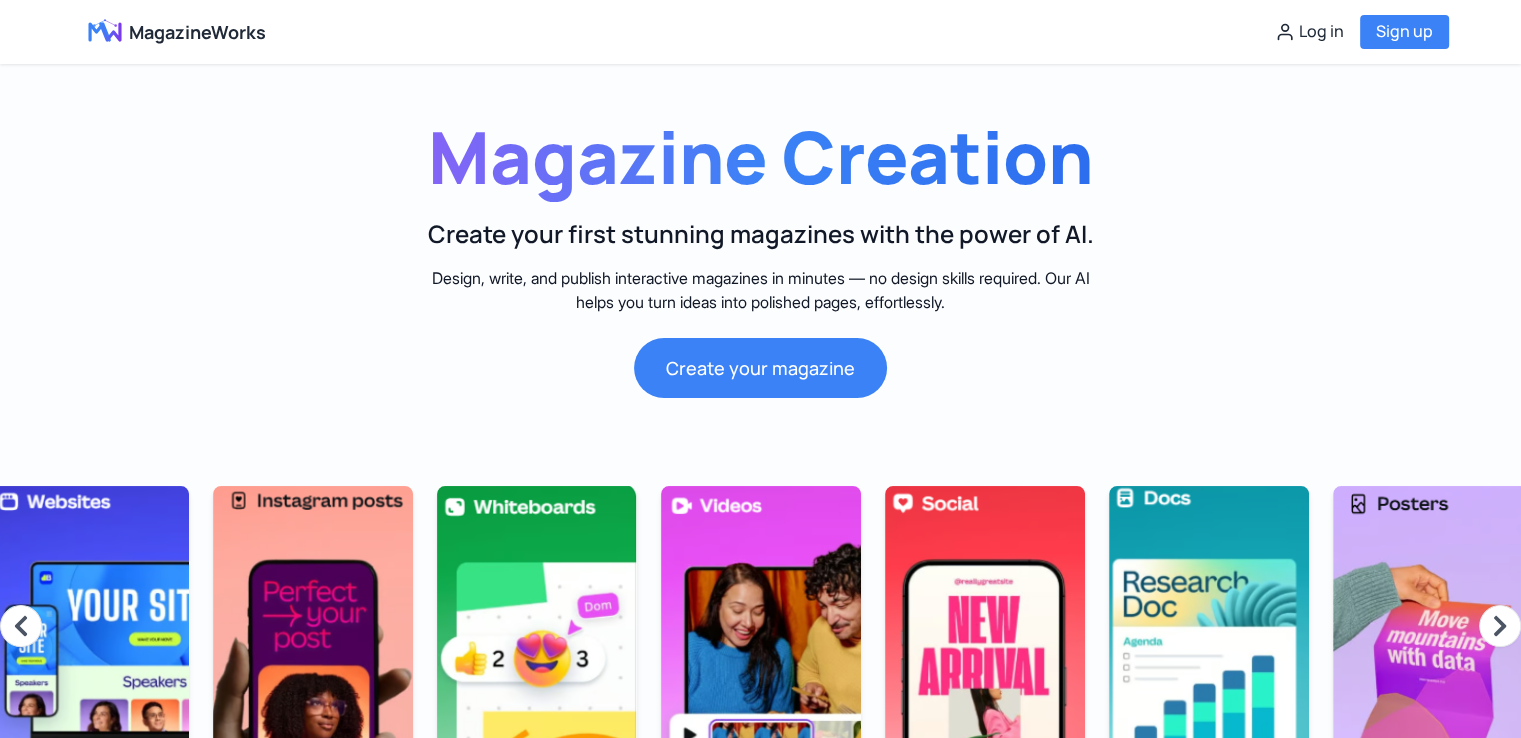 click at bounding box center (760, 626) 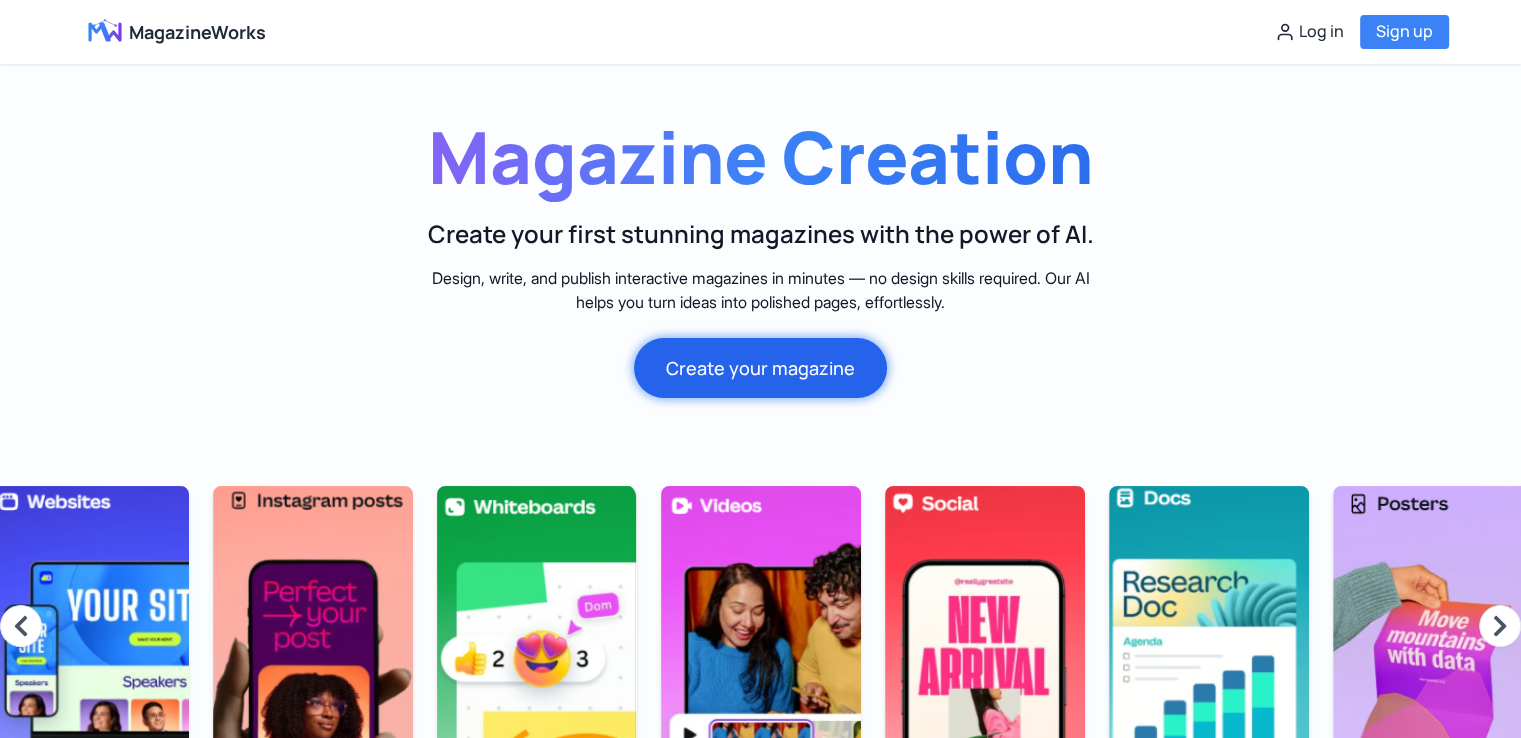 click on "Create your magazine" at bounding box center [760, 368] 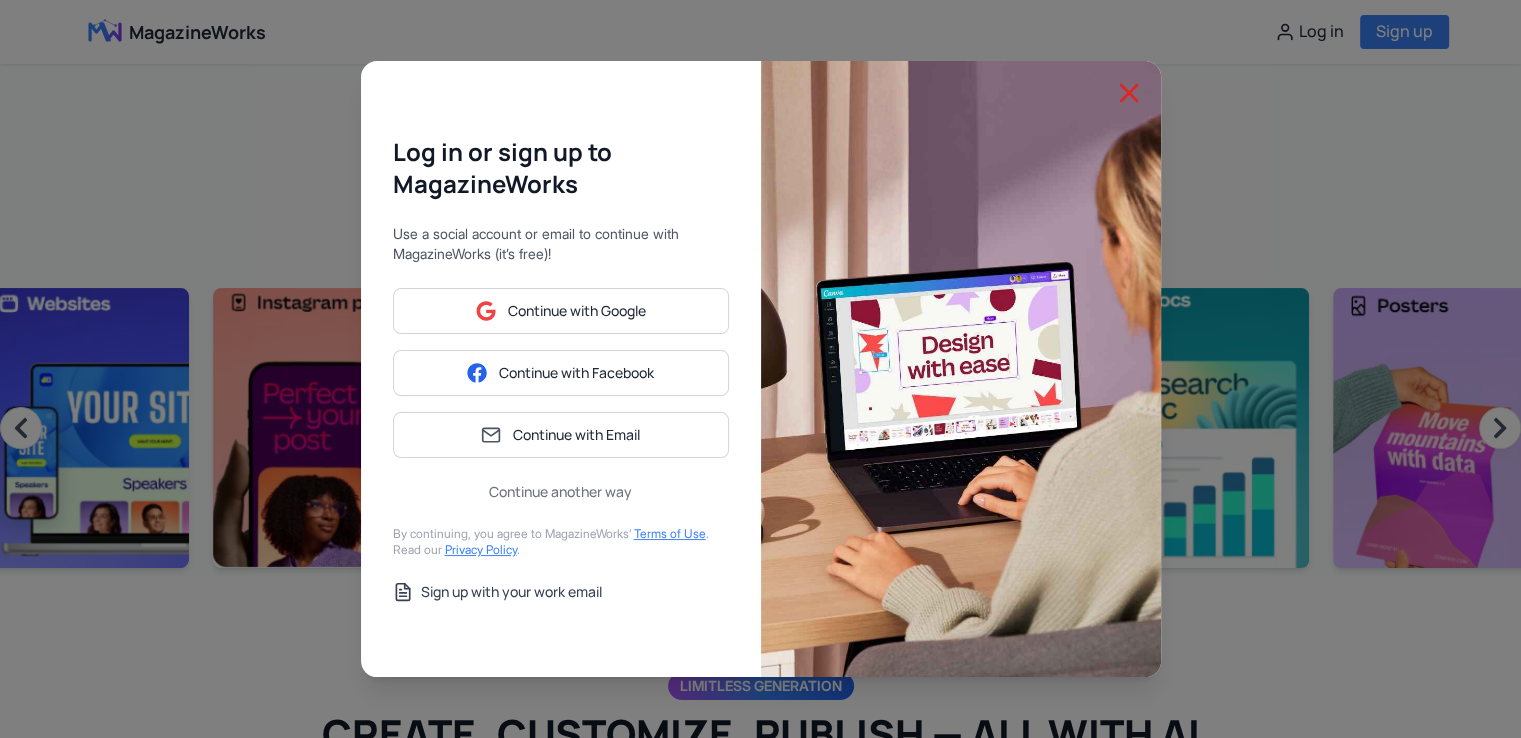 scroll, scrollTop: 200, scrollLeft: 0, axis: vertical 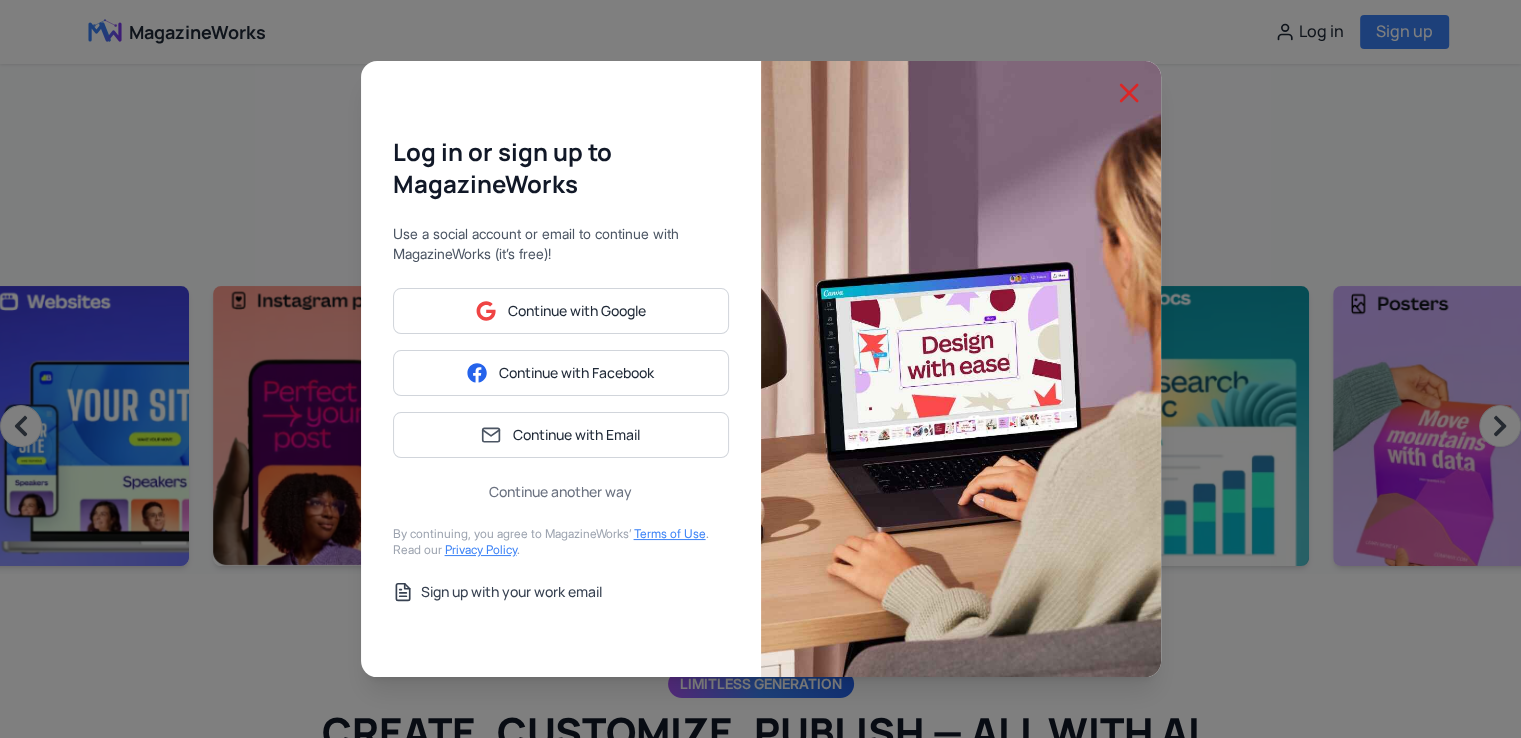 click 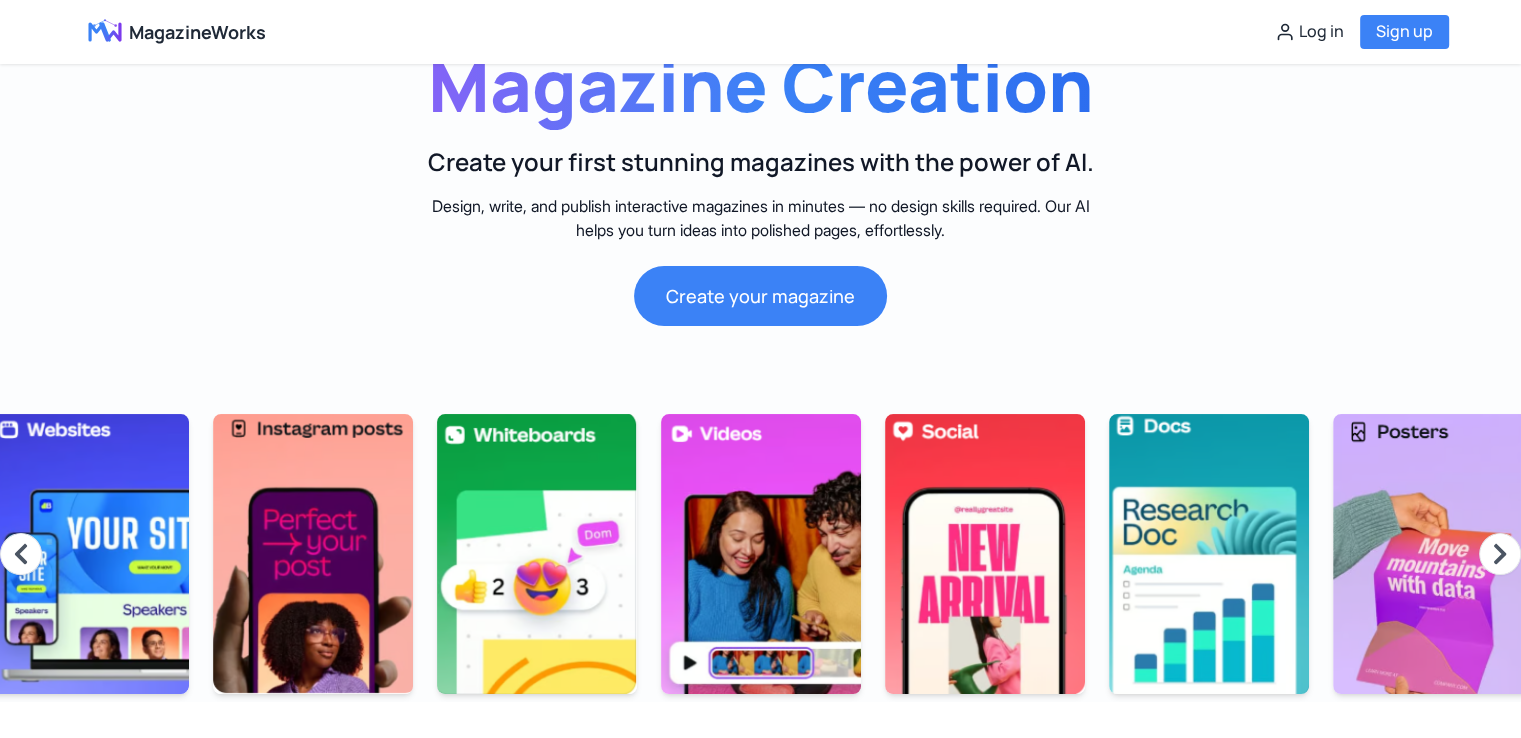 scroll, scrollTop: 0, scrollLeft: 0, axis: both 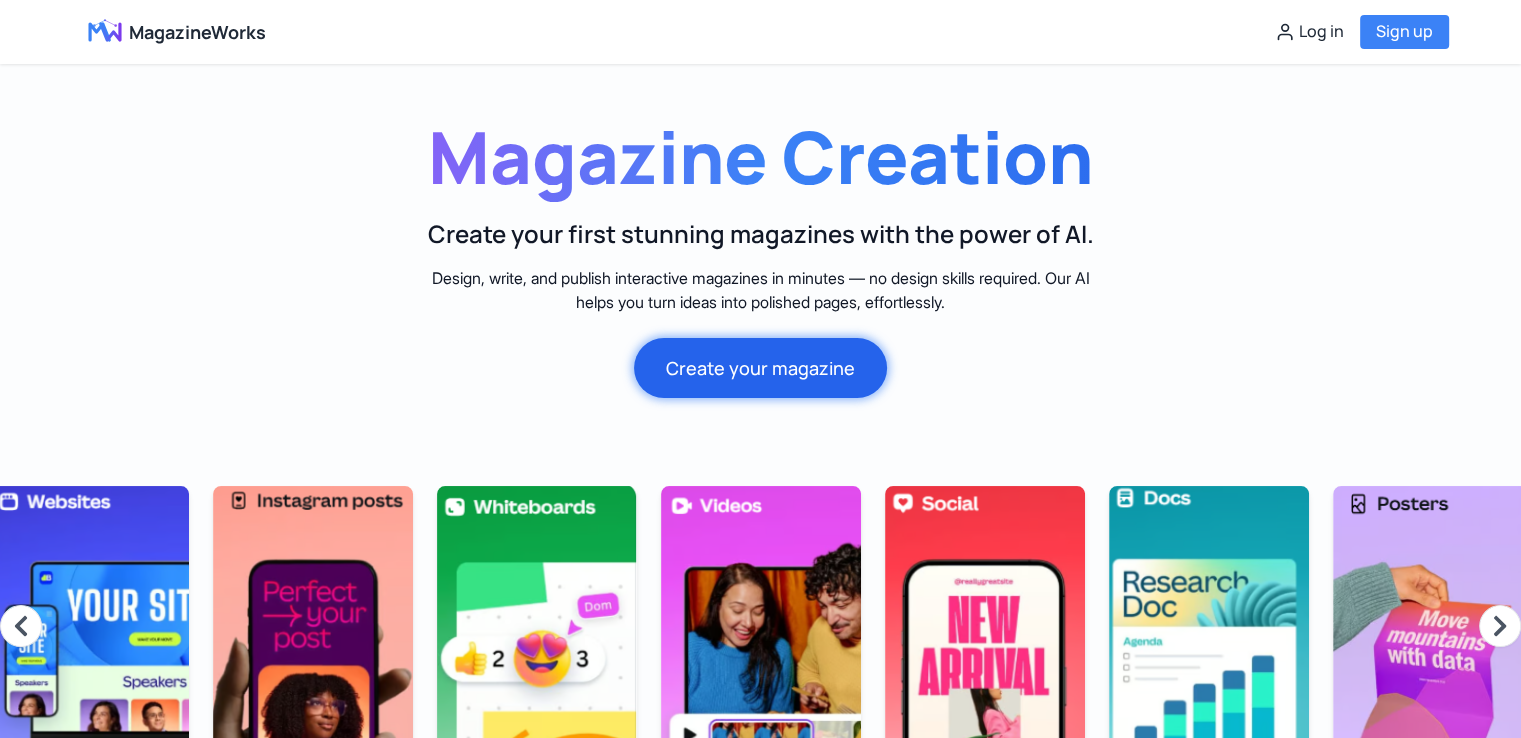 click on "Create your magazine" at bounding box center (760, 368) 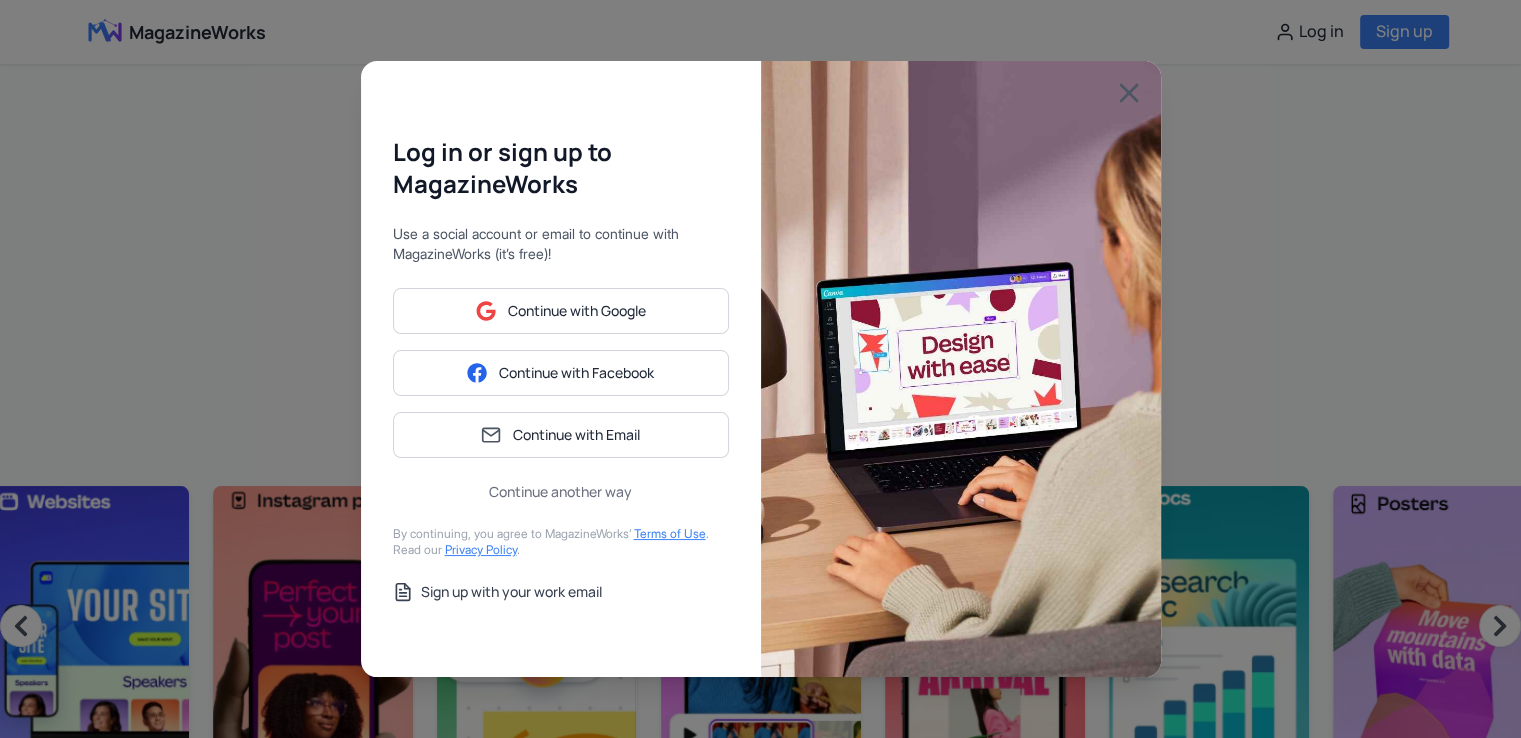 click 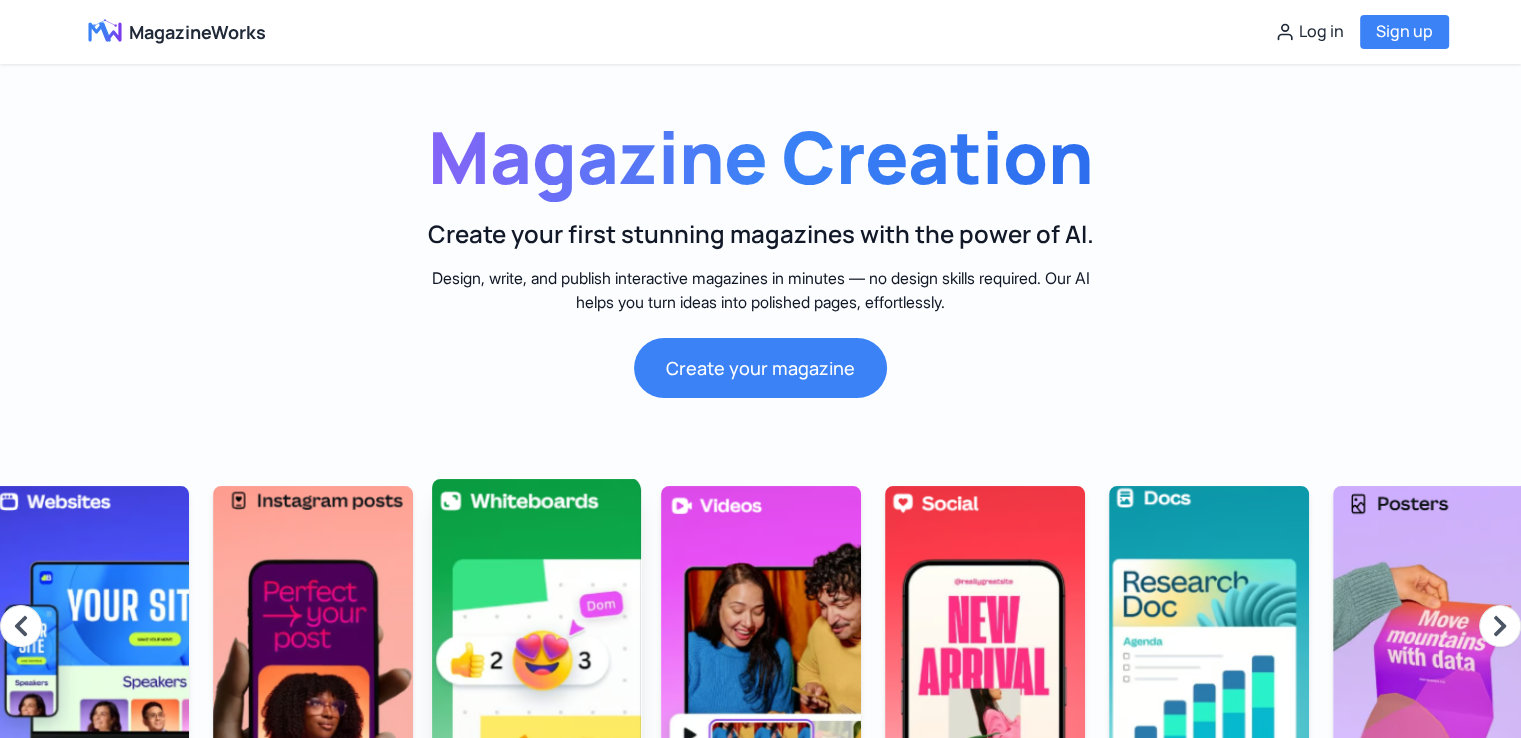 click at bounding box center [537, 626] 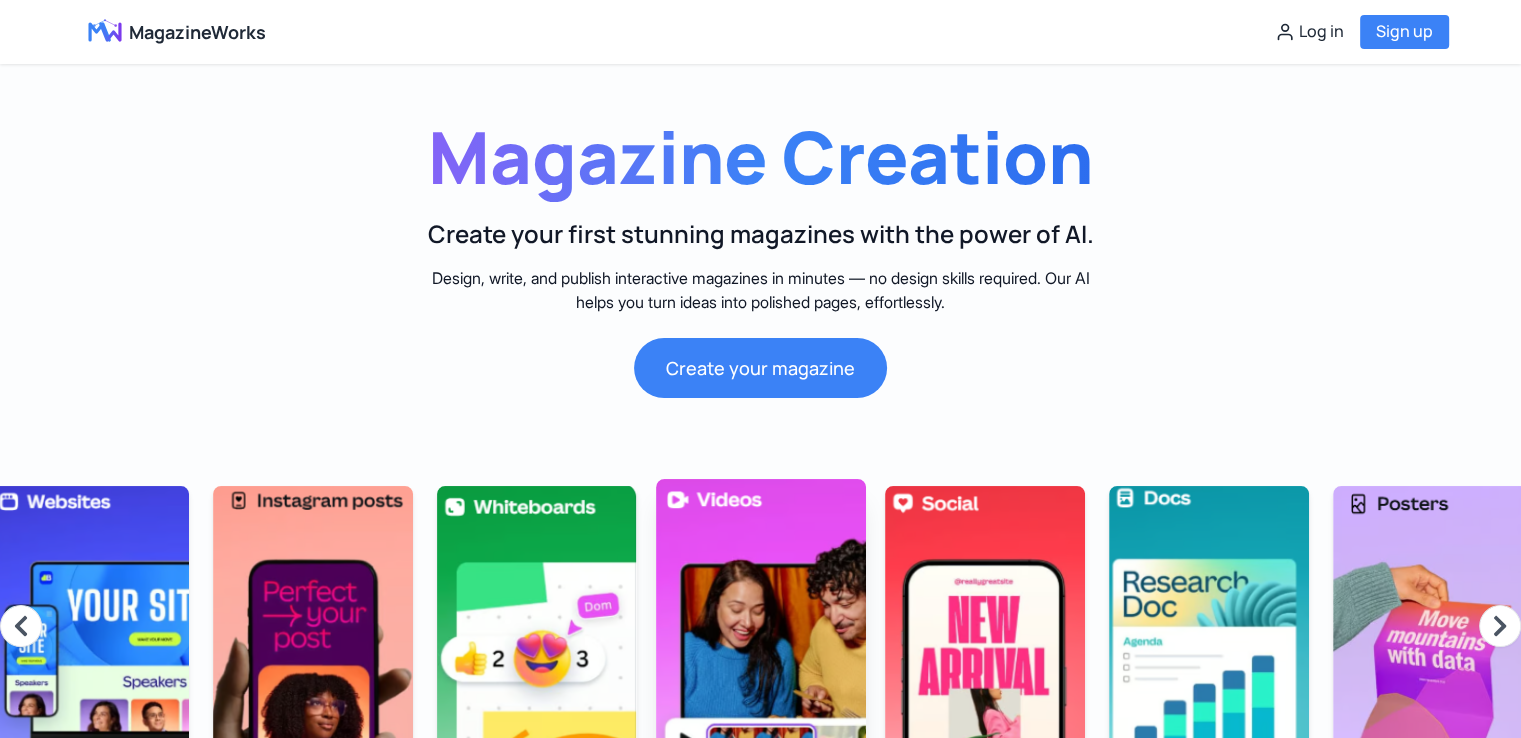 drag, startPoint x: 763, startPoint y: 581, endPoint x: 925, endPoint y: 571, distance: 162.30835 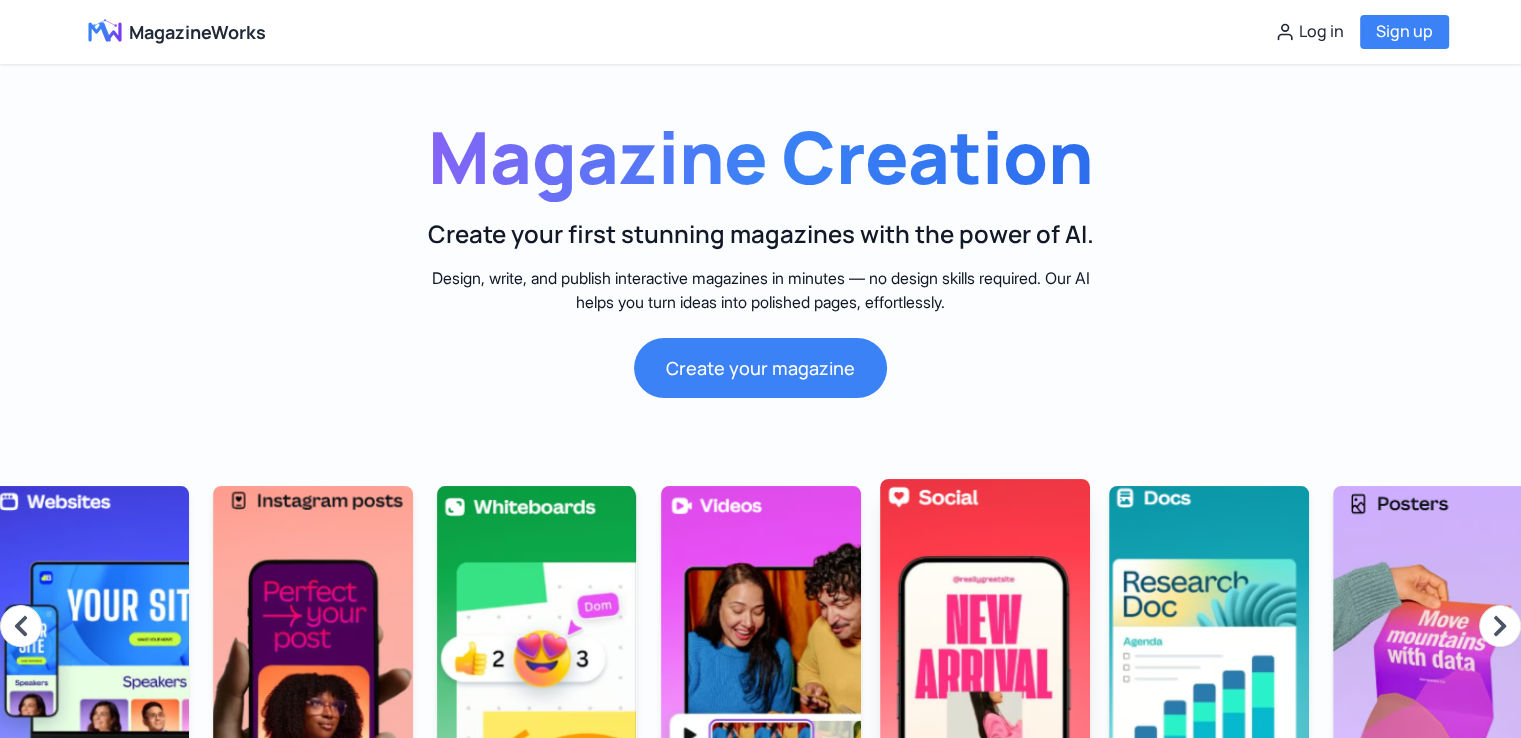 click at bounding box center [985, 626] 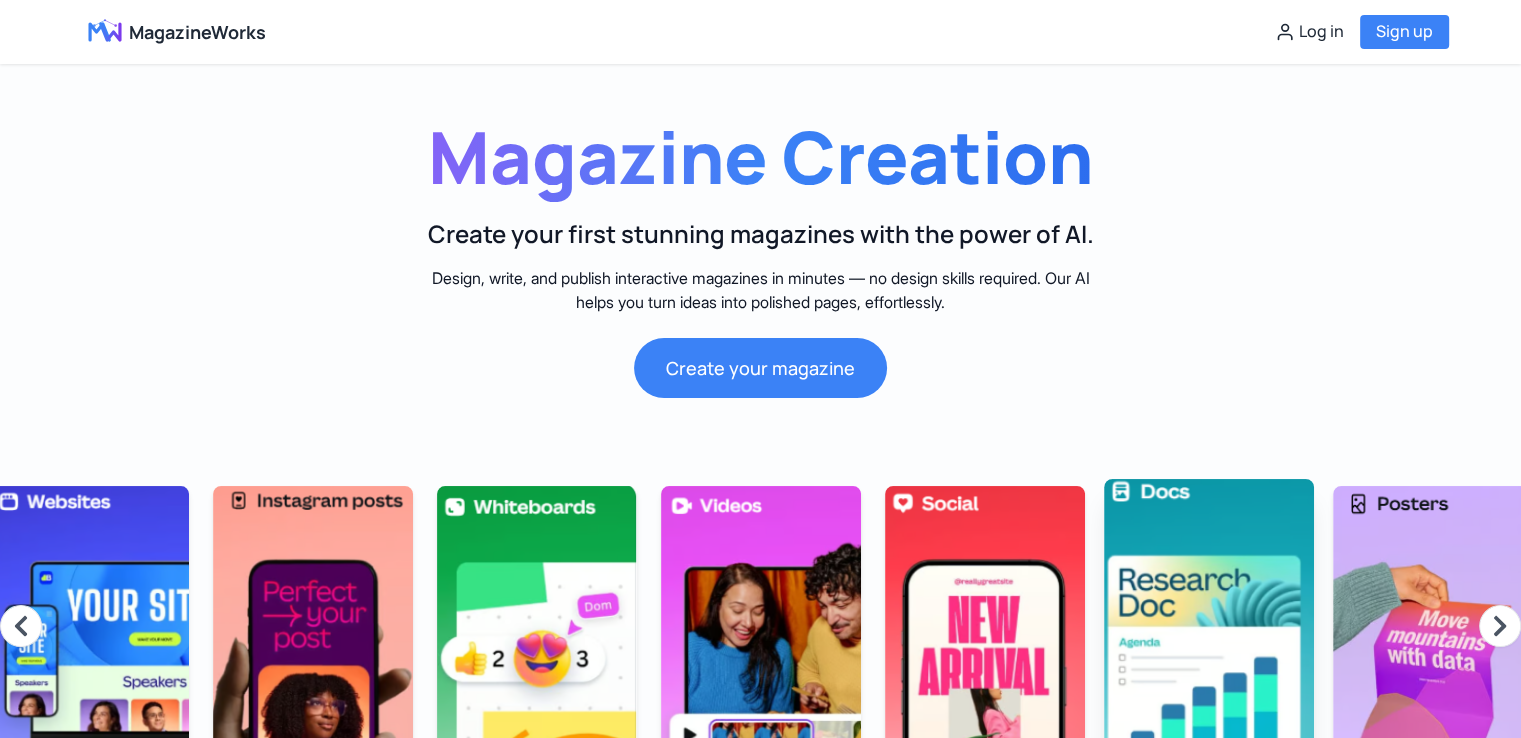 click at bounding box center (1209, 626) 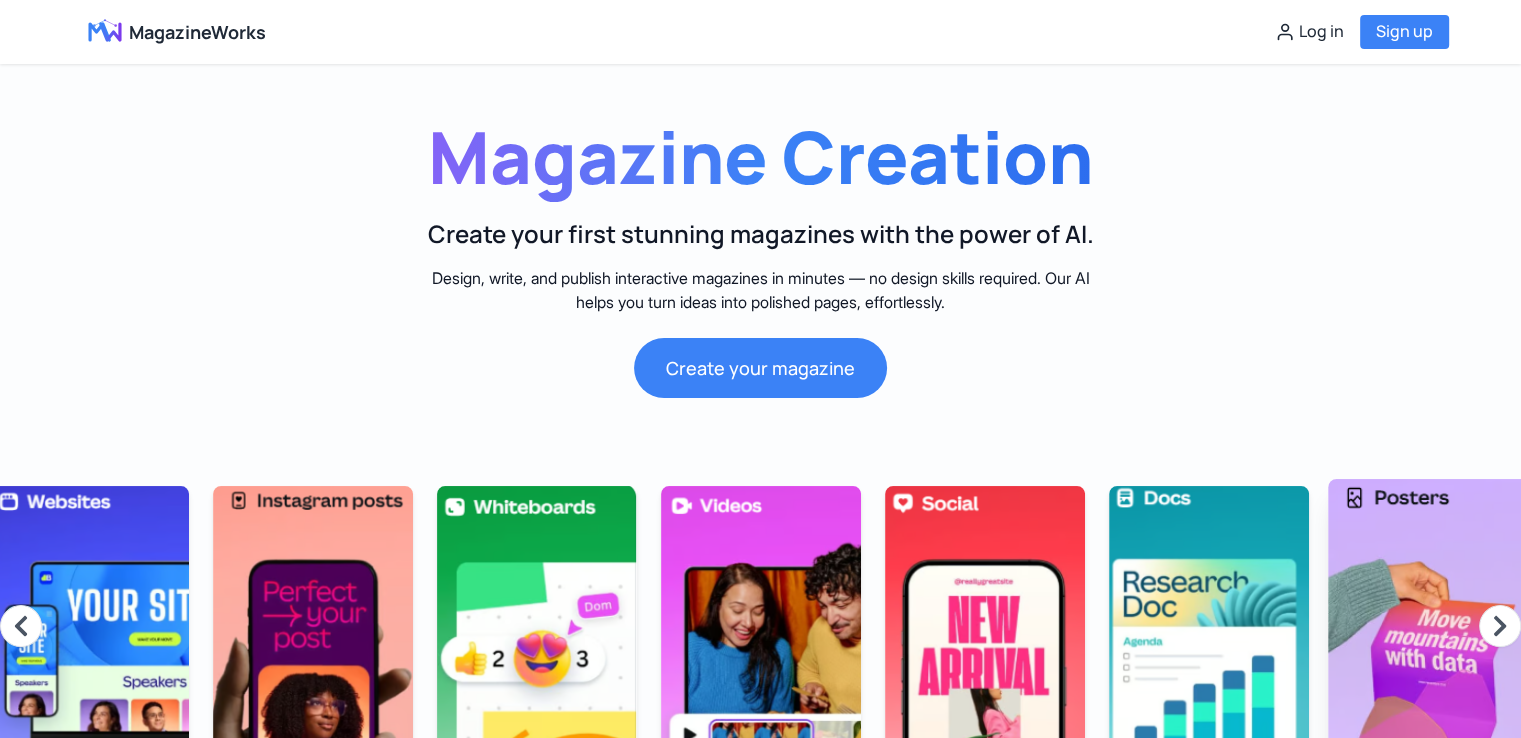 click at bounding box center [1433, 626] 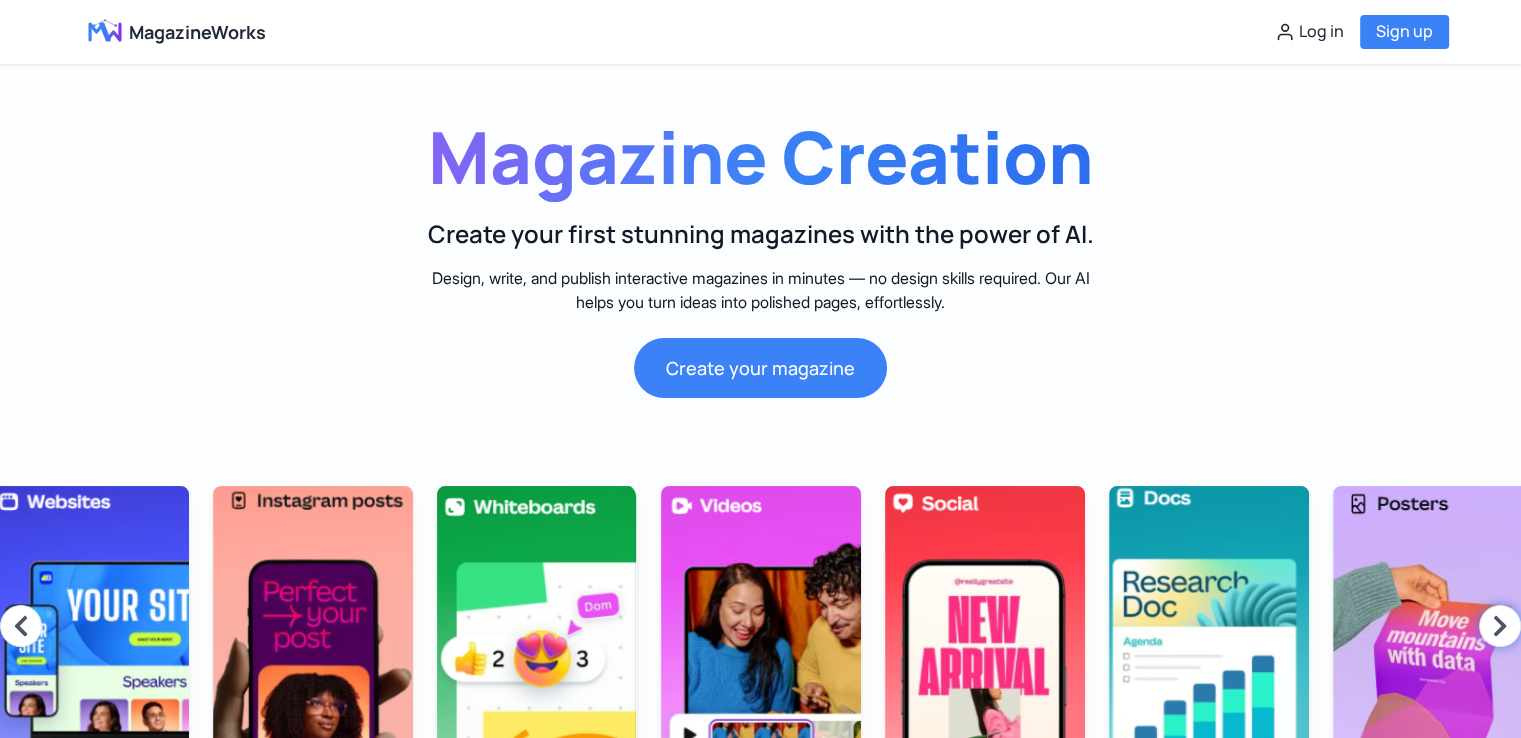 click 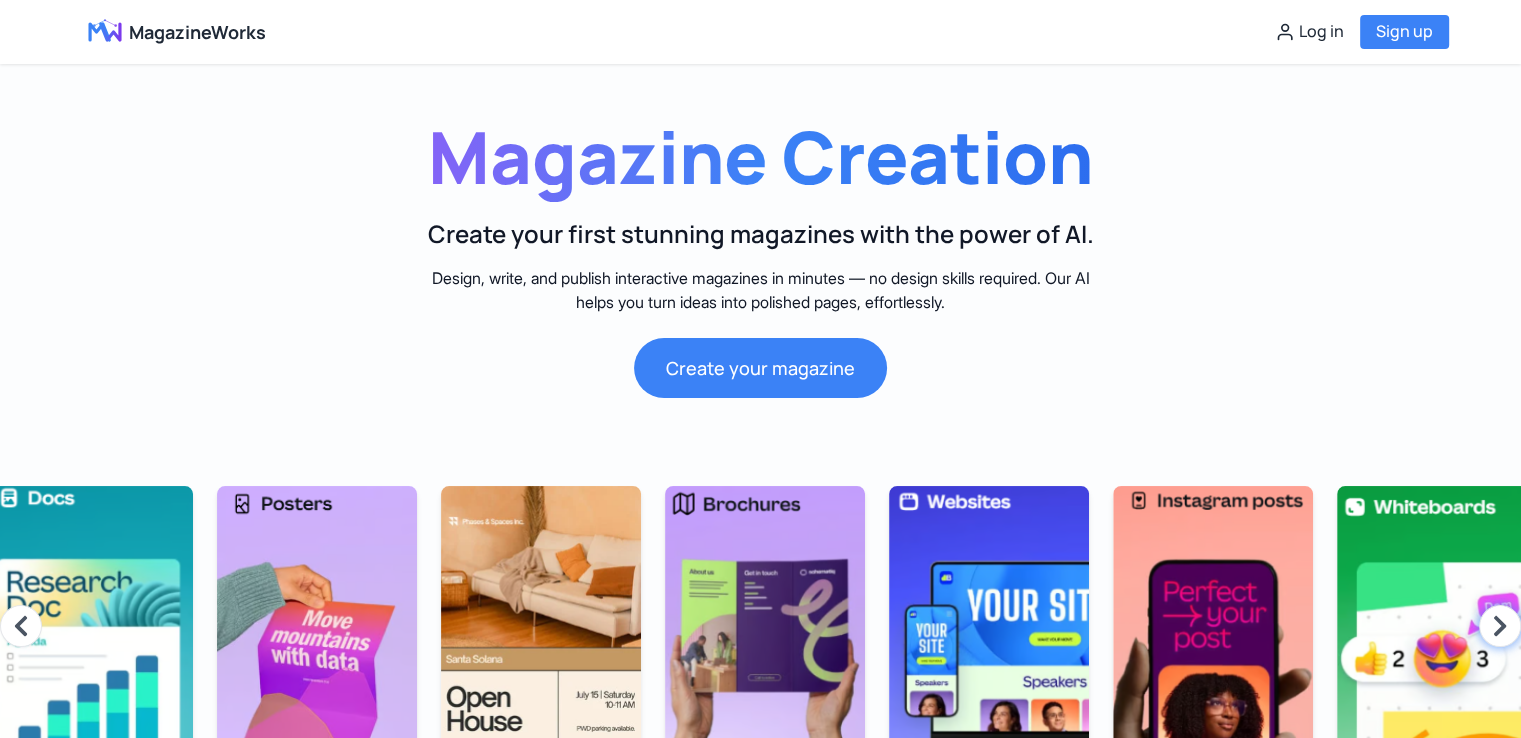 click 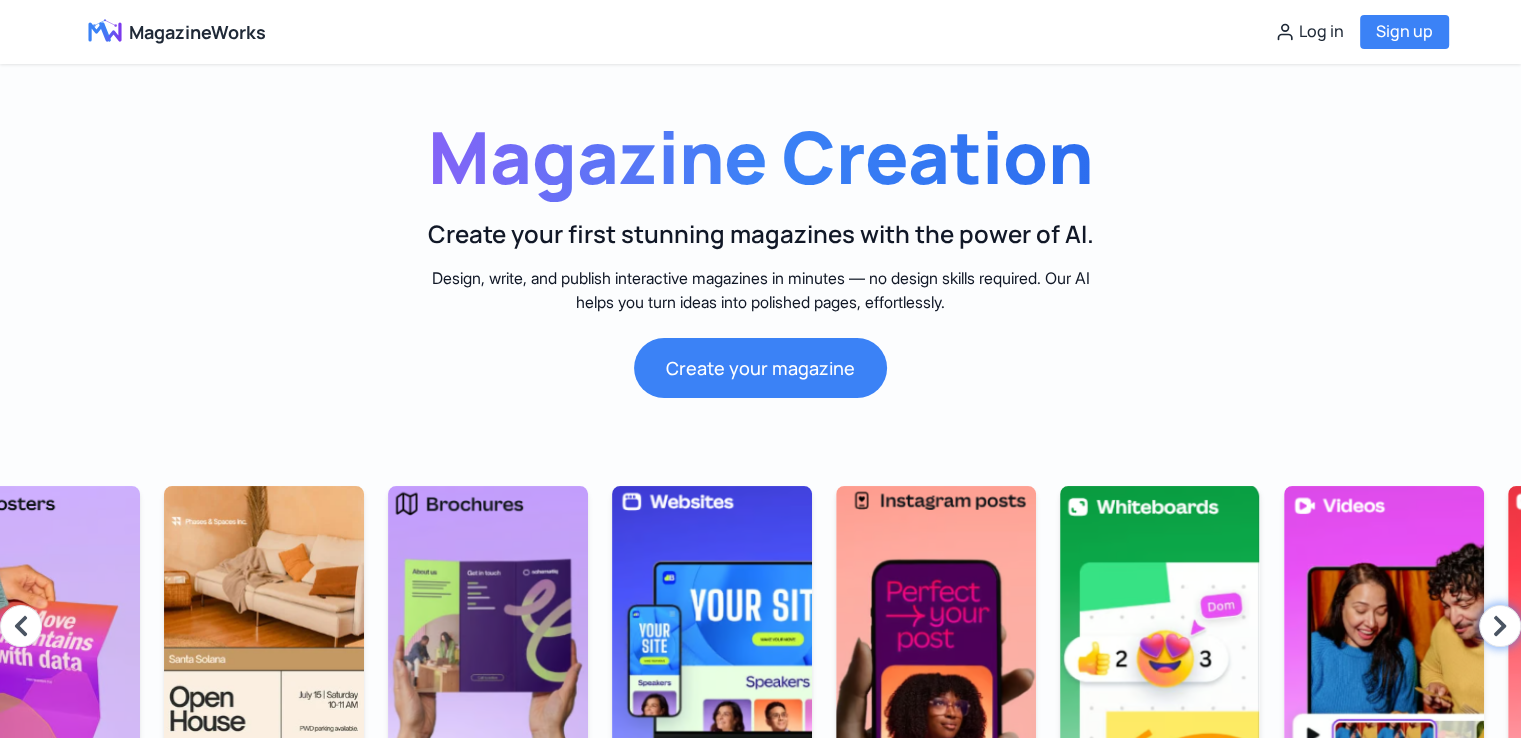 click 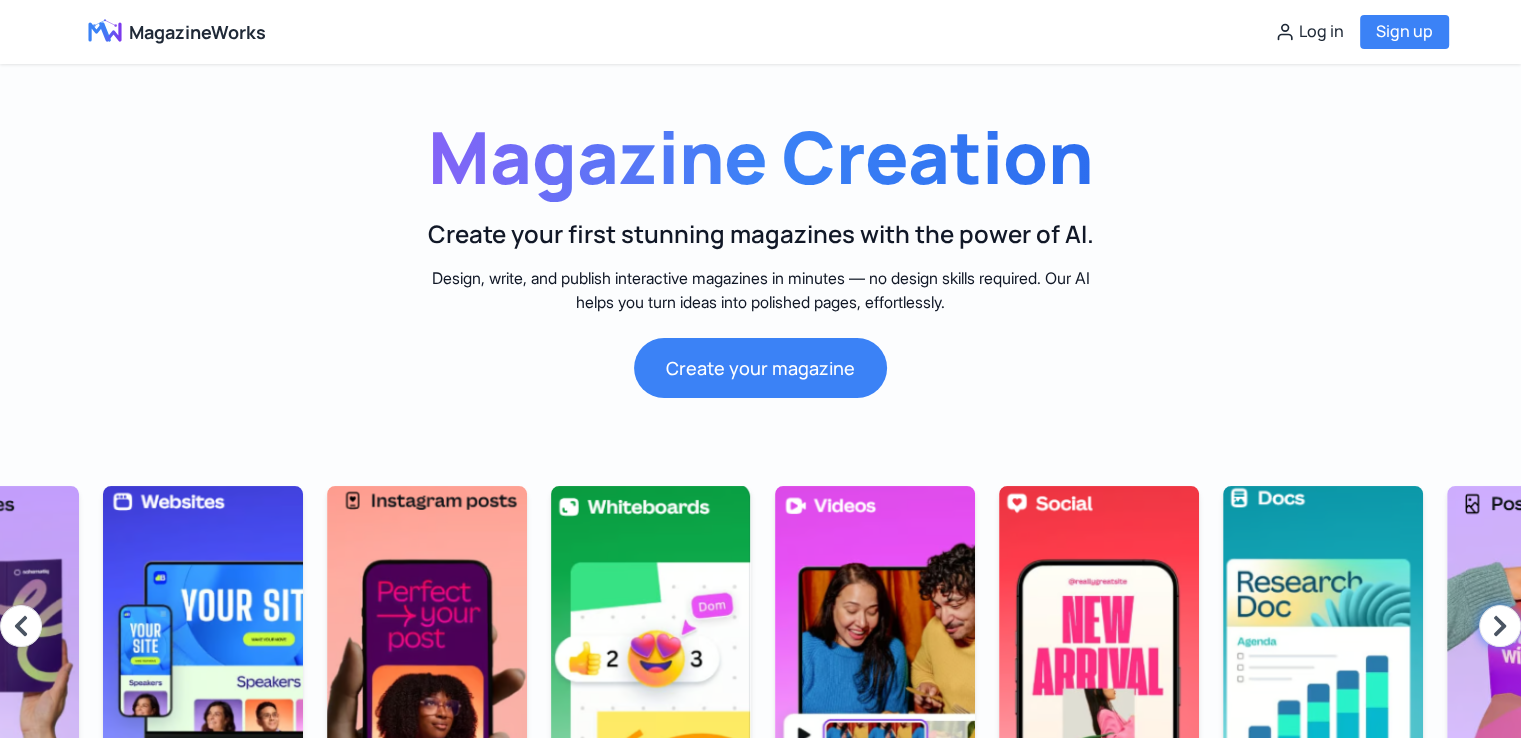 click 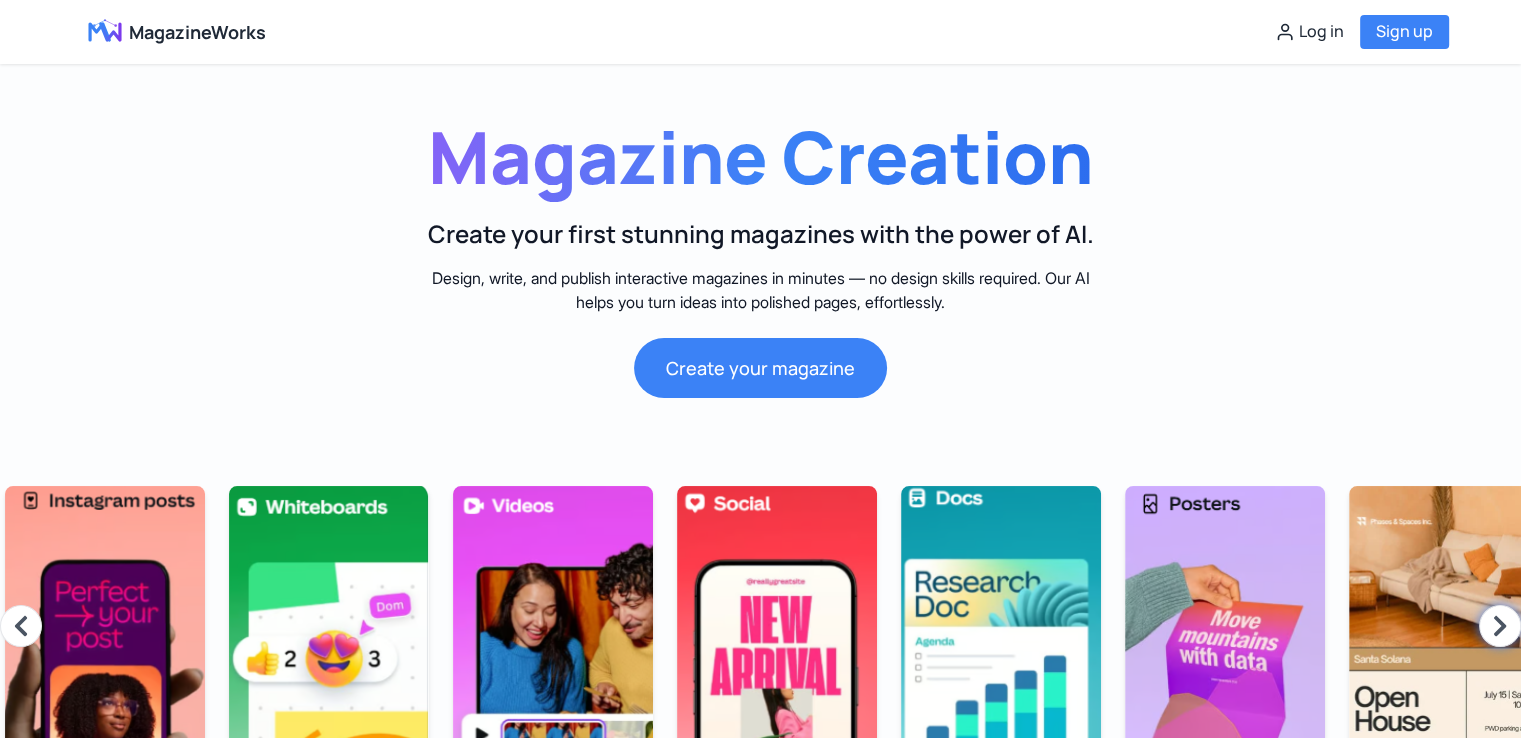 click 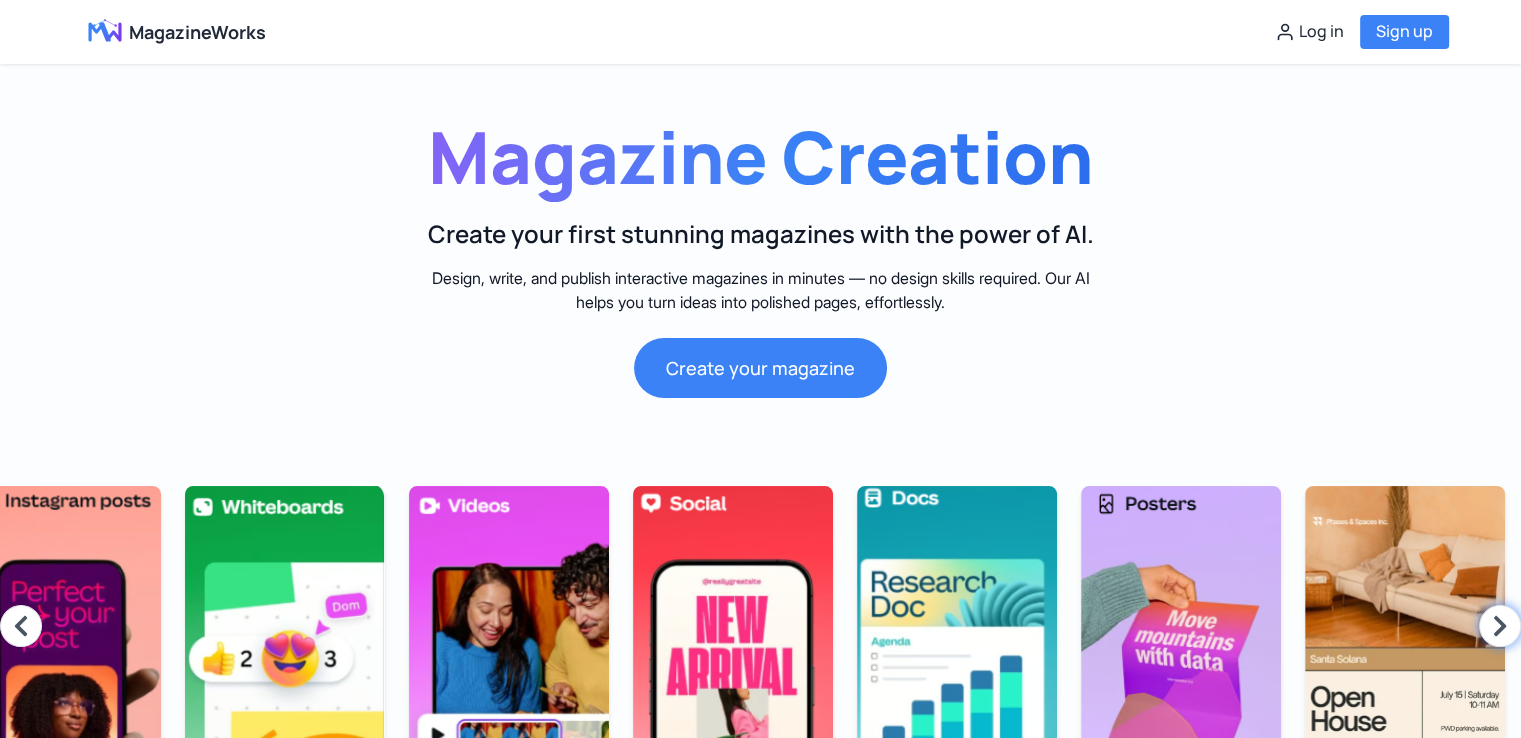 click 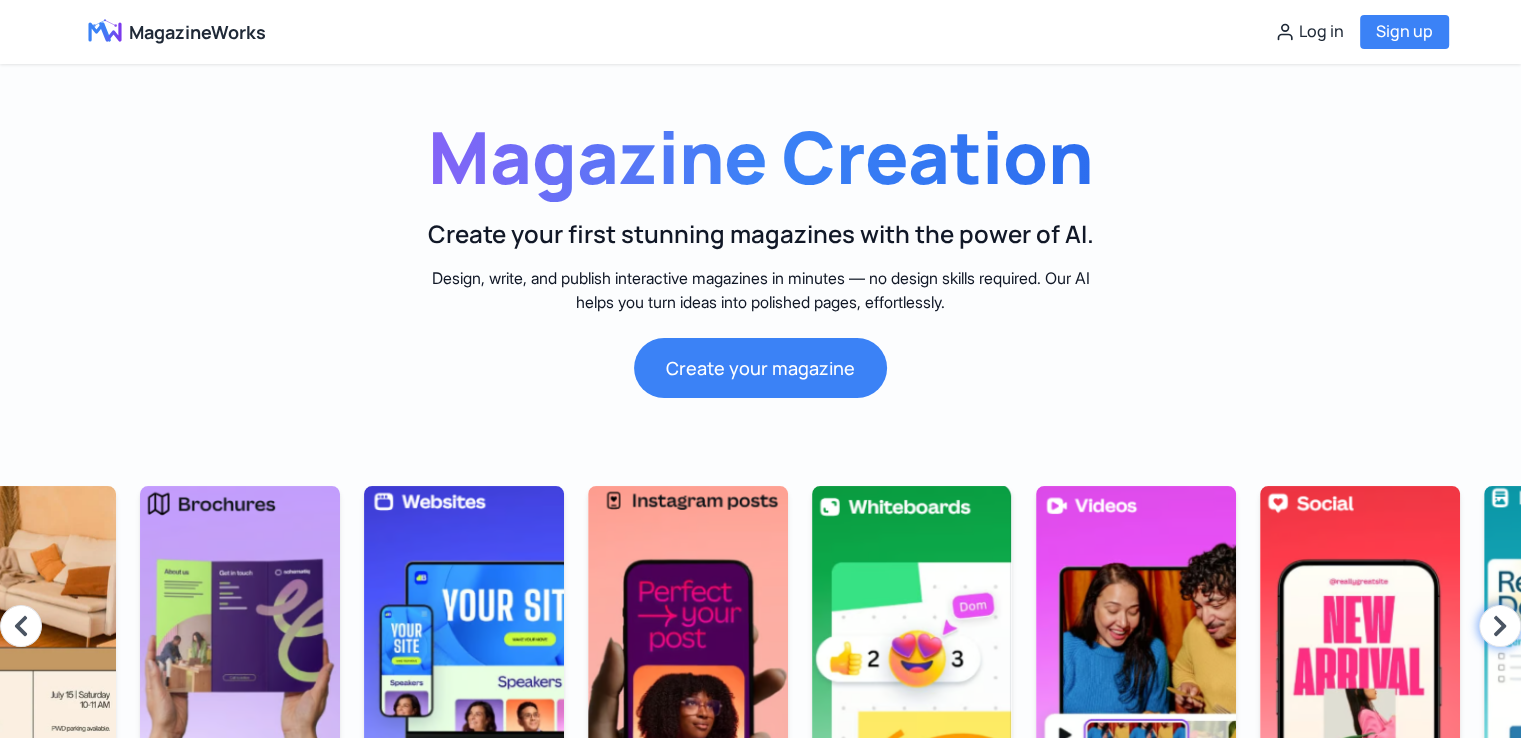 click 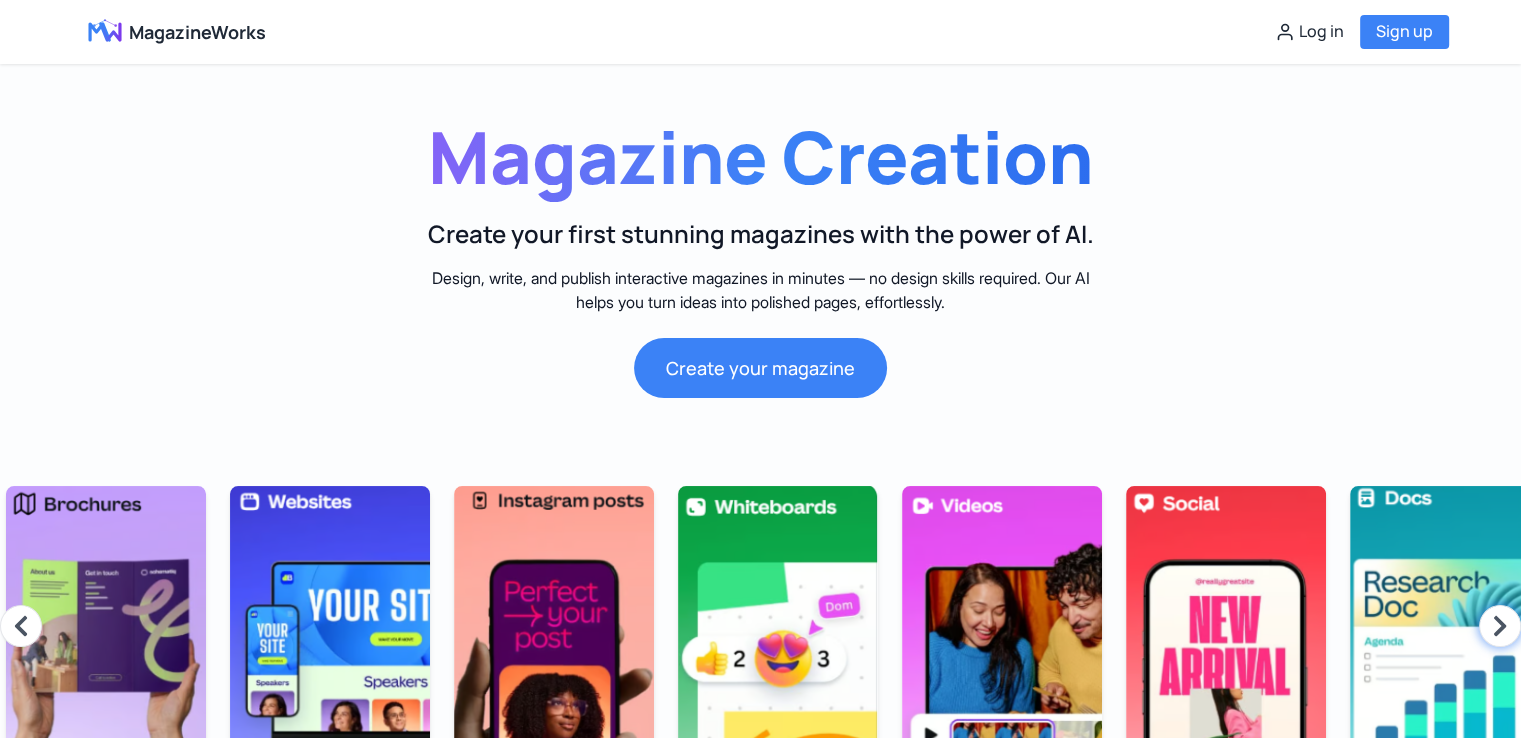click 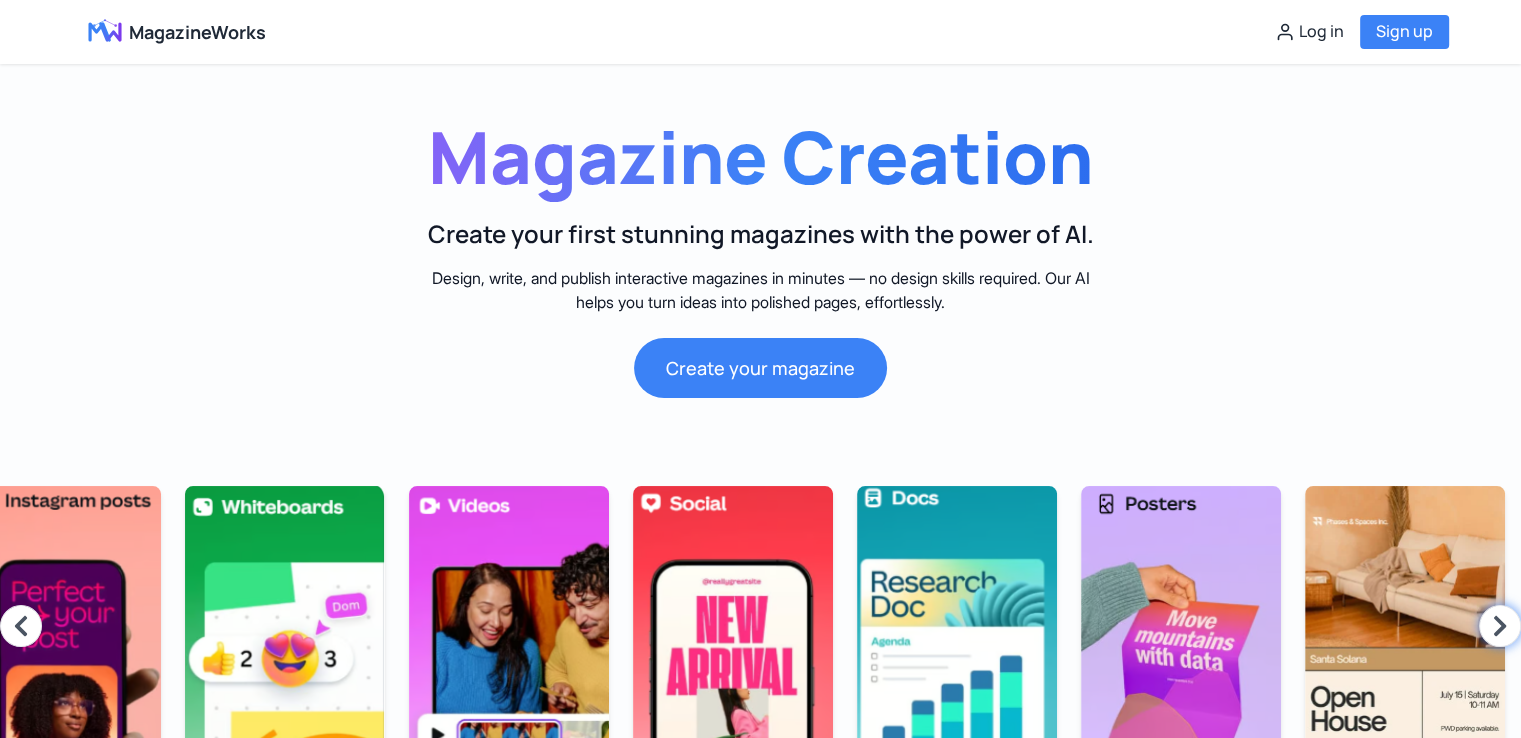click 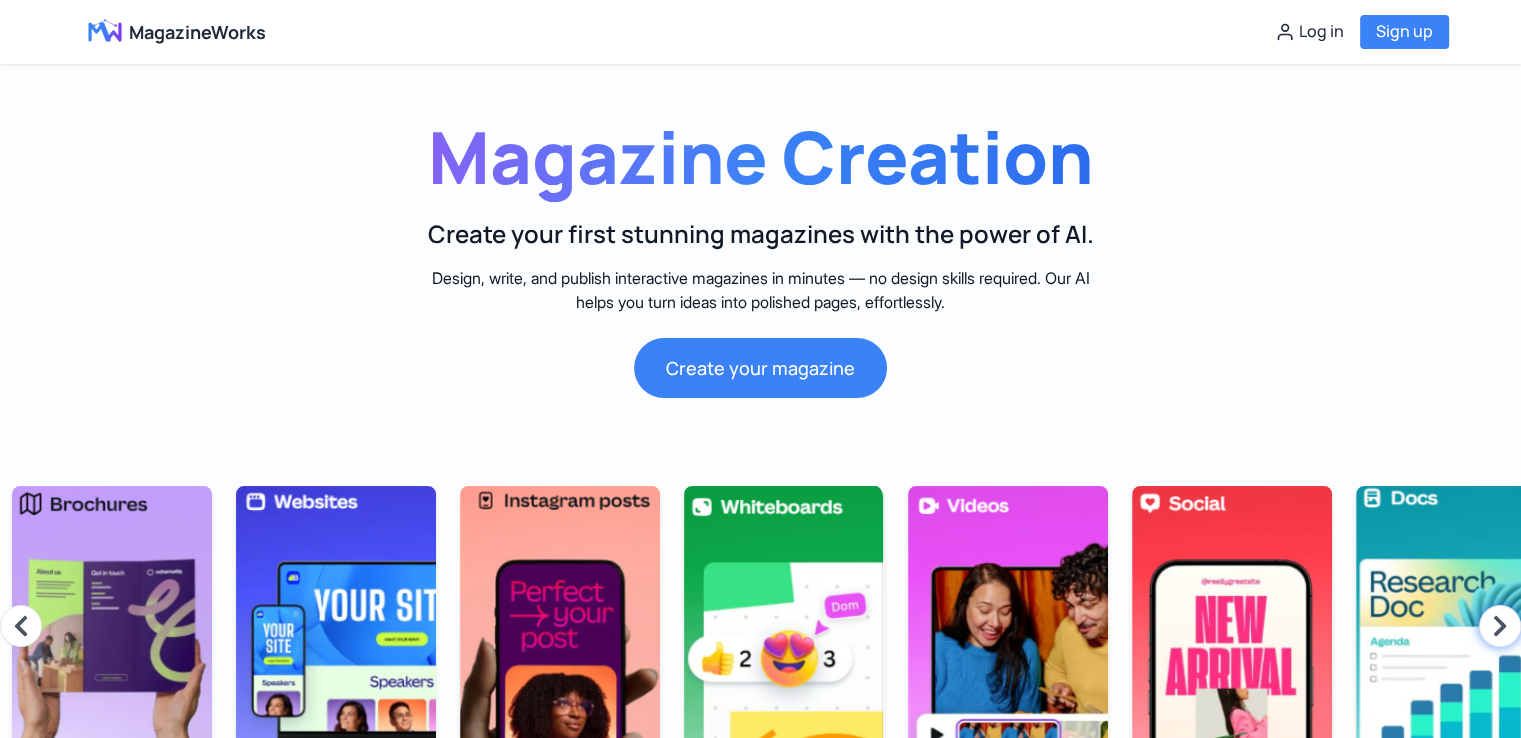 scroll, scrollTop: 0, scrollLeft: 0, axis: both 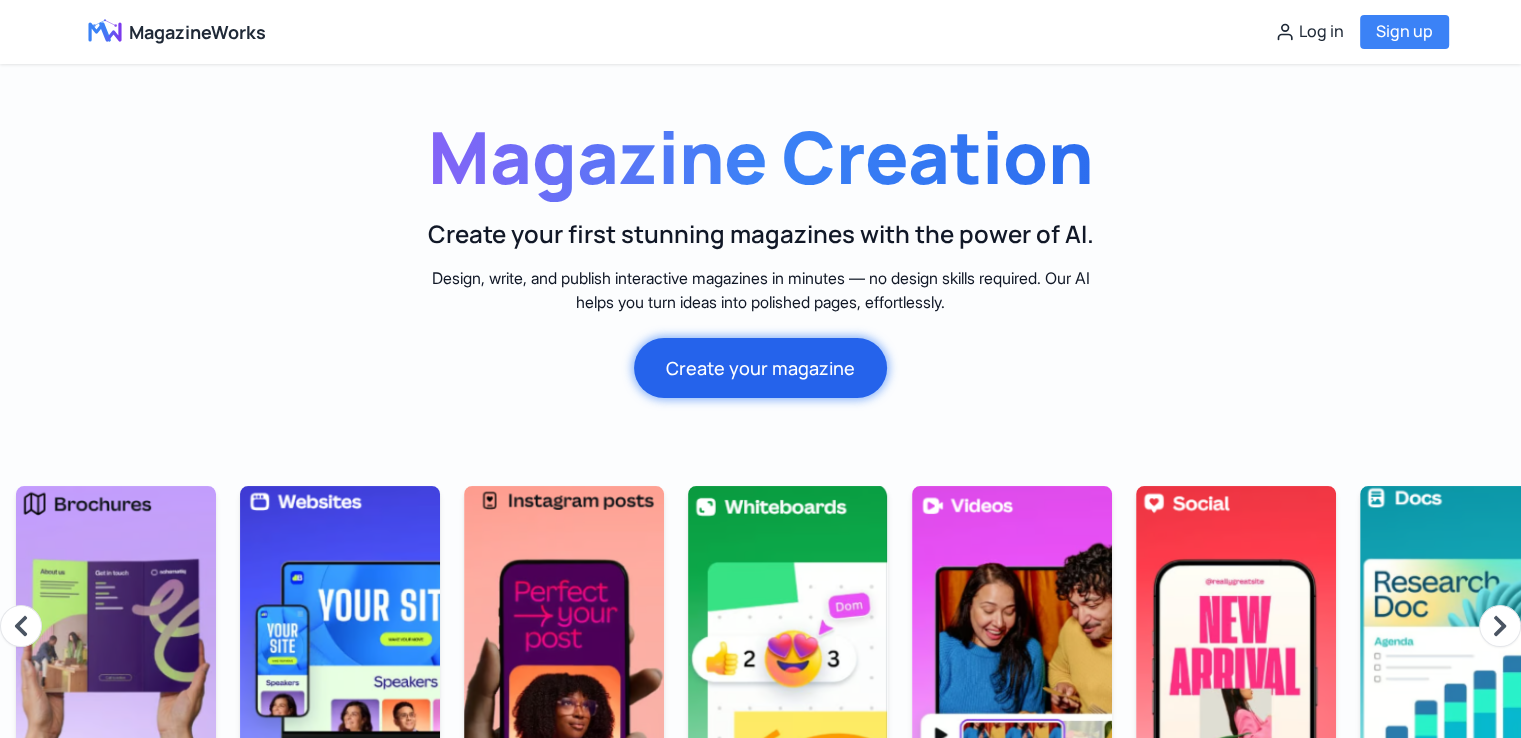 click on "Create your magazine" at bounding box center [760, 368] 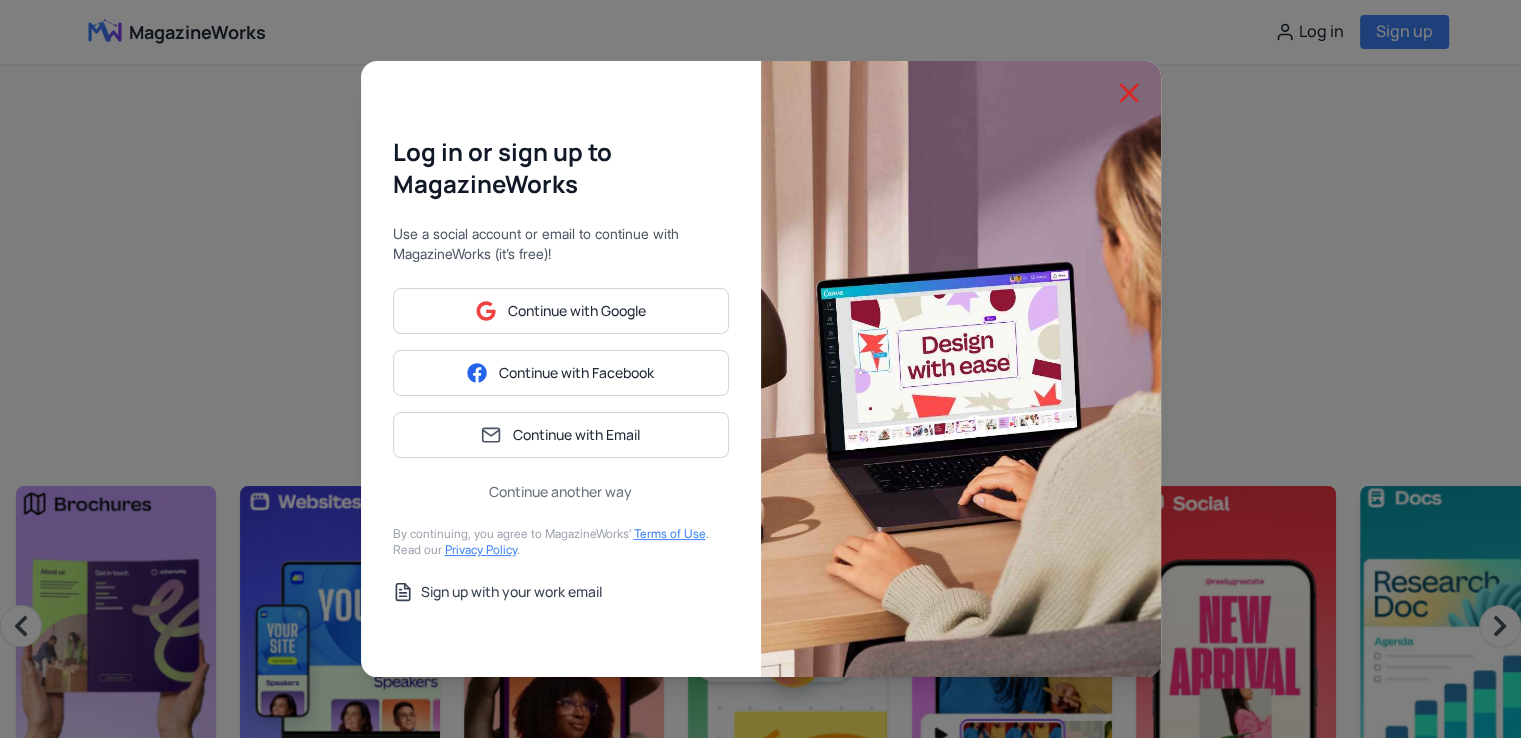 click 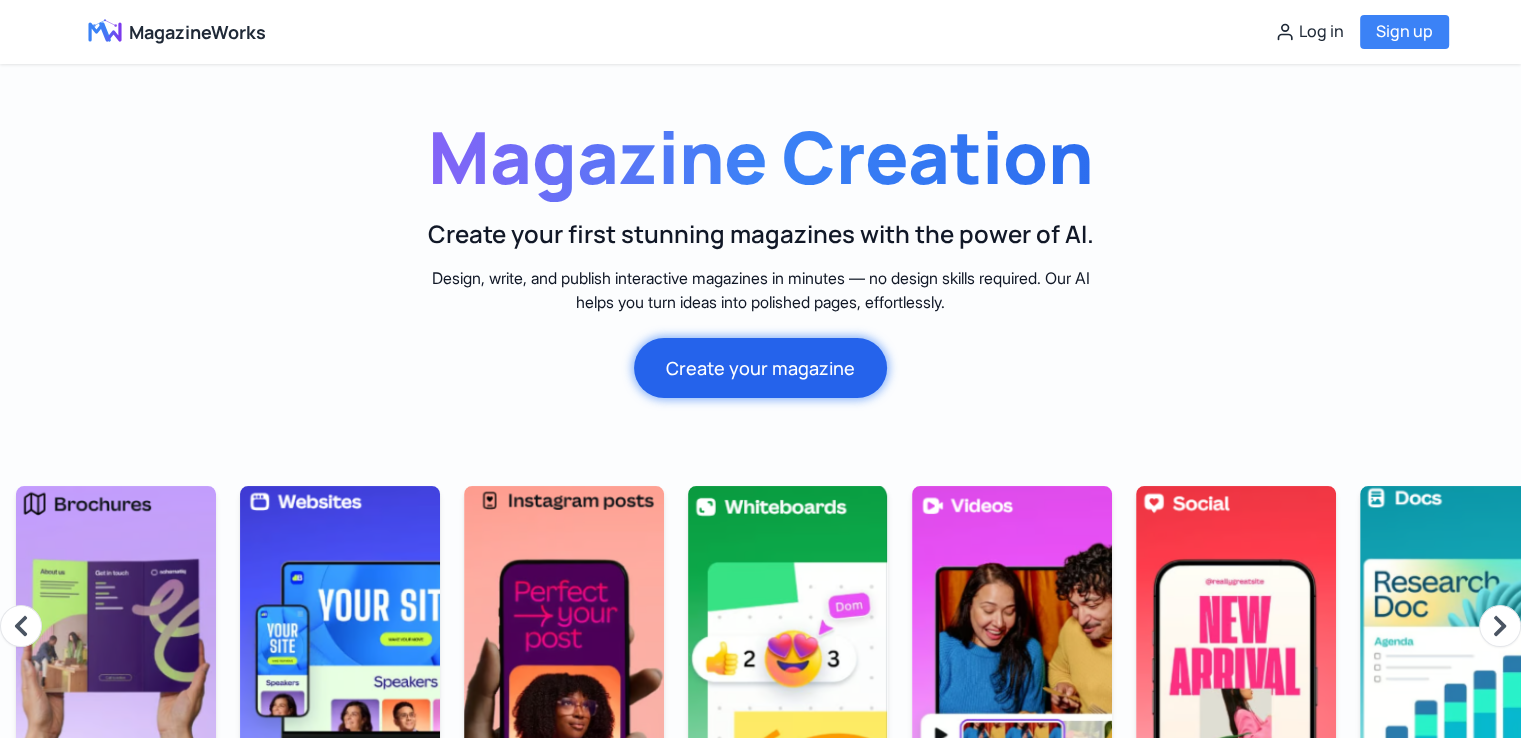 click on "Create your magazine" at bounding box center (760, 368) 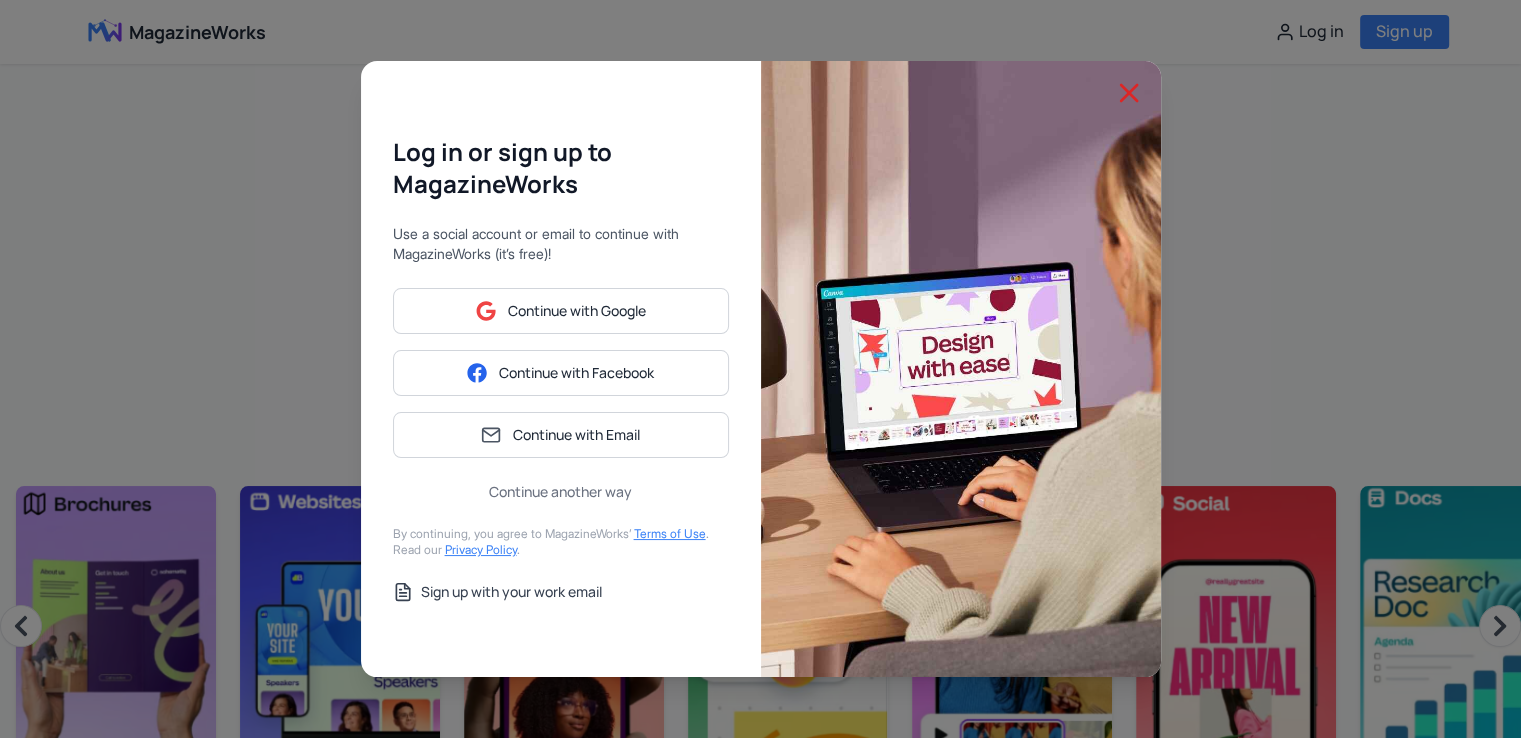 click 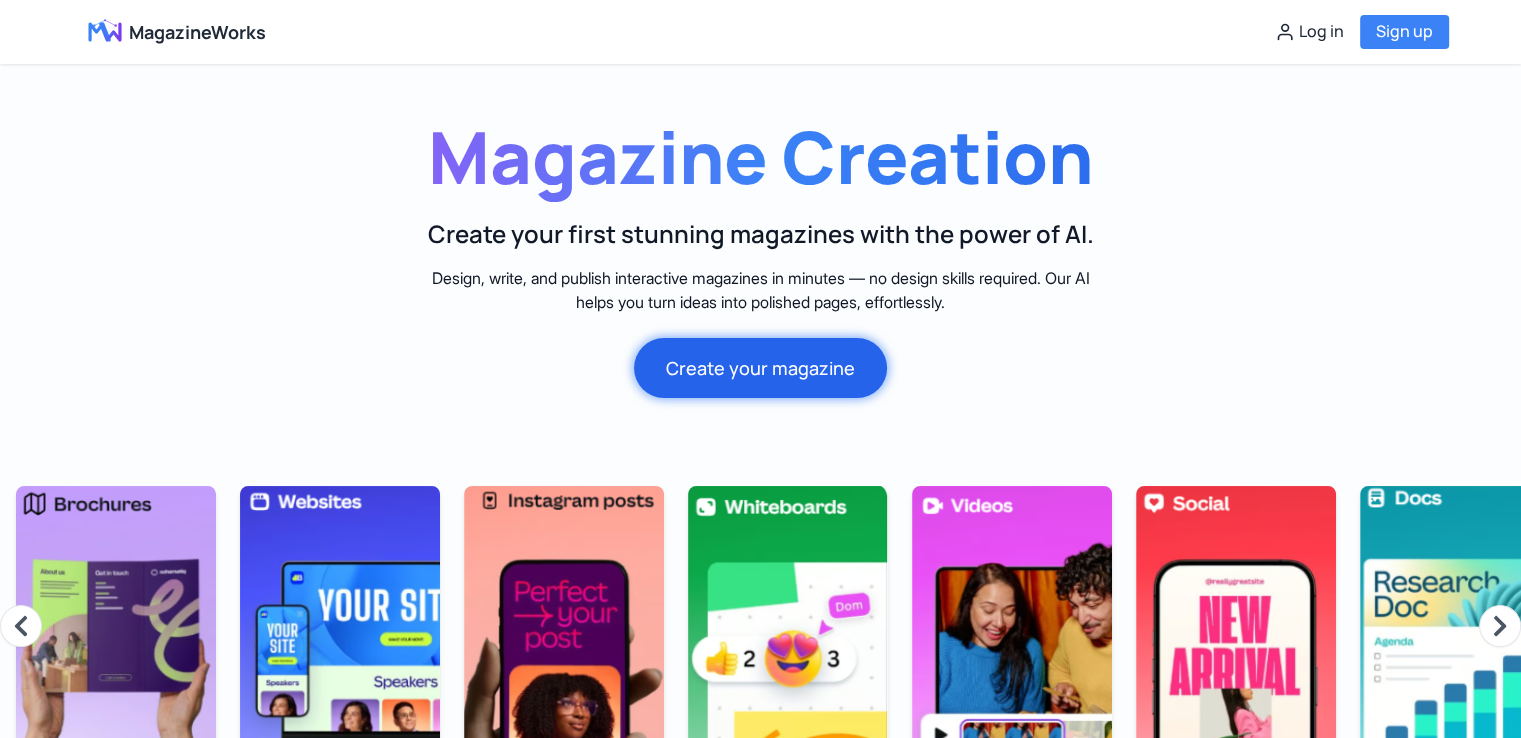 click on "Create your magazine" at bounding box center [760, 368] 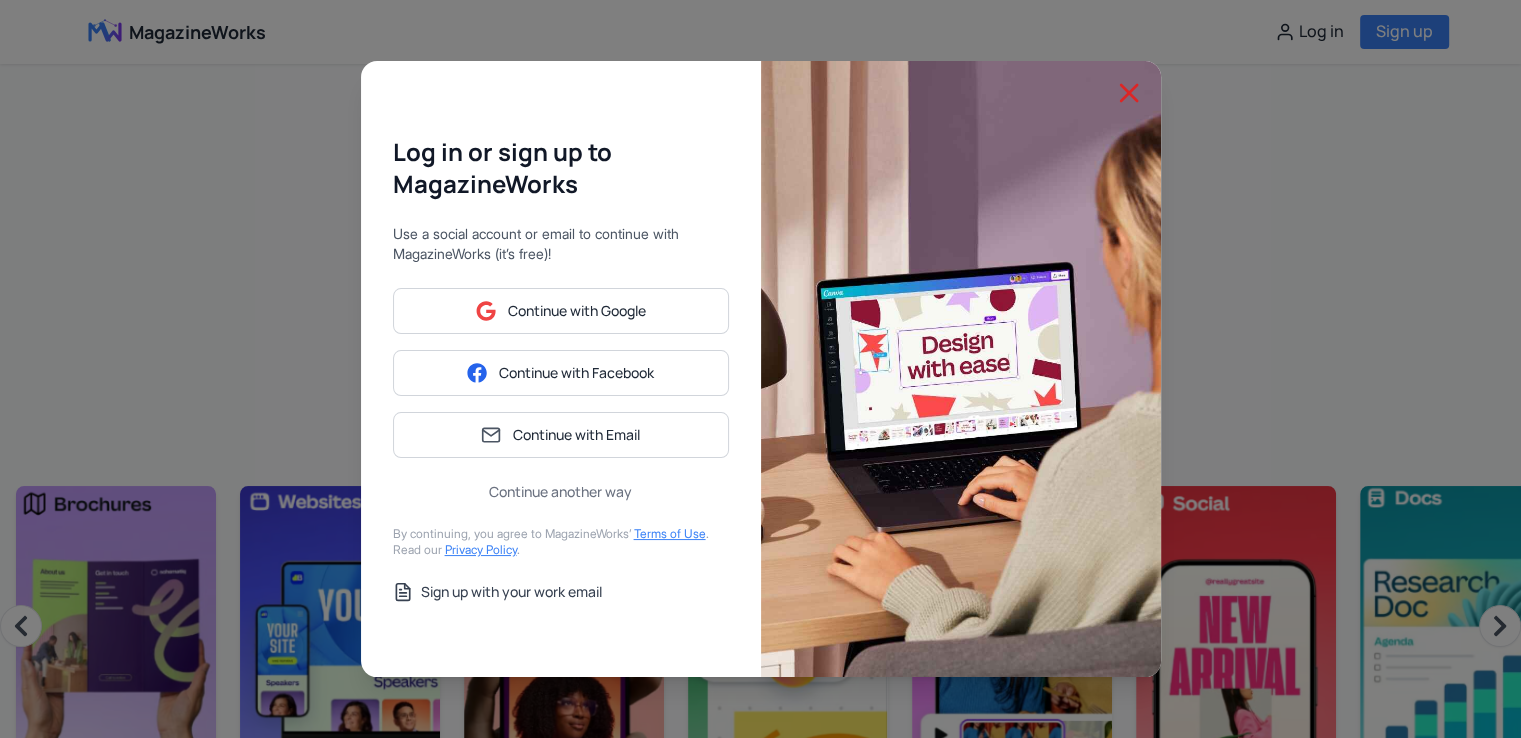 click 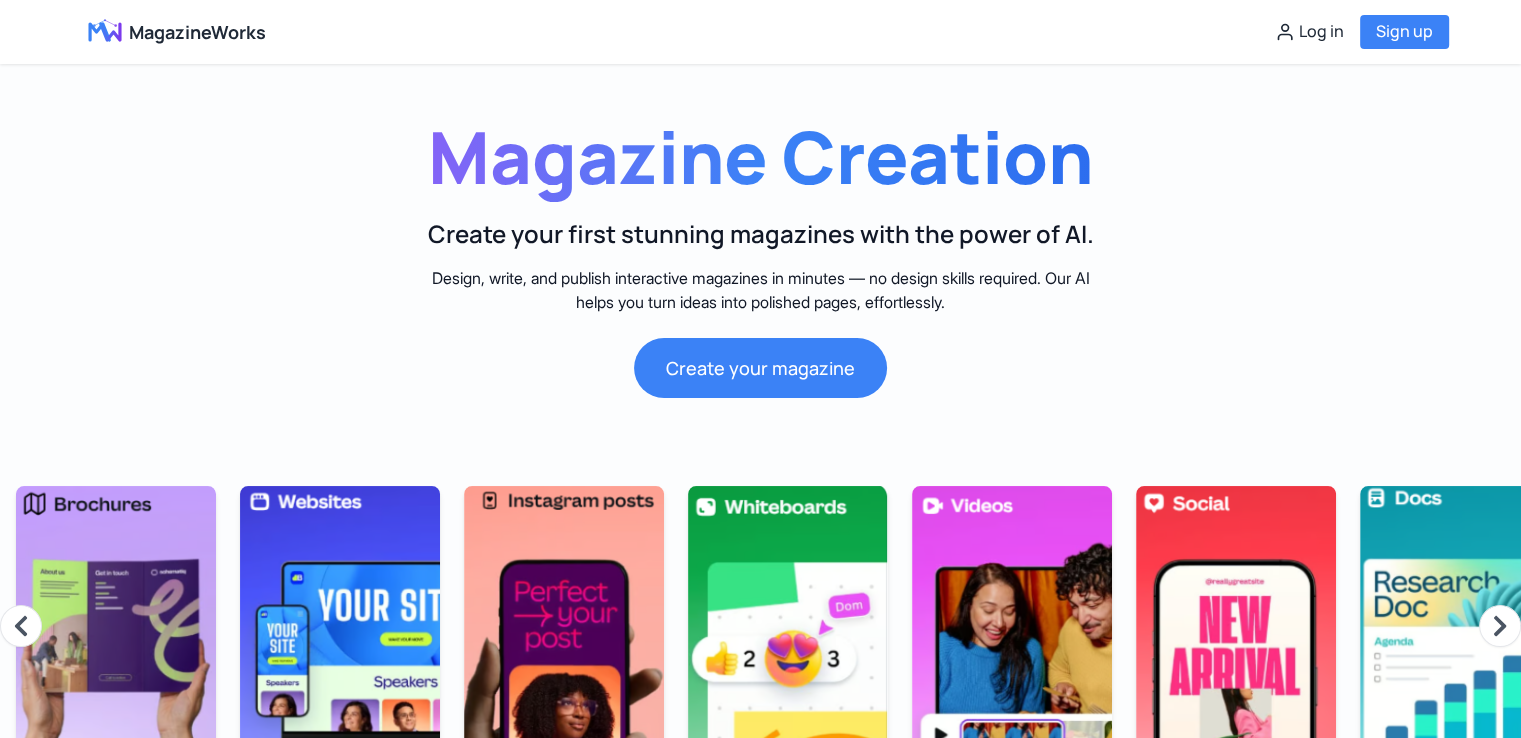 drag, startPoint x: 1519, startPoint y: 53, endPoint x: 1529, endPoint y: 51, distance: 10.198039 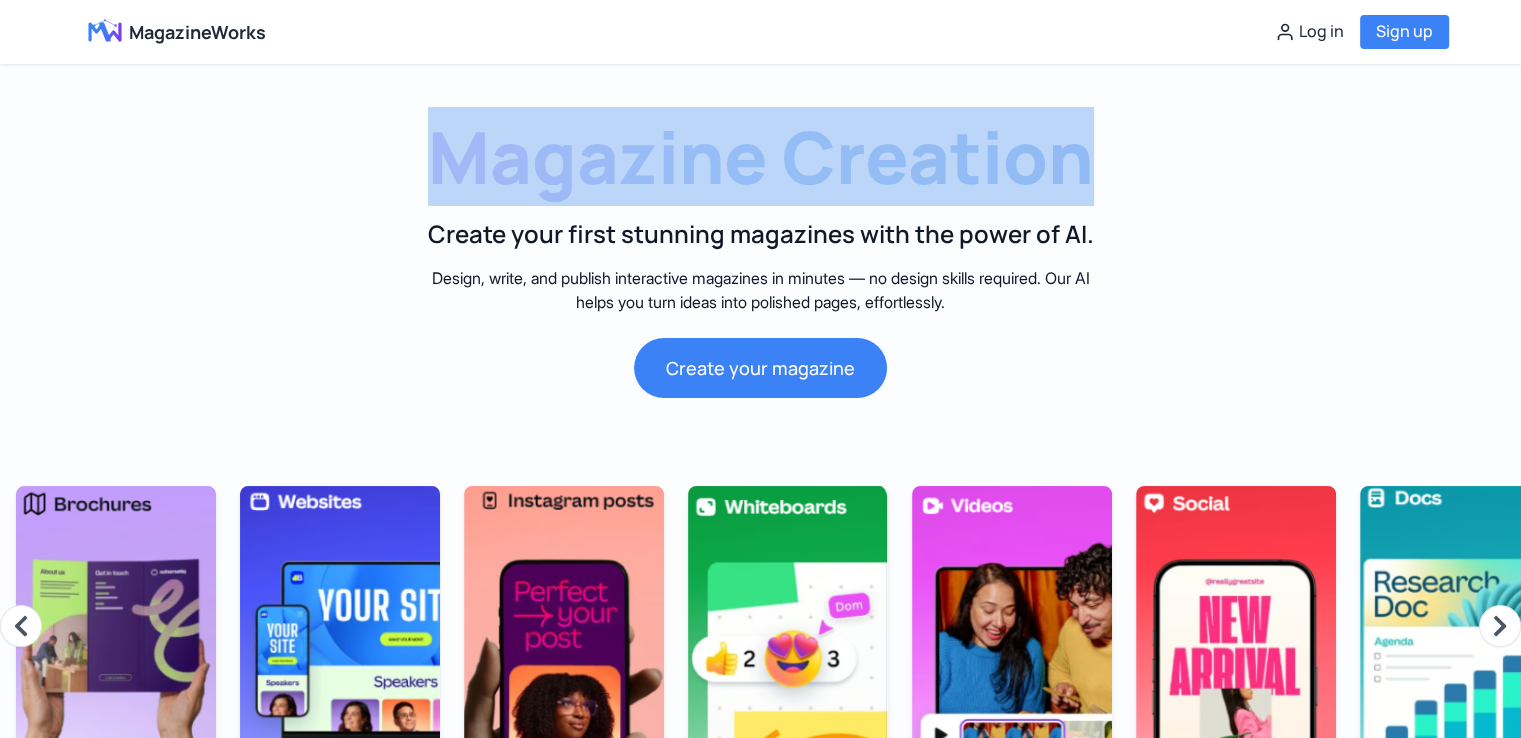 click on "Magazine Creation Create your first stunning magazines with the power of AI. Design, write, and publish interactive magazines in minutes — no design skills required. Our AI helps you turn ideas into polished pages, effortlessly. Create your magazine" at bounding box center (760, 251) 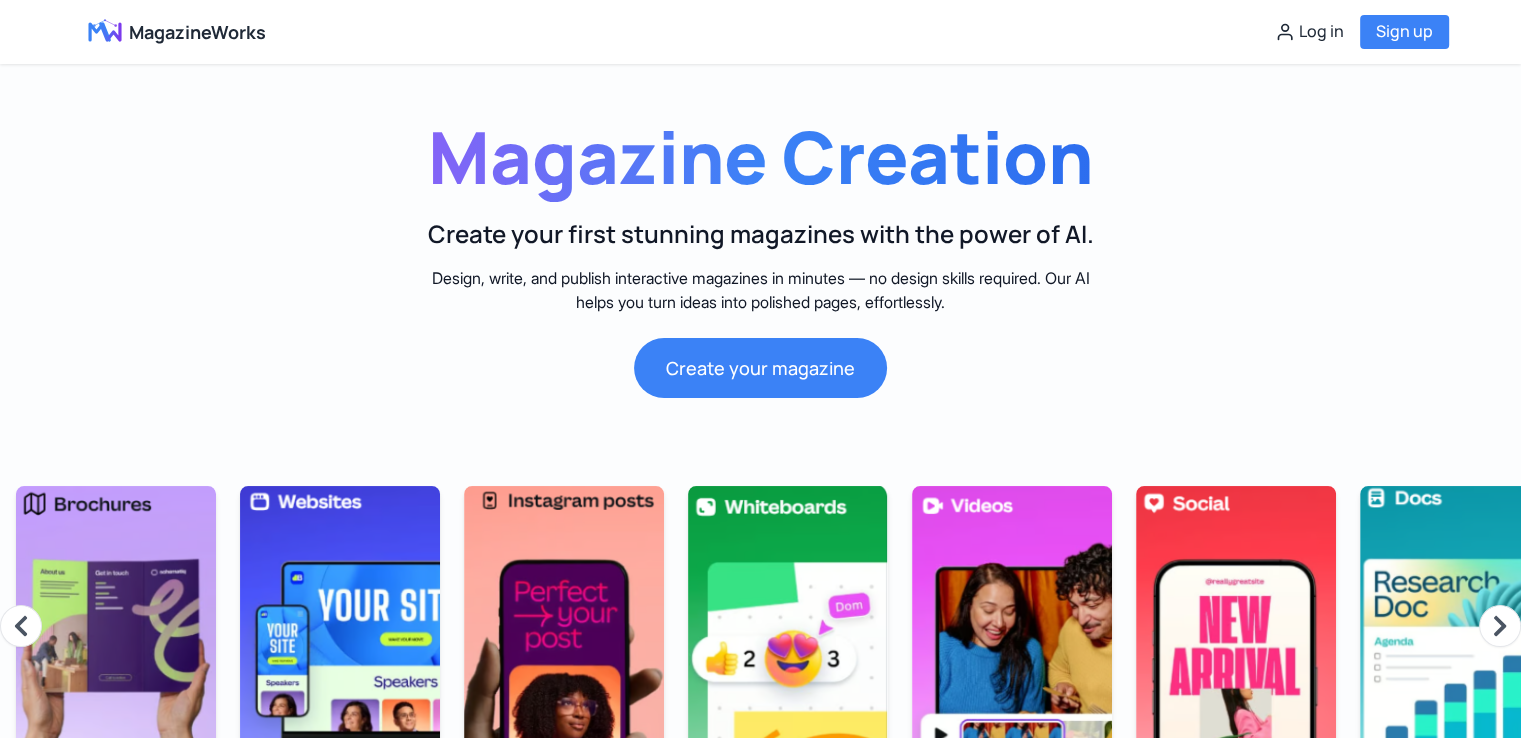click on "Magazine Creation Create your first stunning magazines with the power of AI. Design, write, and publish interactive magazines in minutes — no design skills required. Our AI helps you turn ideas into polished pages, effortlessly. Create your magazine" at bounding box center (760, 251) 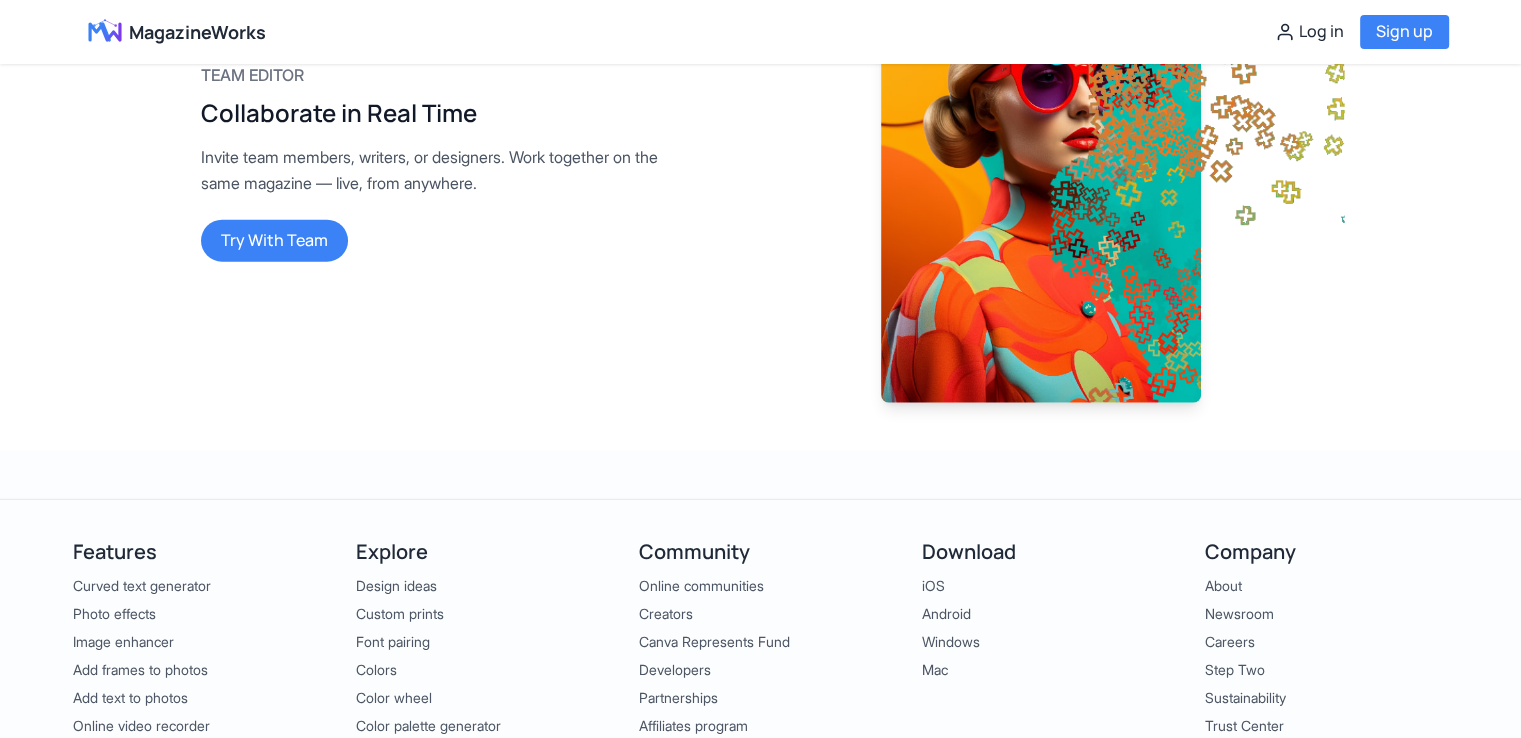scroll, scrollTop: 5480, scrollLeft: 0, axis: vertical 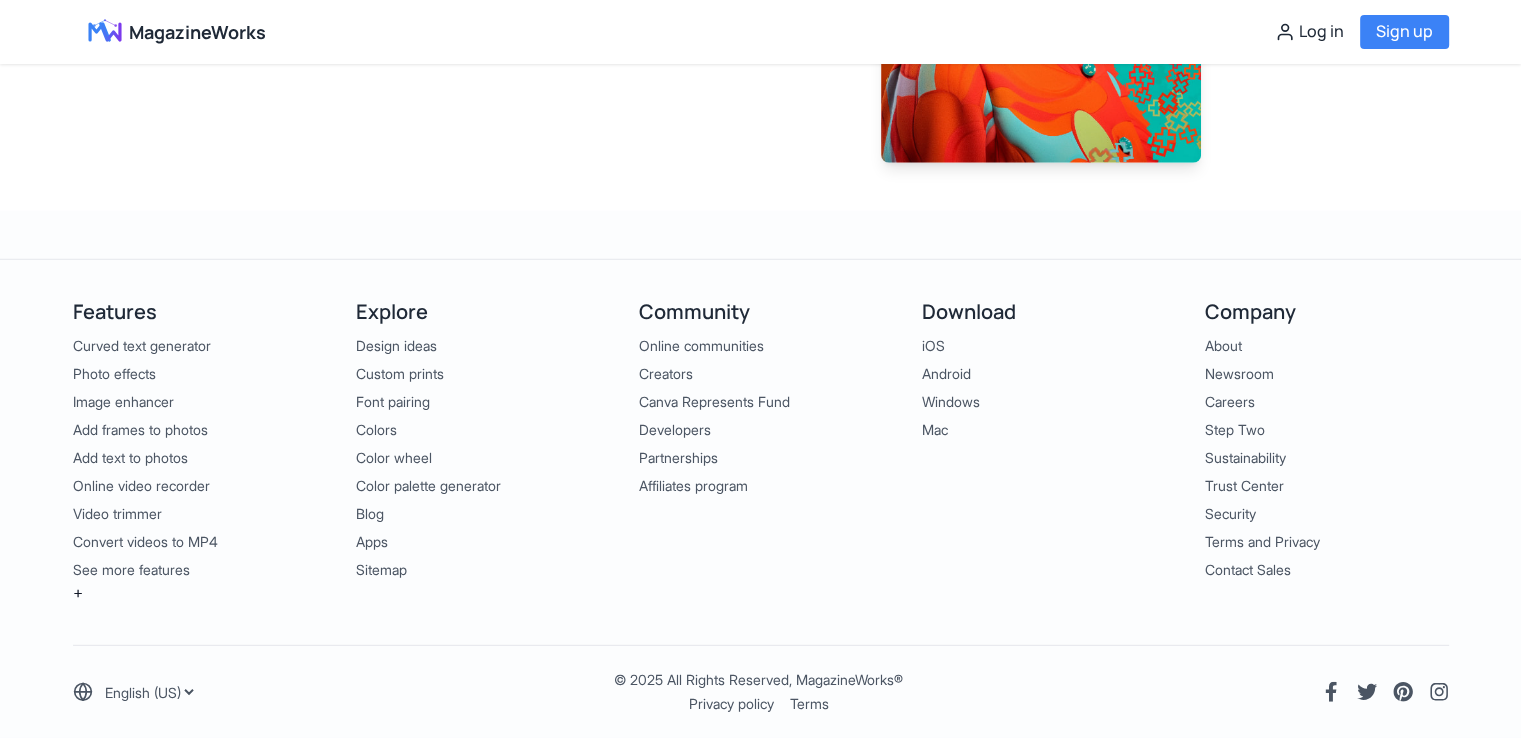 click on "Security" at bounding box center [1326, 514] 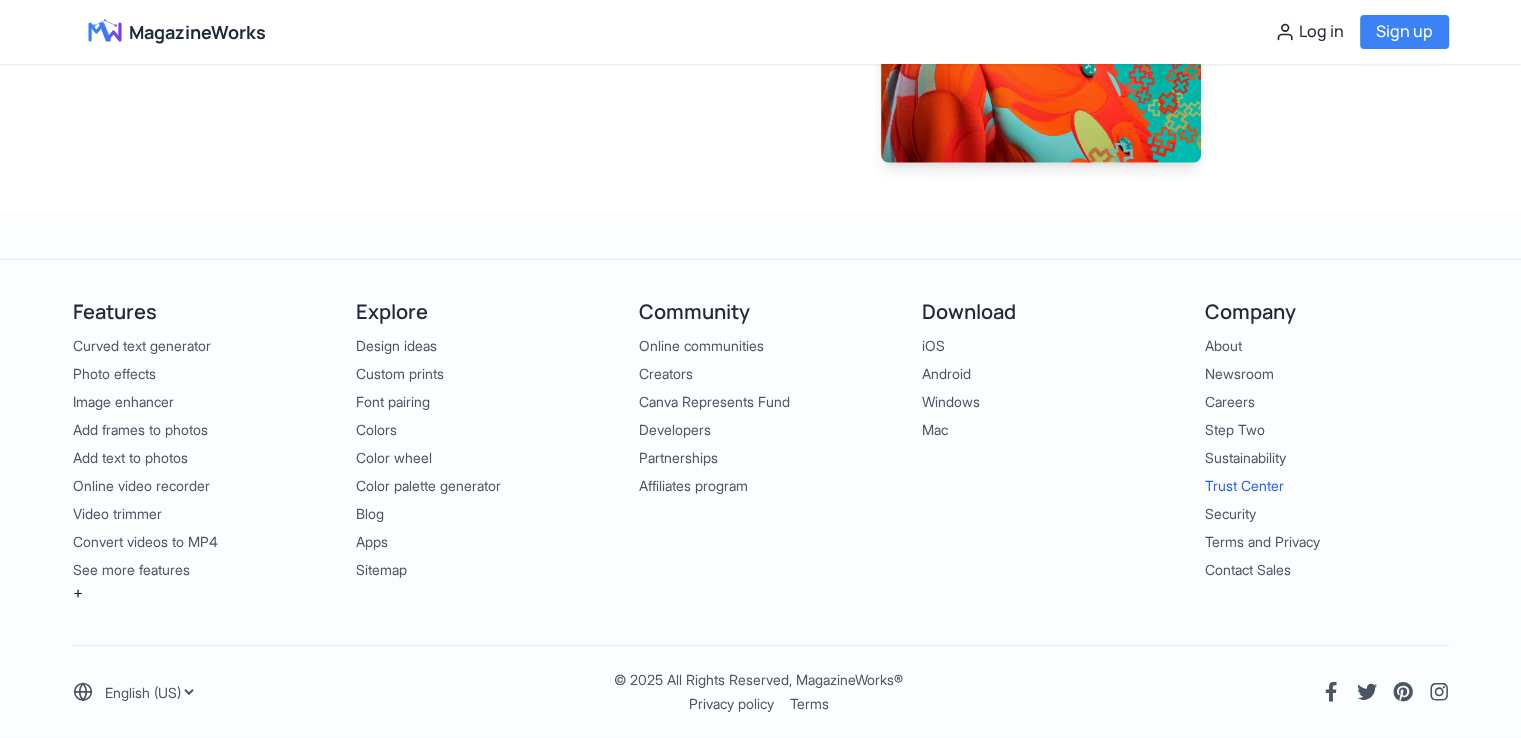click on "Trust Center" at bounding box center [1244, 485] 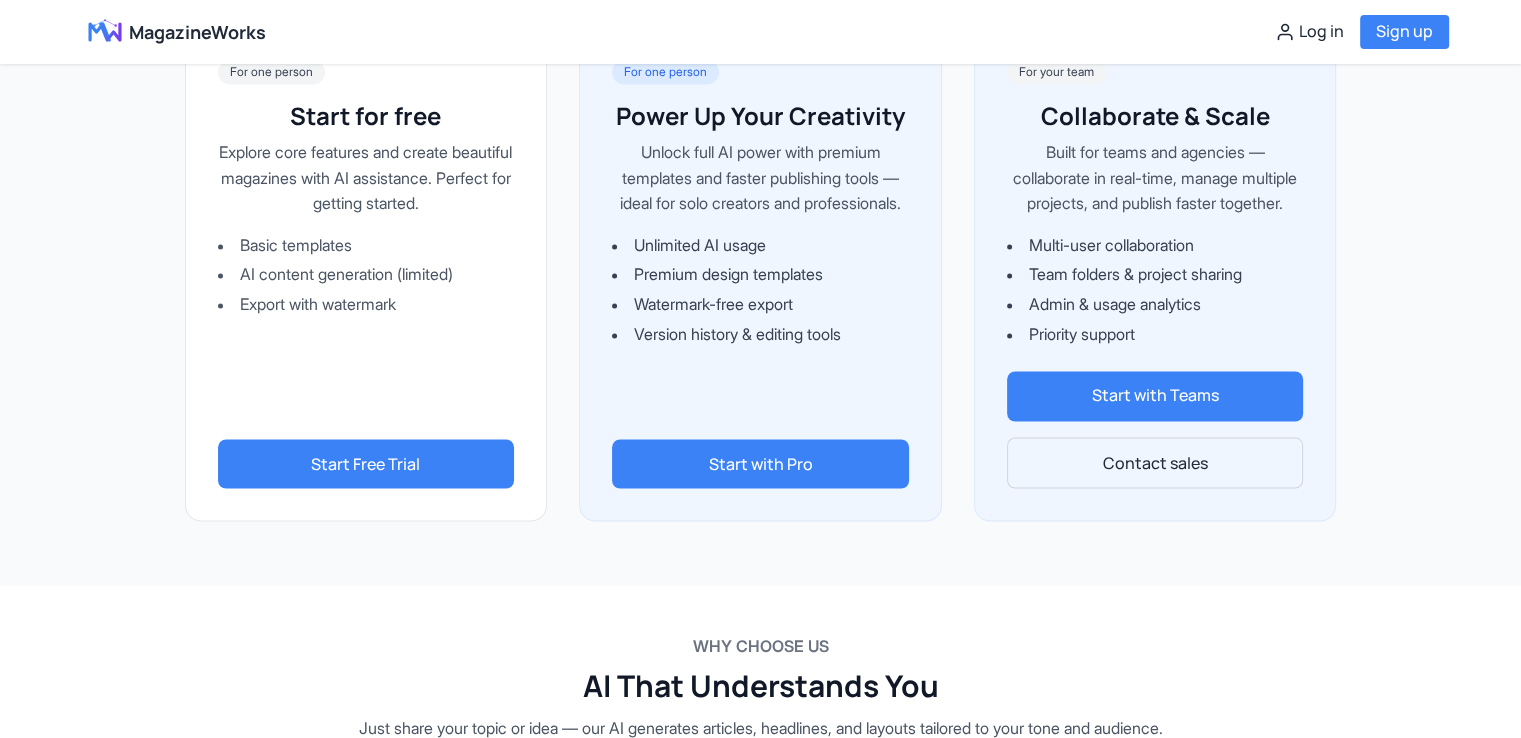 scroll, scrollTop: 5480, scrollLeft: 0, axis: vertical 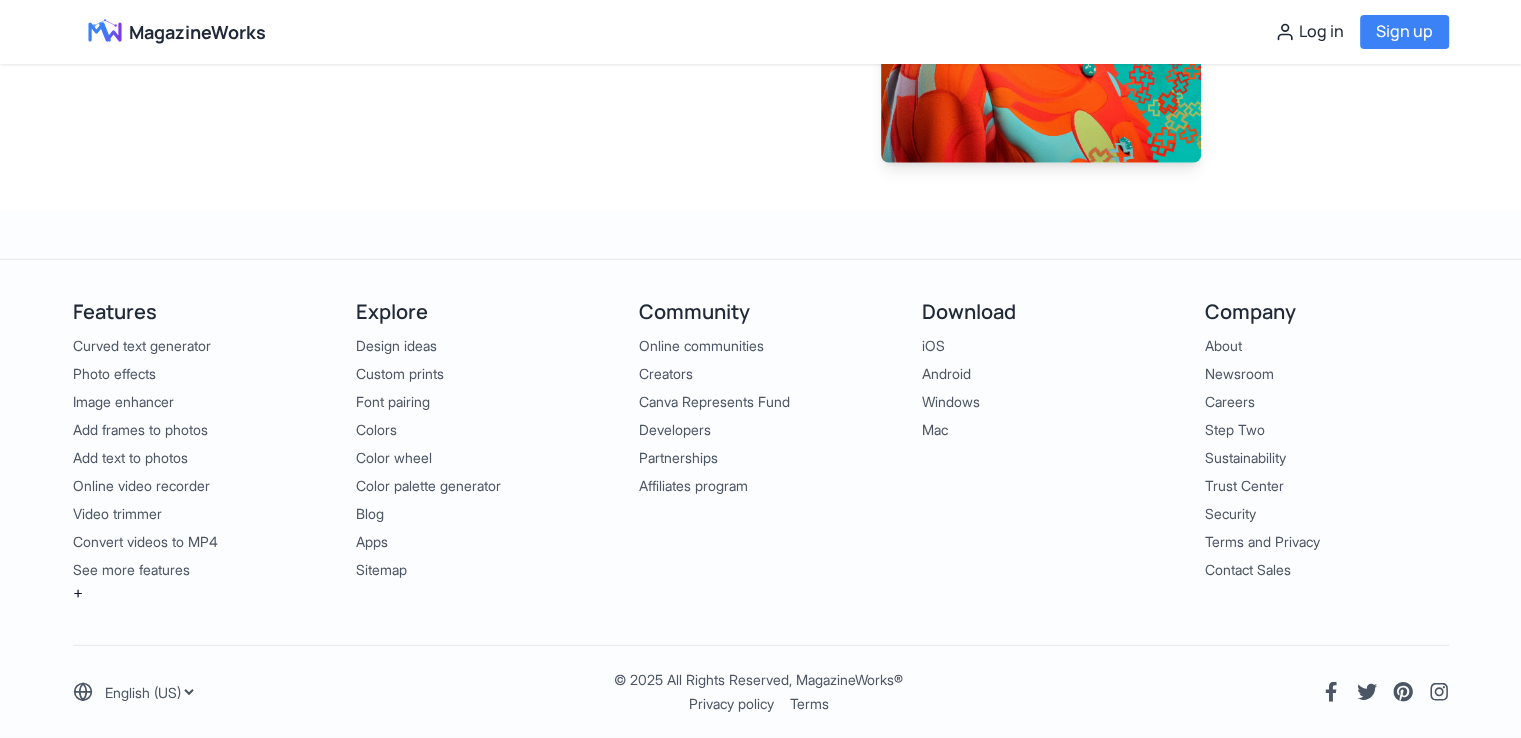 click on "Design ideas Custom prints Font pairing Colors Color wheel Color palette generator Blog Apps Sitemap" at bounding box center (477, 458) 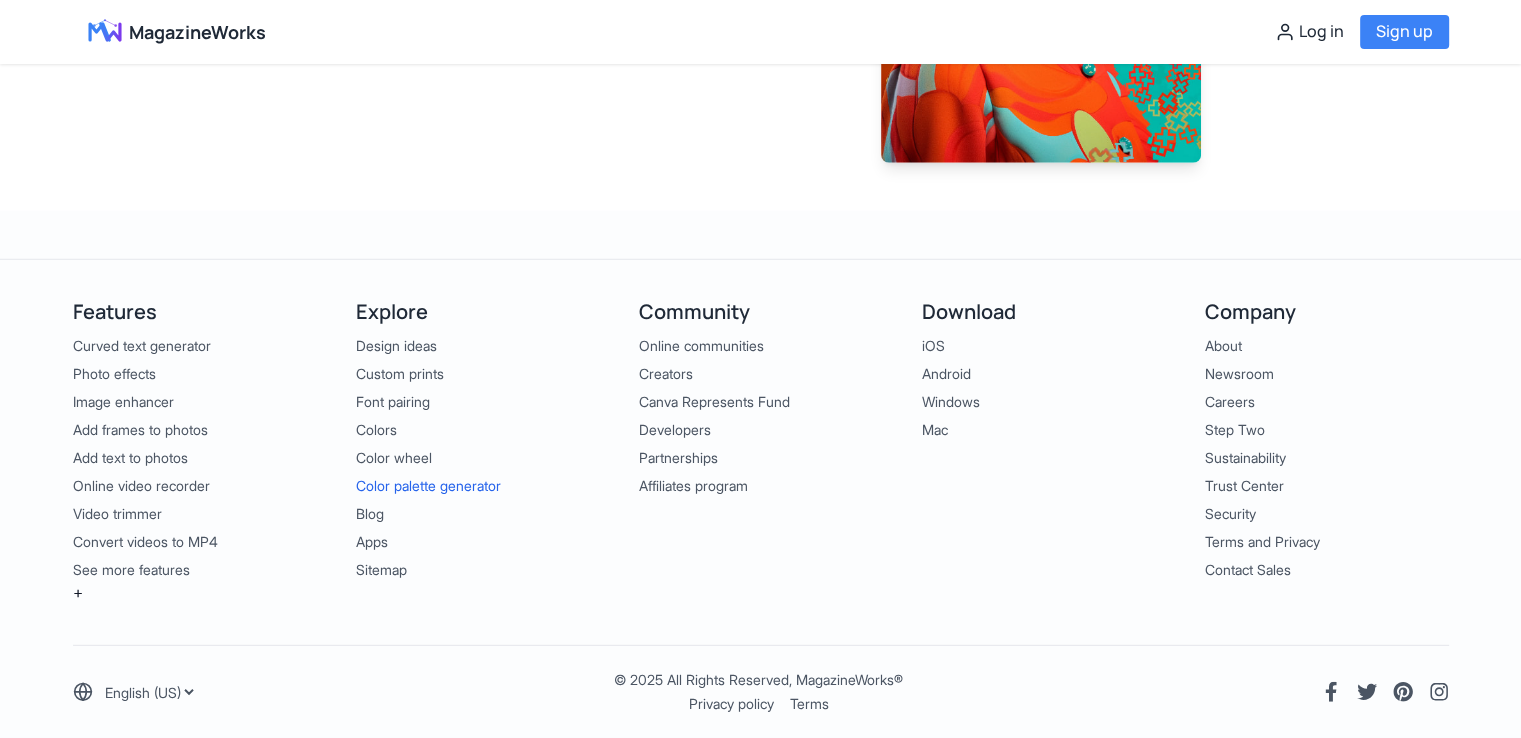 click on "Color palette generator" at bounding box center (428, 485) 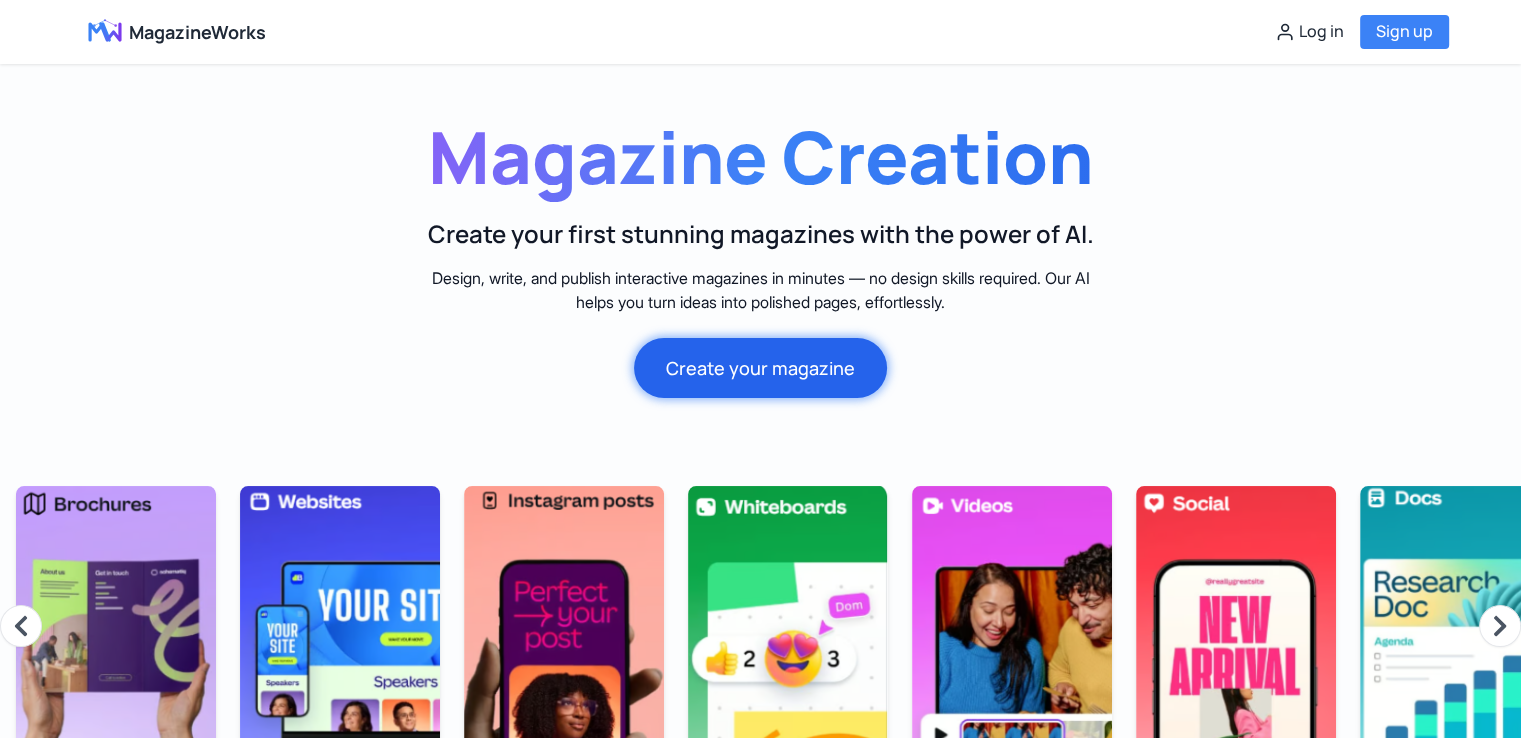 click on "Create your magazine" at bounding box center (760, 368) 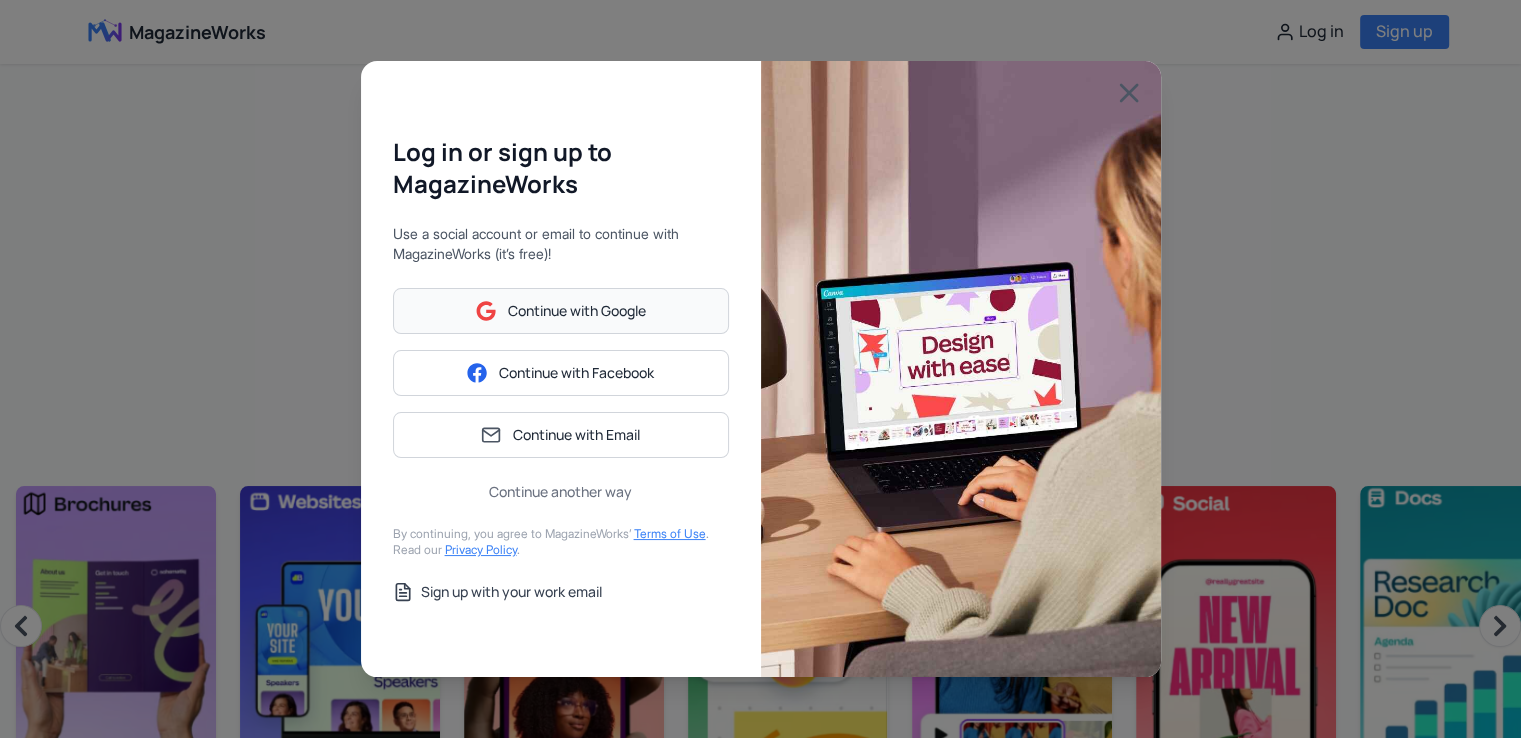 click on "Continue with Google" at bounding box center [577, 311] 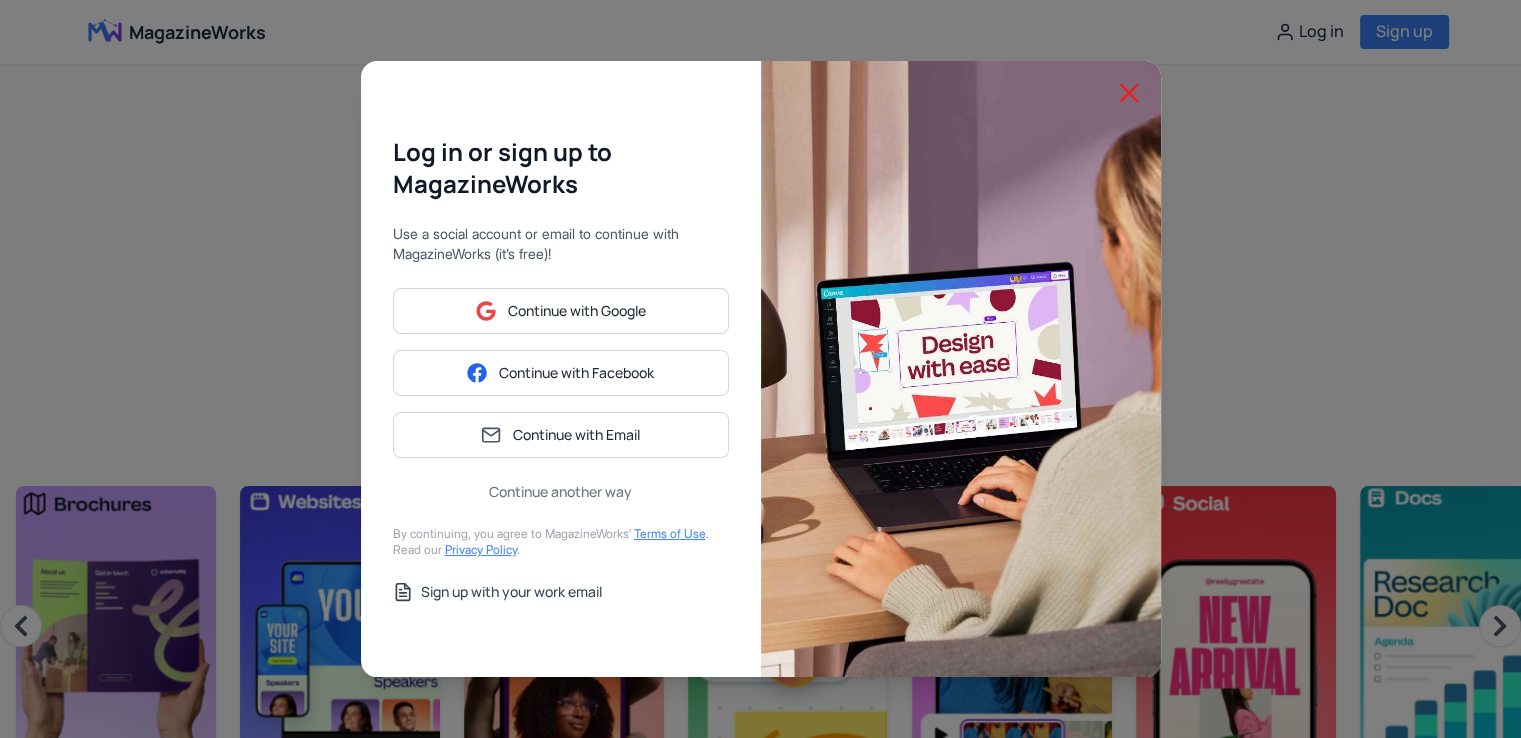 click 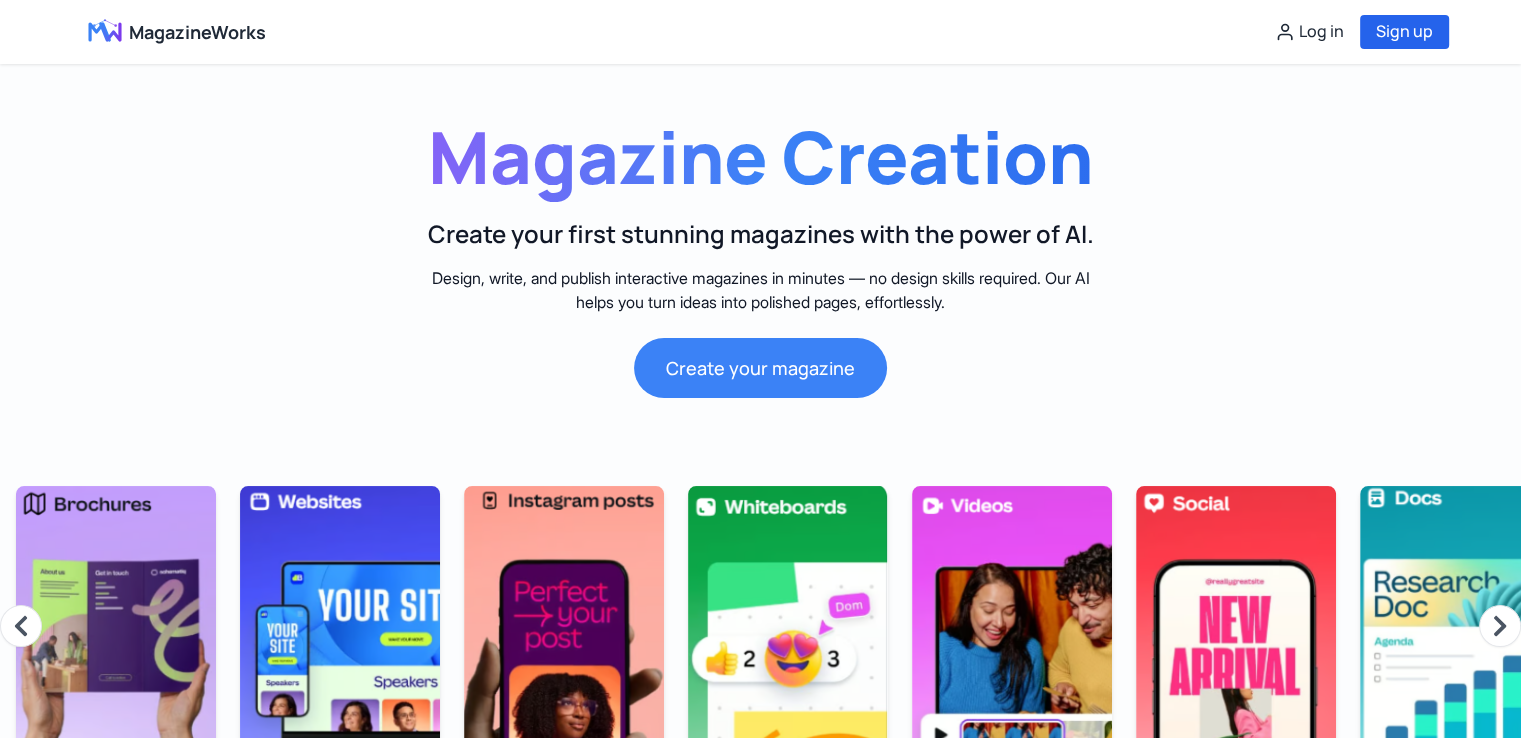 click on "Sign up" at bounding box center [1404, 32] 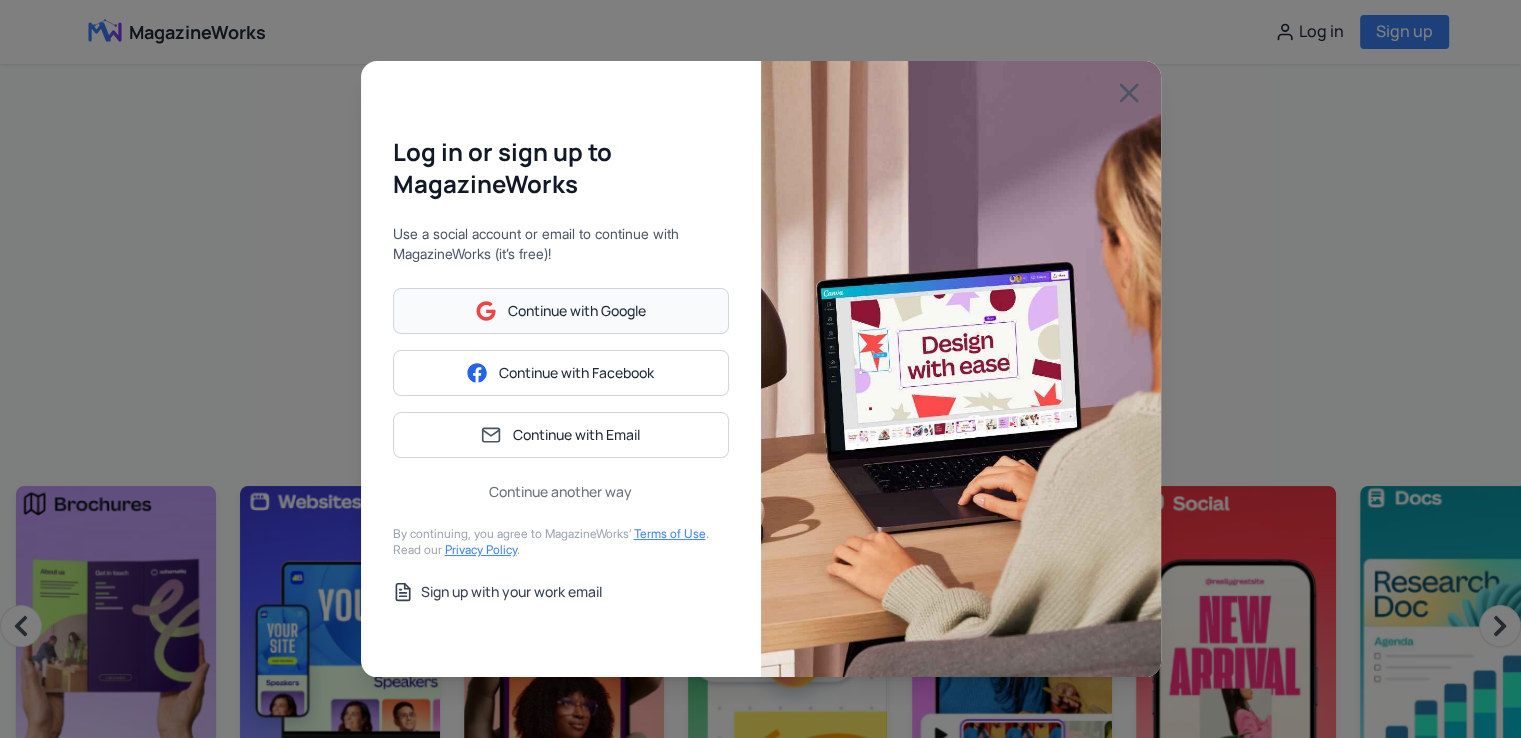 click on "Continue with Google" at bounding box center [561, 311] 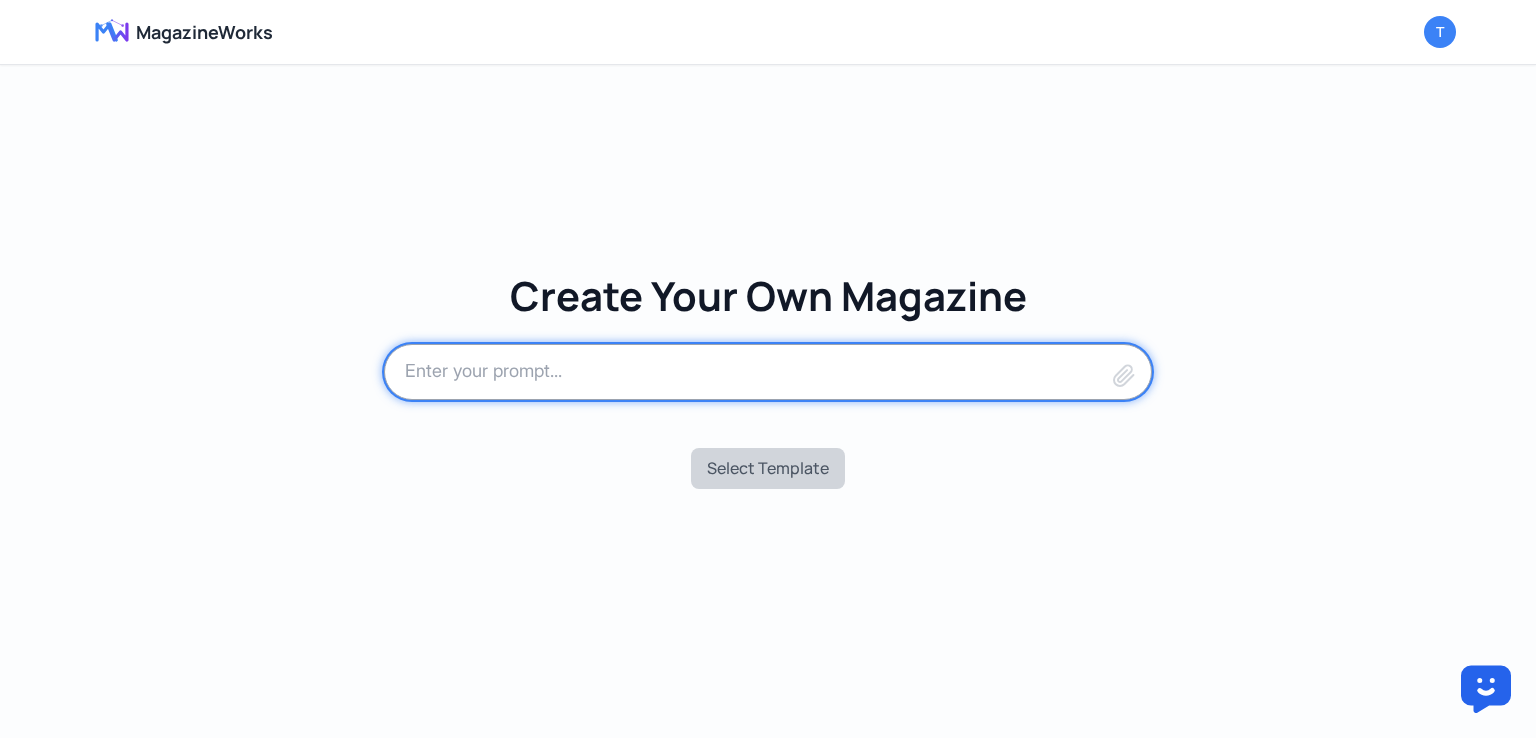 click at bounding box center [768, 372] 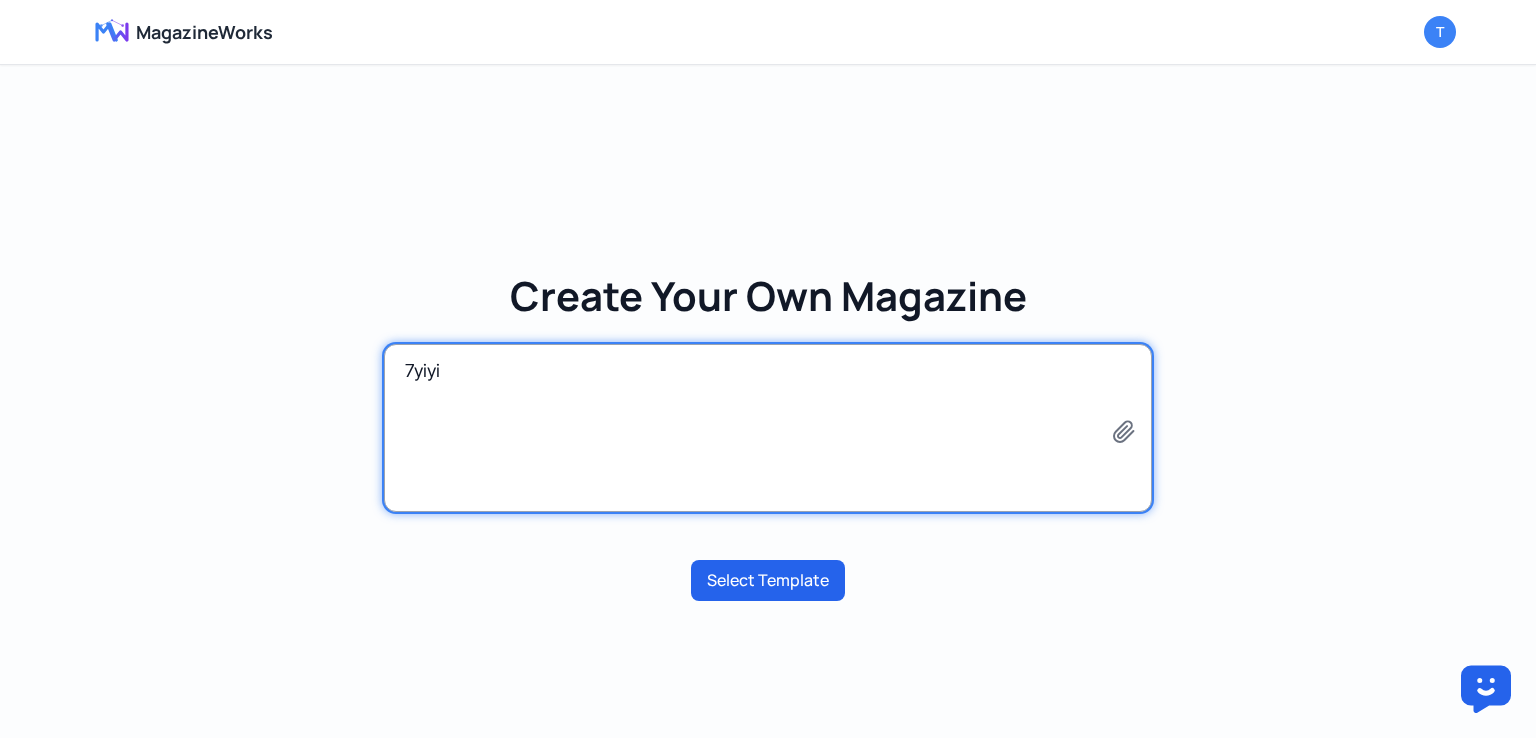click on "Select Template" at bounding box center (768, 581) 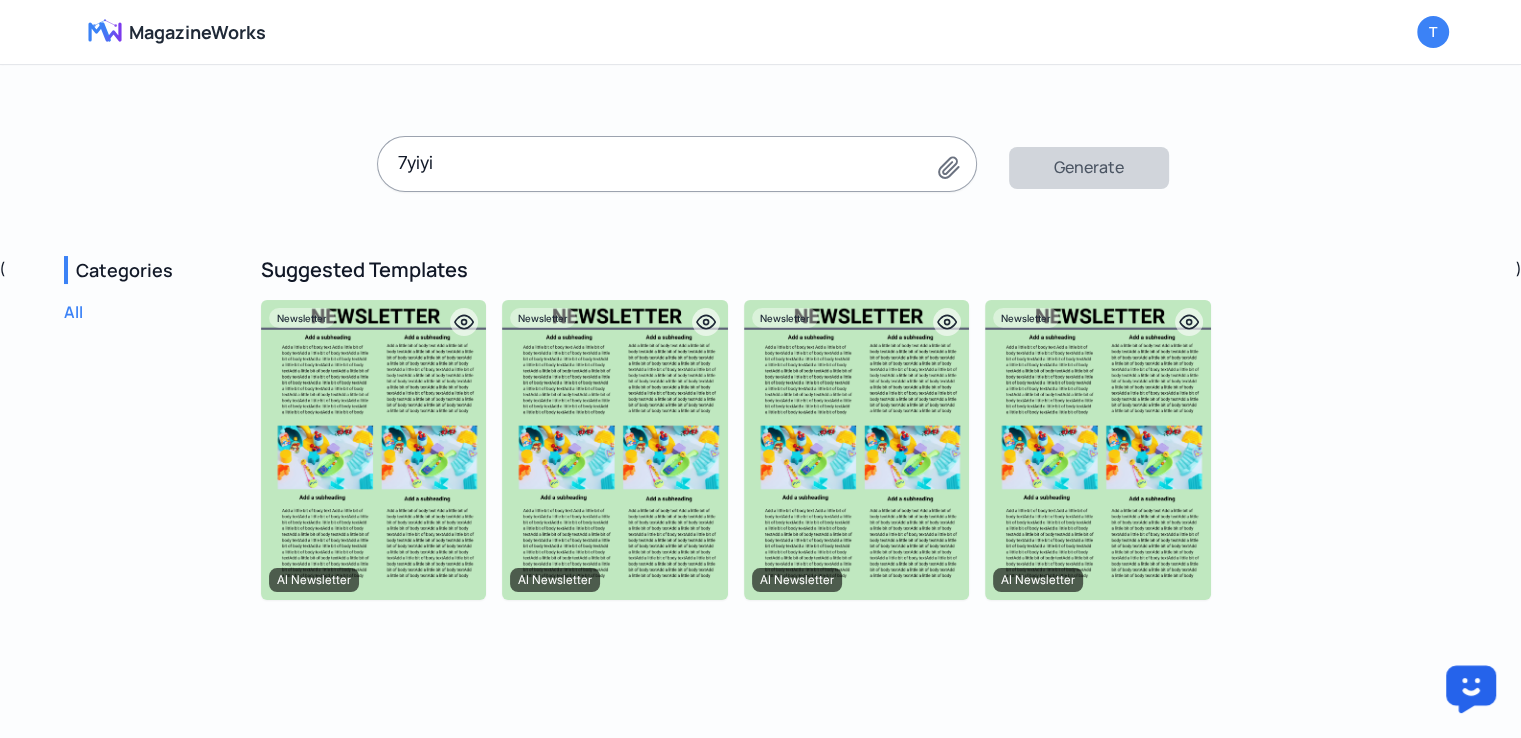 drag, startPoint x: 4, startPoint y: 272, endPoint x: 18, endPoint y: 262, distance: 17.20465 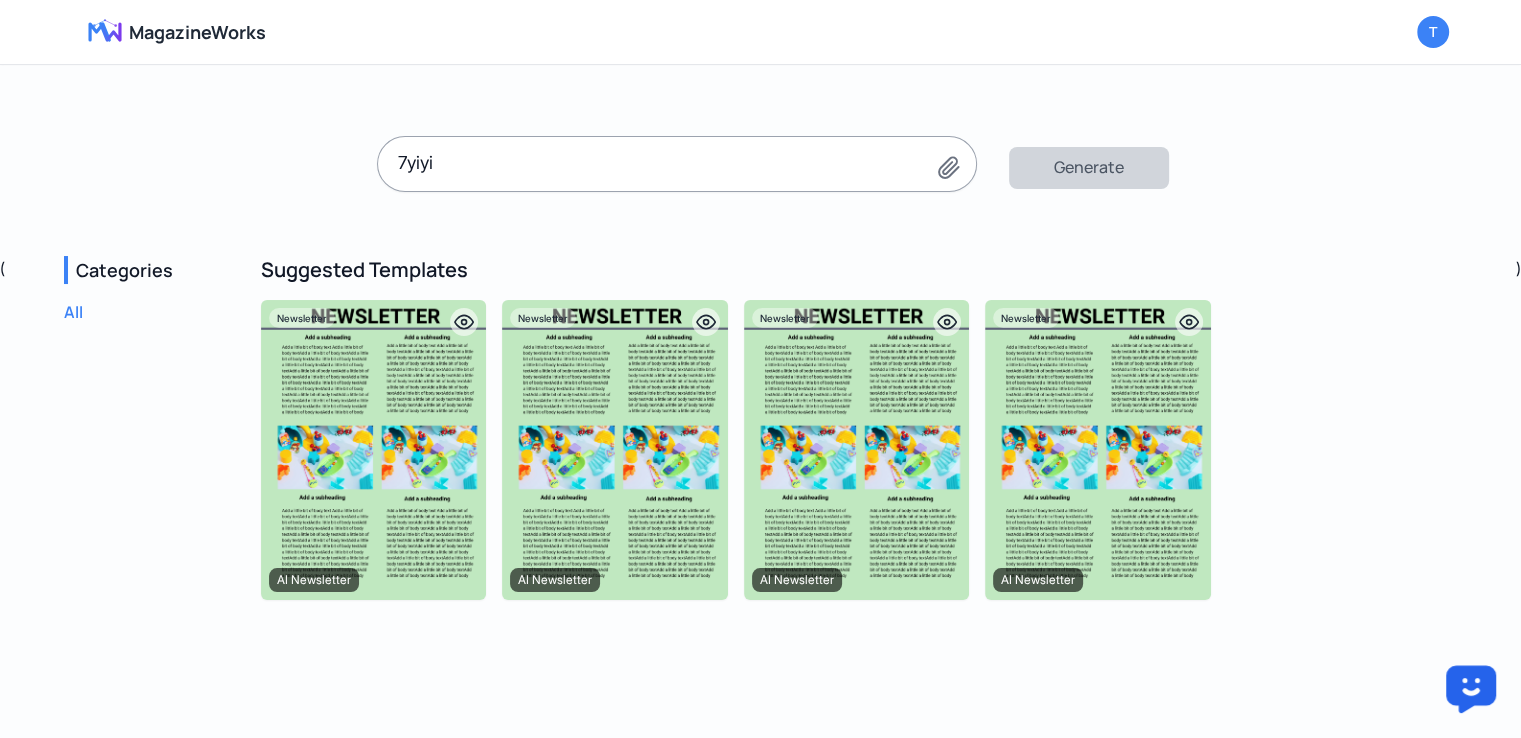 click on "Categories All" at bounding box center (96, 291) 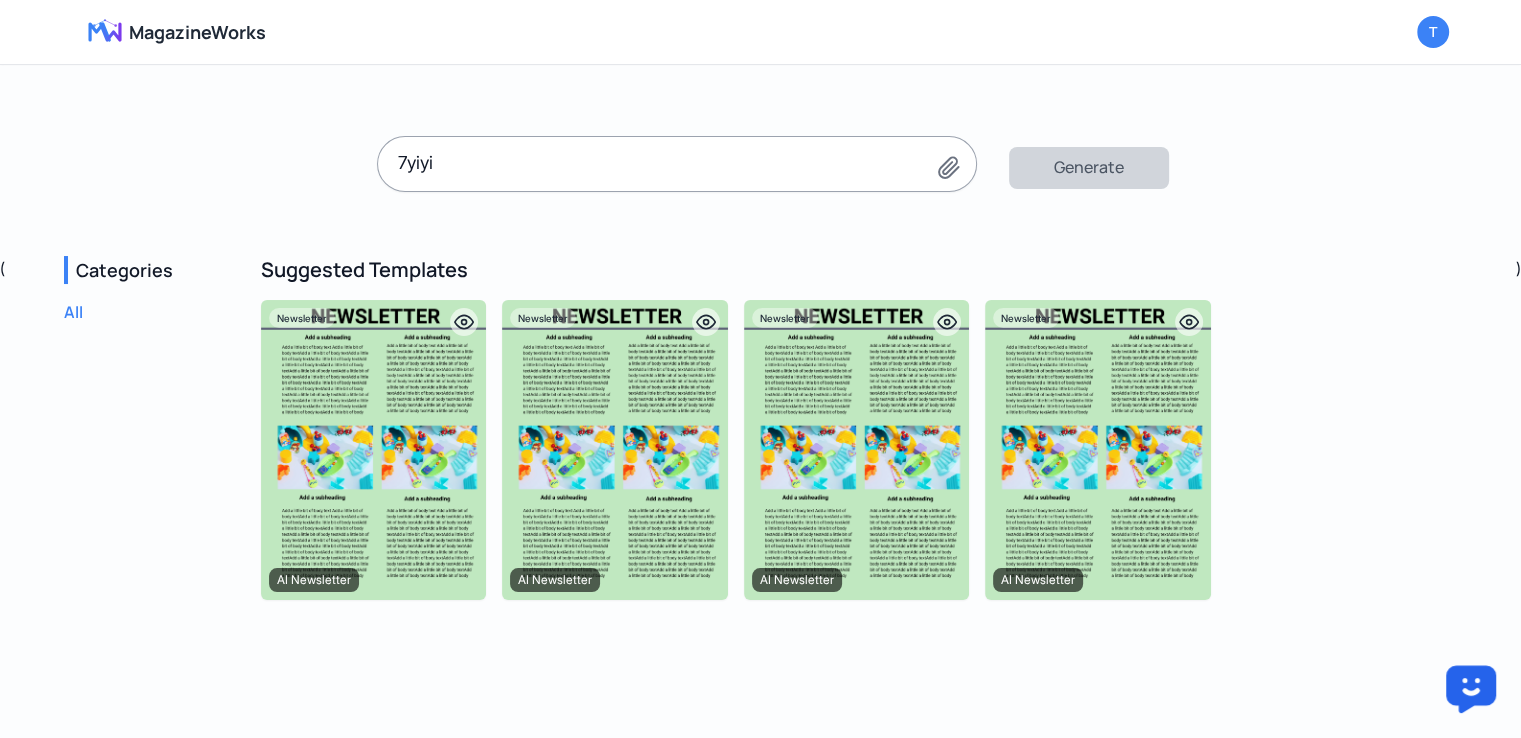 click at bounding box center [614, 450] 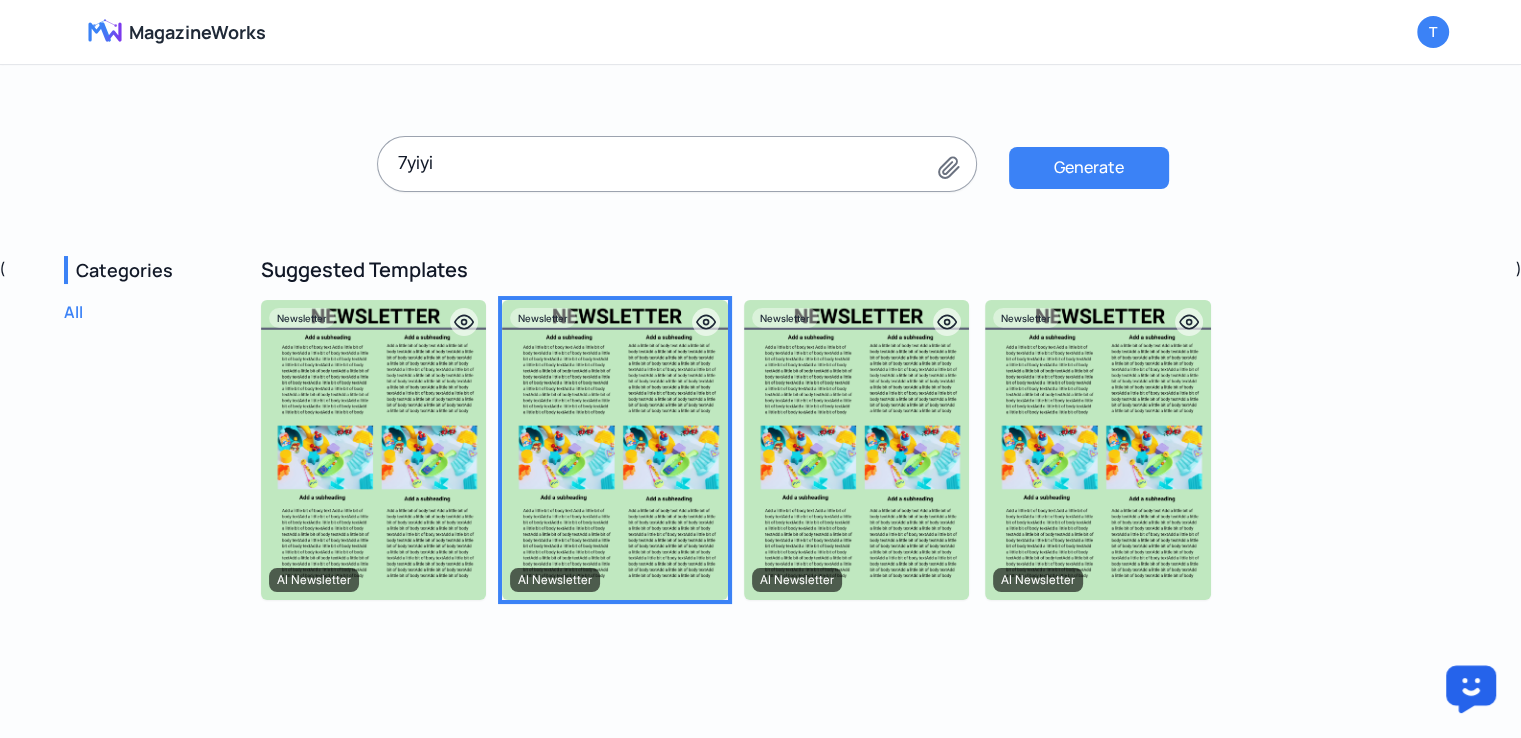 click at bounding box center (373, 450) 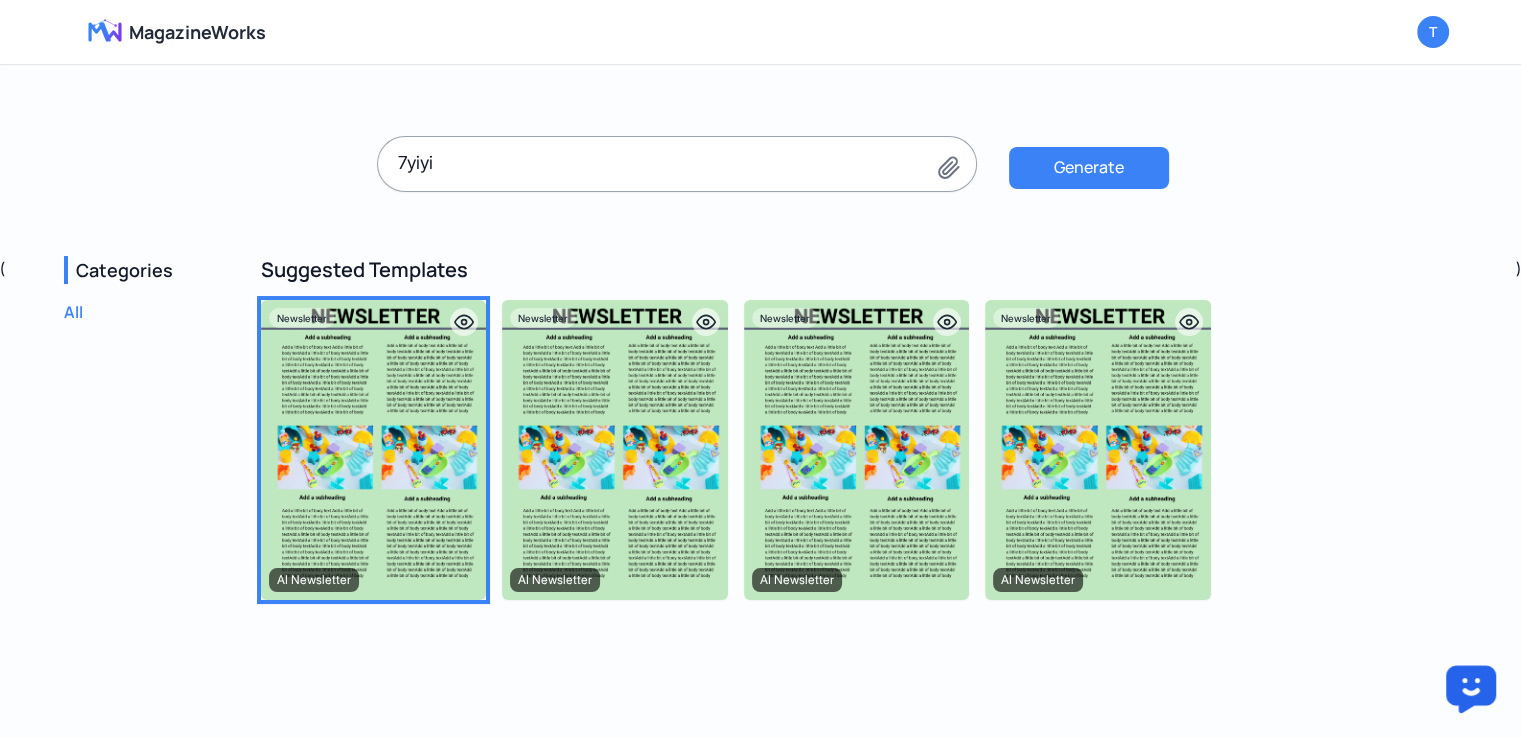 click on "7yiyi" at bounding box center (677, 168) 